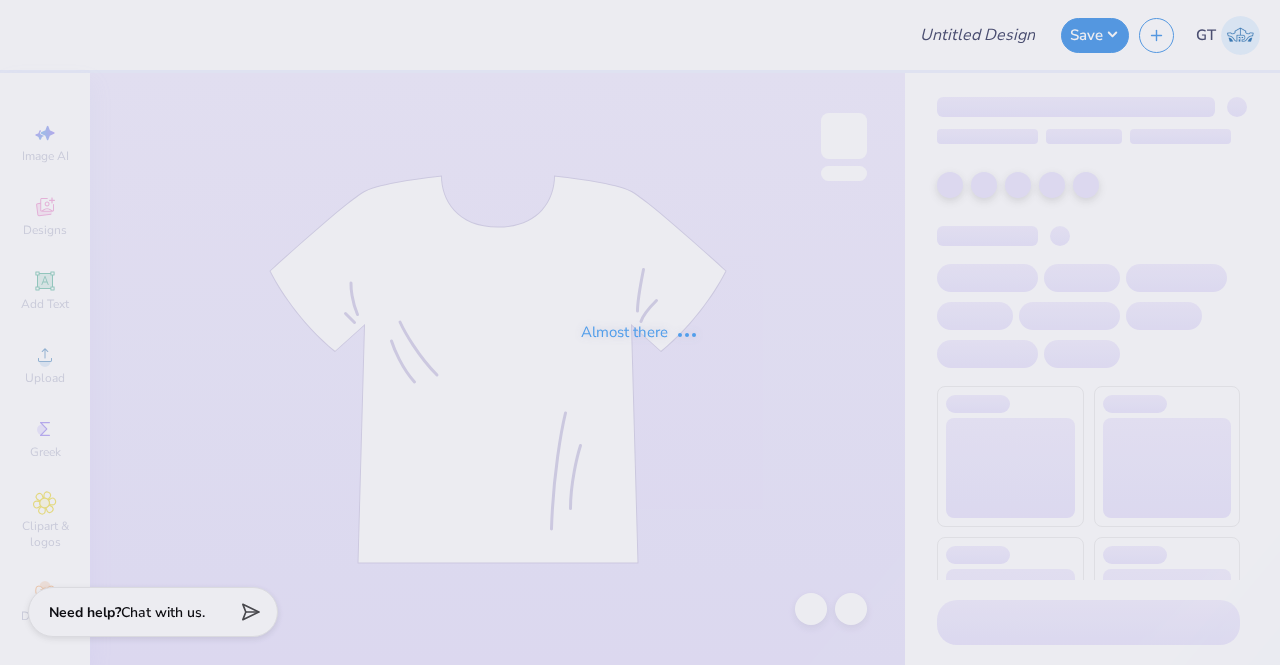 scroll, scrollTop: 0, scrollLeft: 0, axis: both 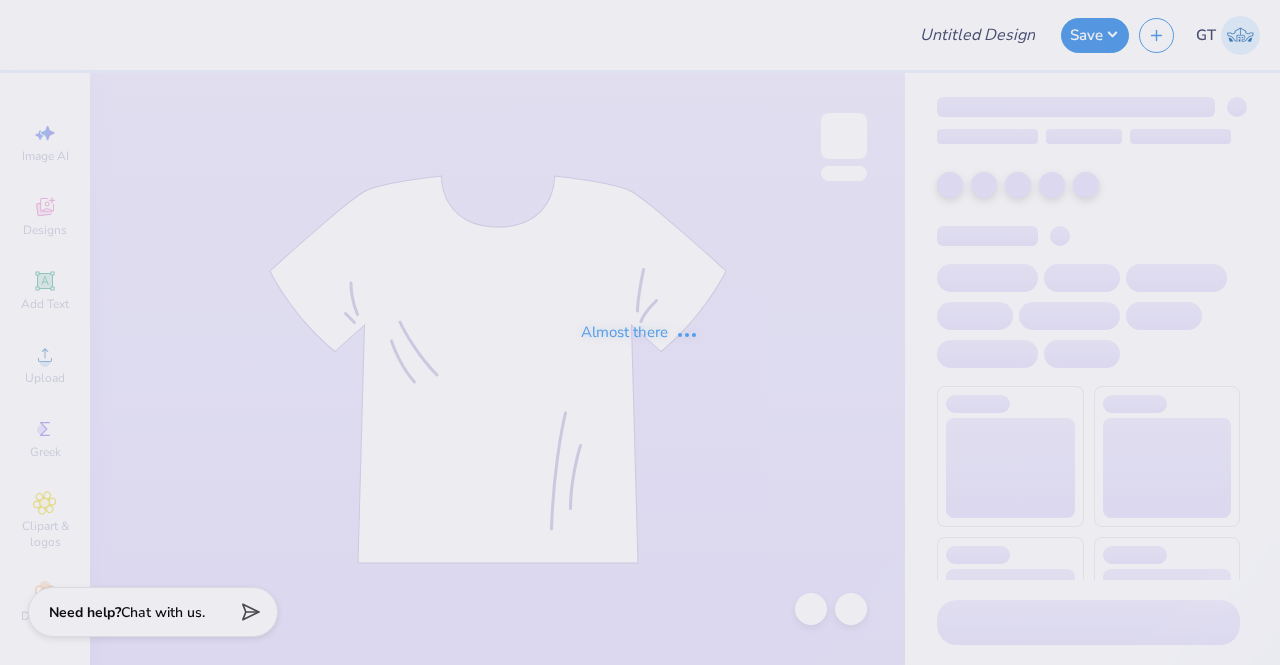 type on "Green Alpine 2025" 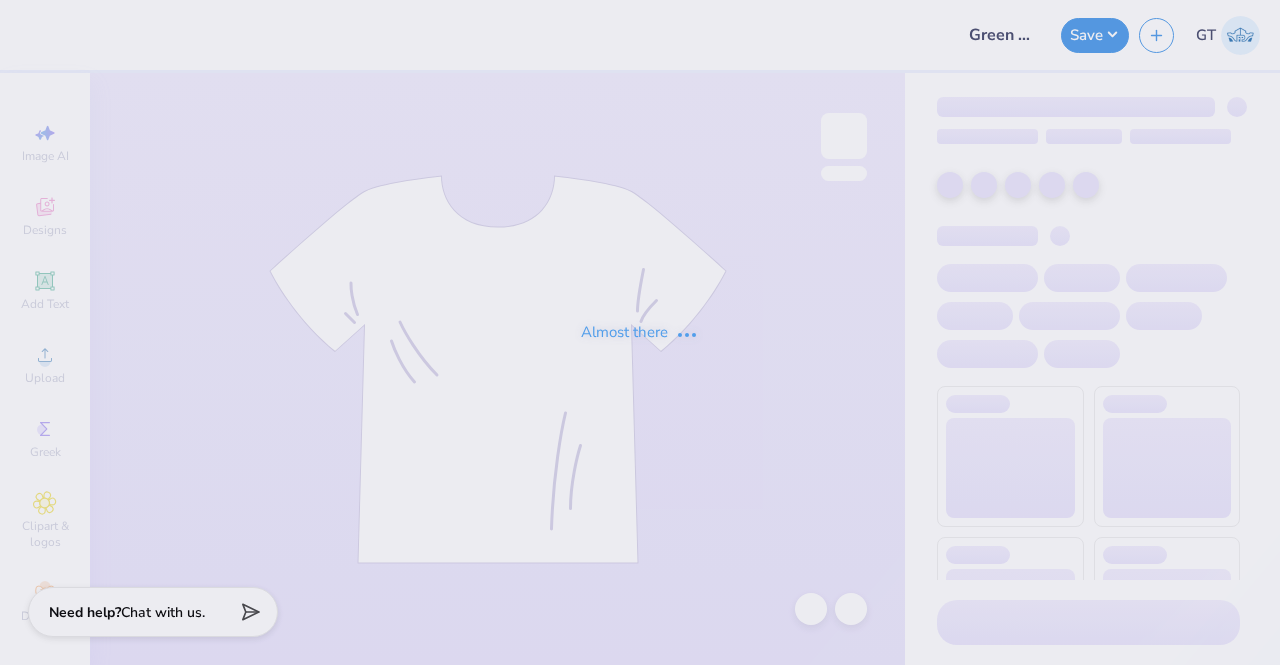 scroll, scrollTop: 0, scrollLeft: 0, axis: both 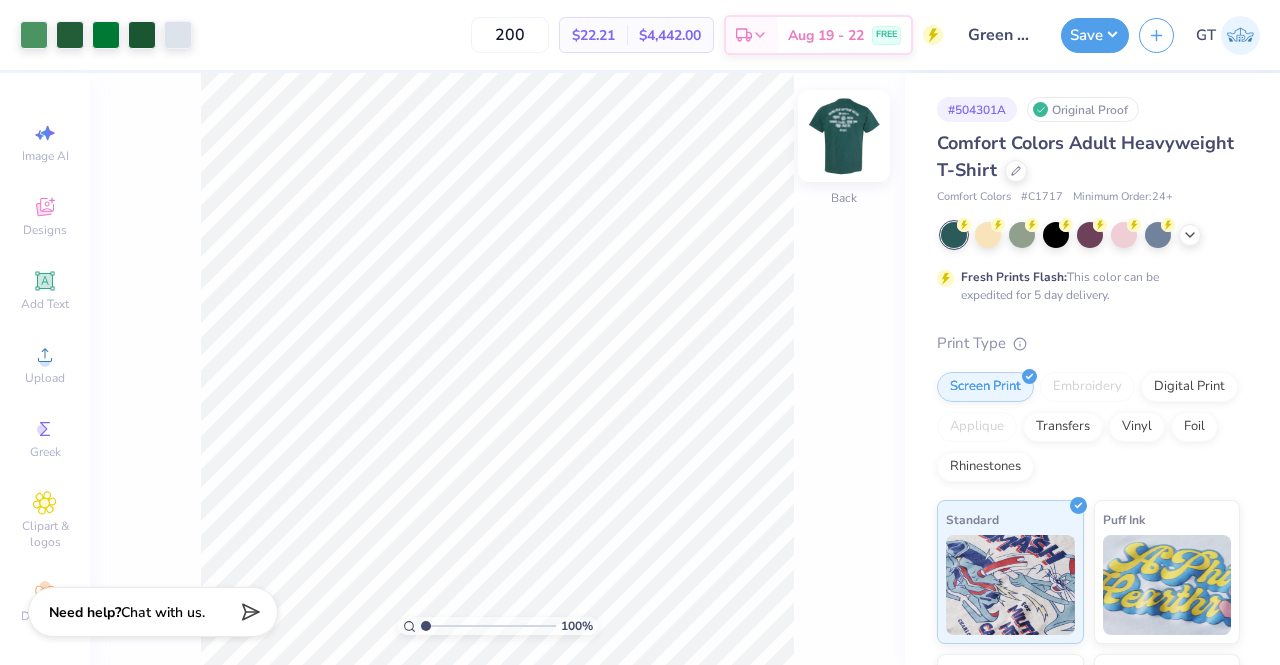click at bounding box center (844, 136) 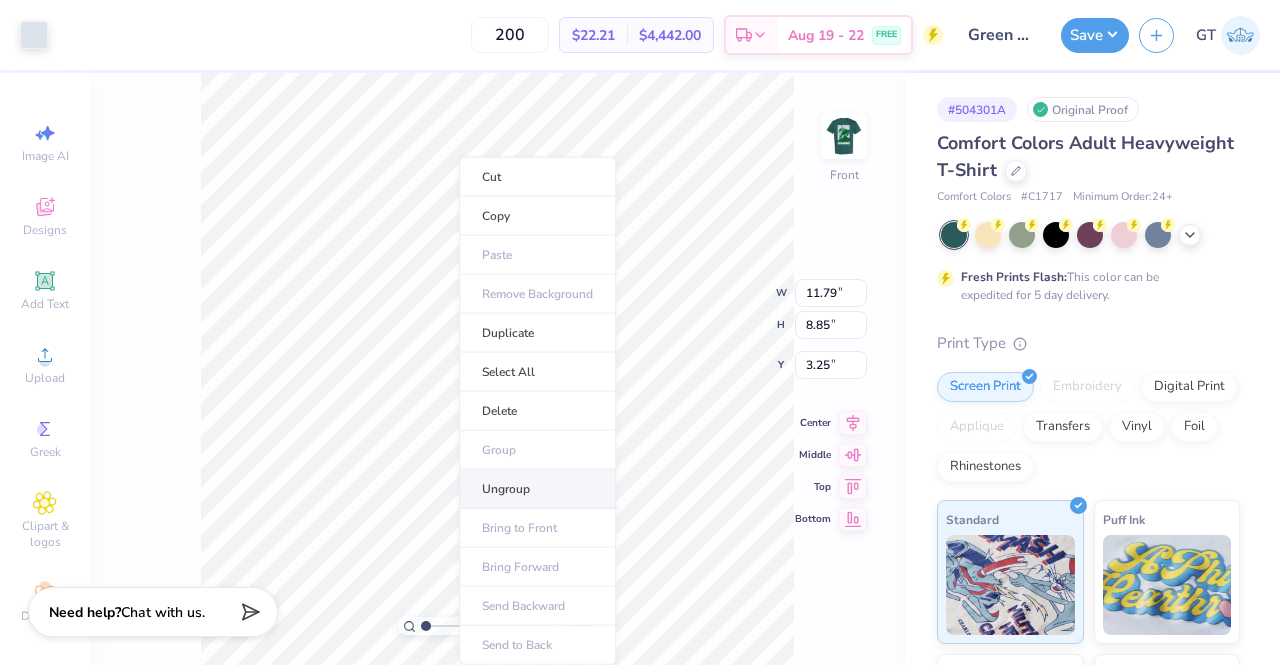 click on "Ungroup" at bounding box center [537, 489] 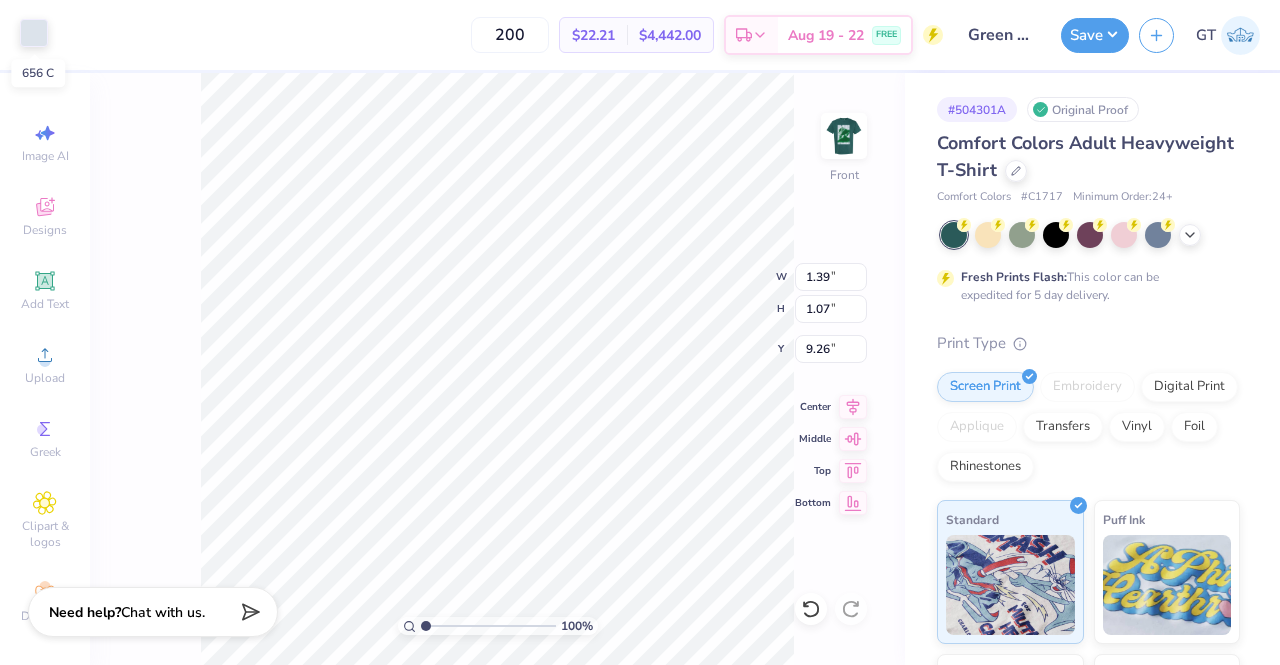 click at bounding box center (34, 33) 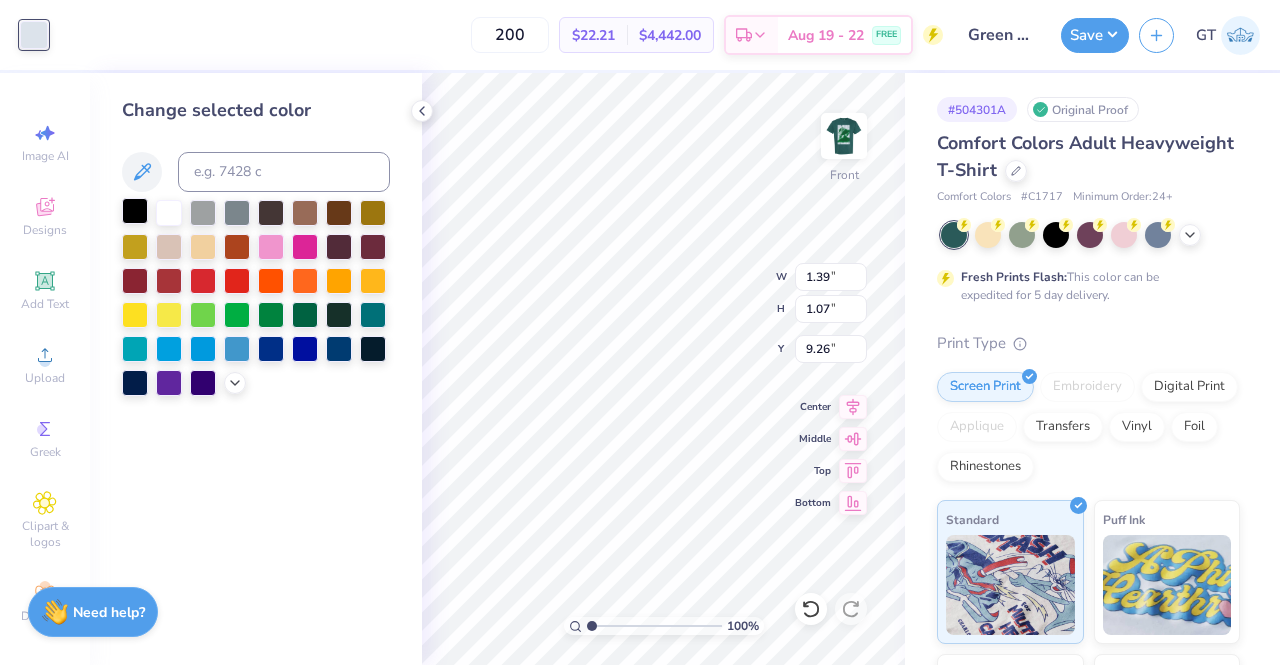 click at bounding box center (135, 211) 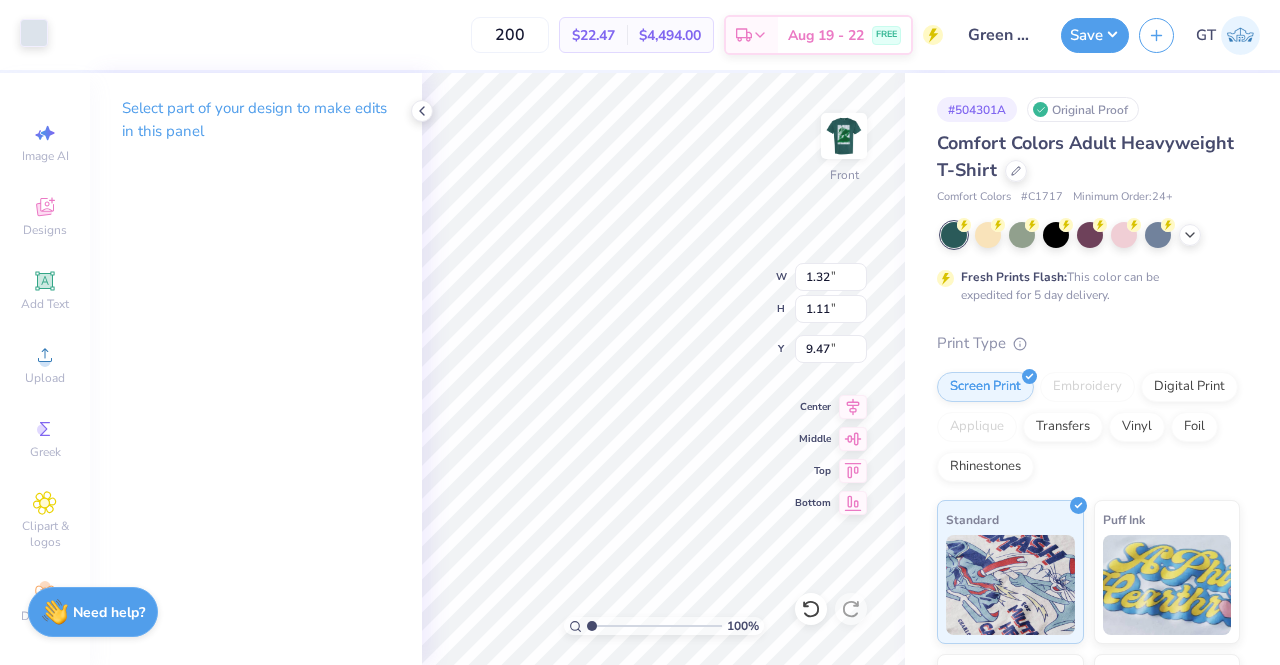 click at bounding box center (34, 33) 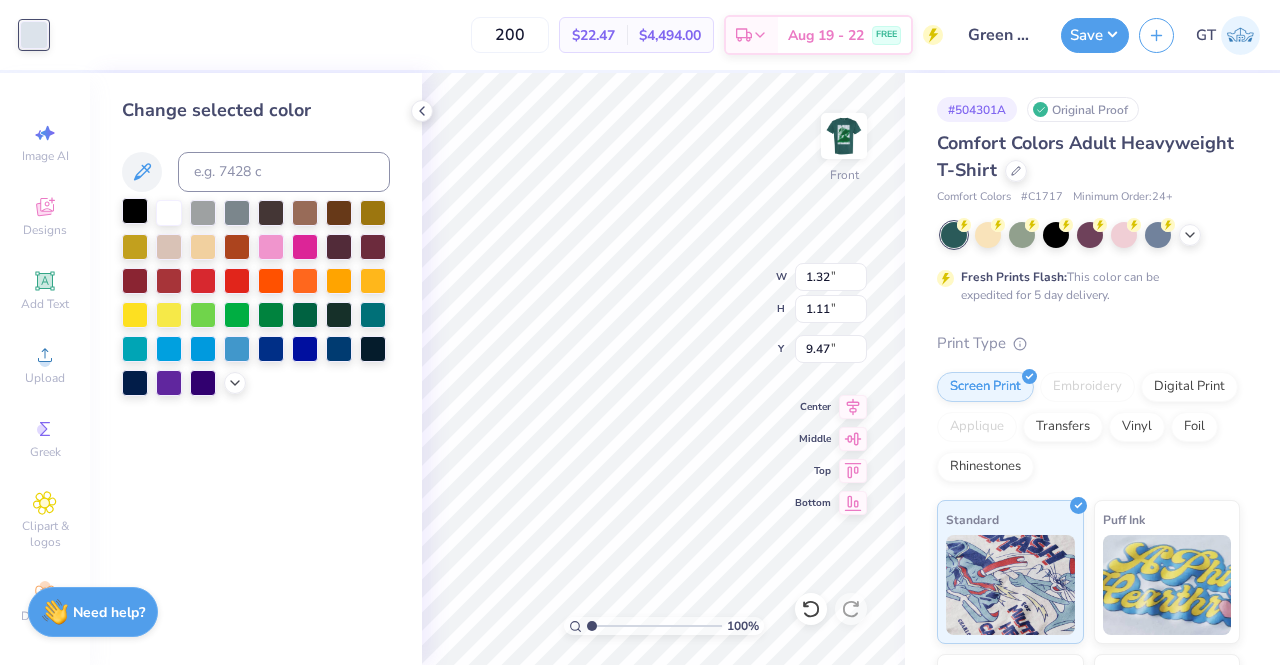 click at bounding box center [135, 211] 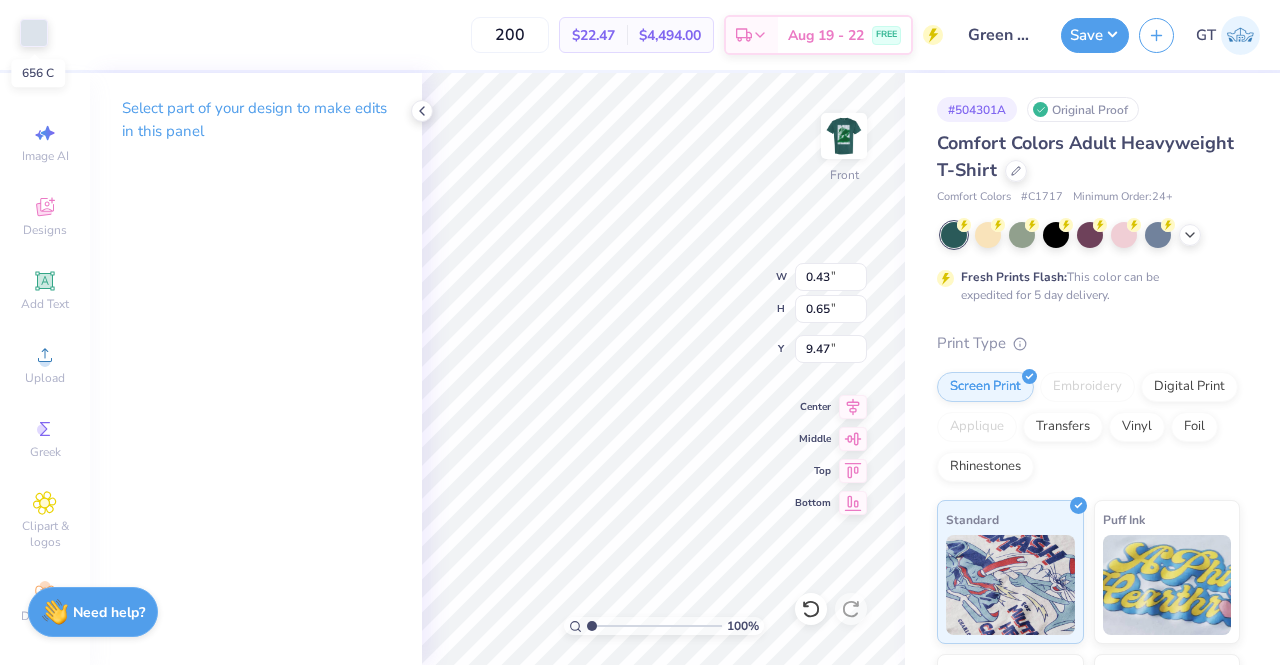click at bounding box center (34, 33) 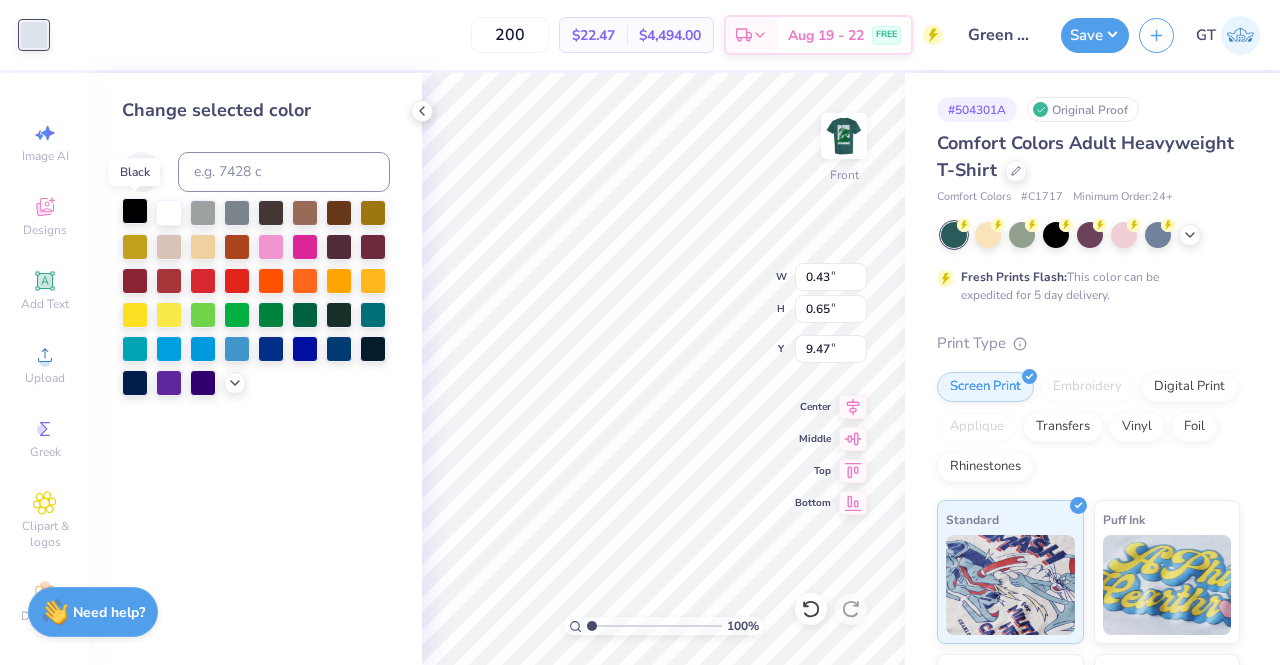 click at bounding box center (135, 211) 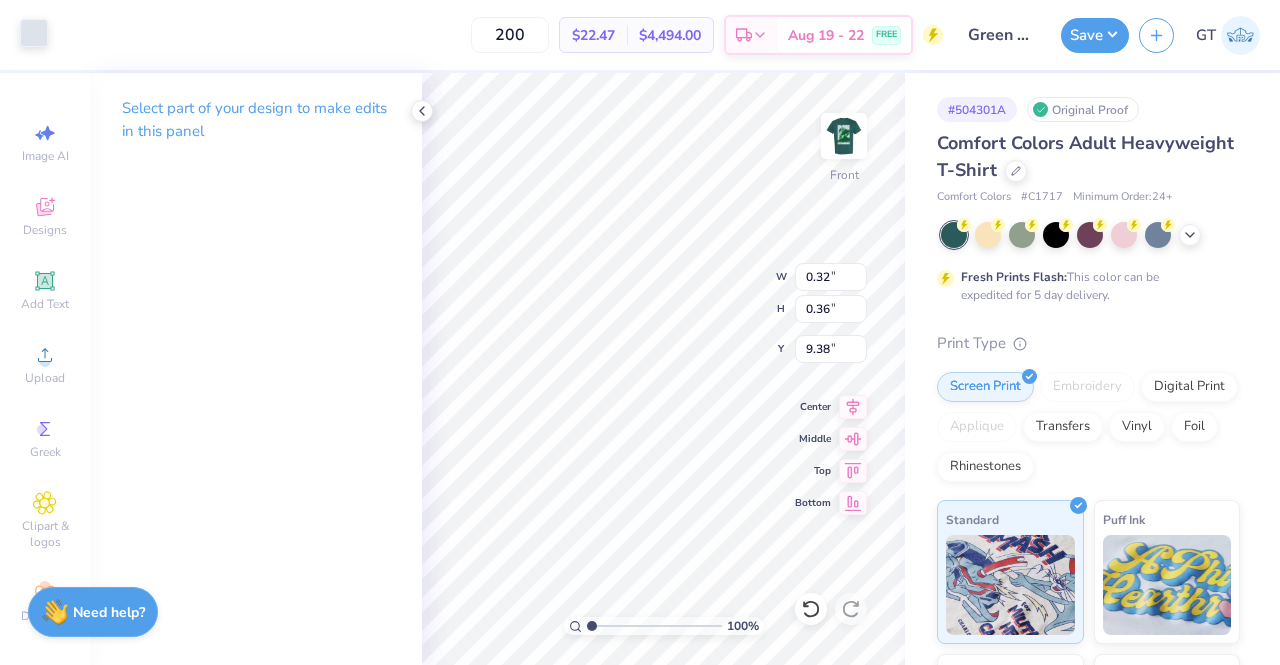 click at bounding box center (34, 33) 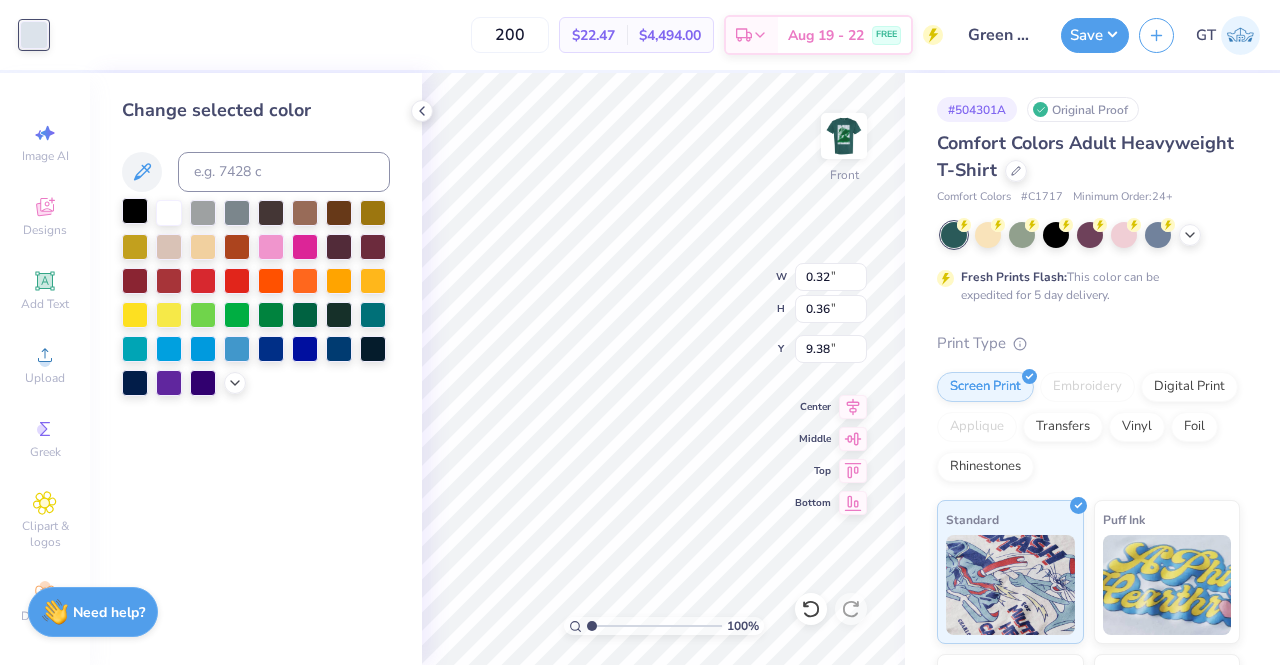 click at bounding box center (135, 211) 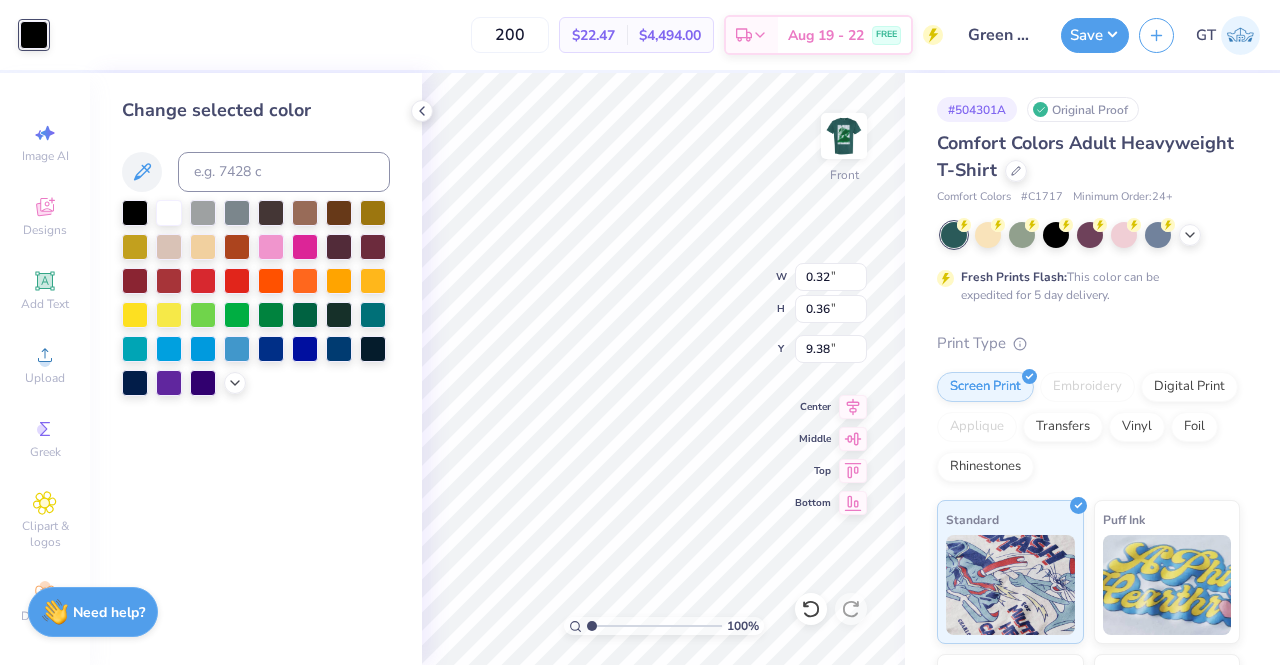 type on "0.09" 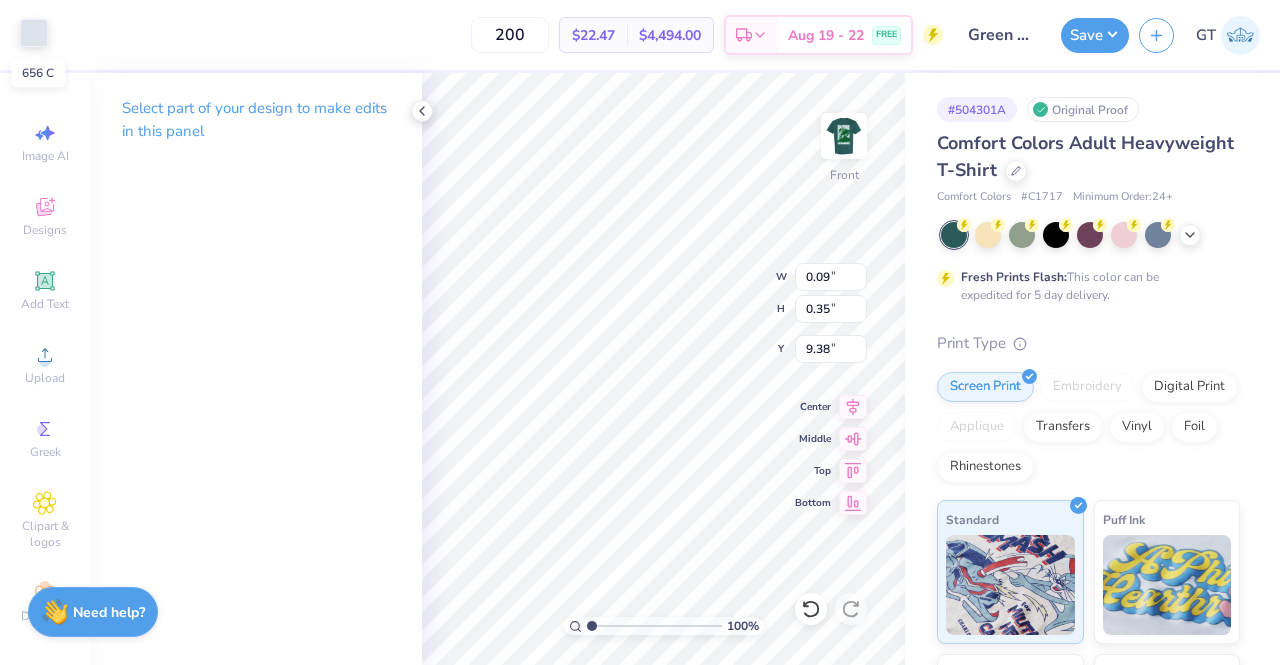 click at bounding box center [34, 33] 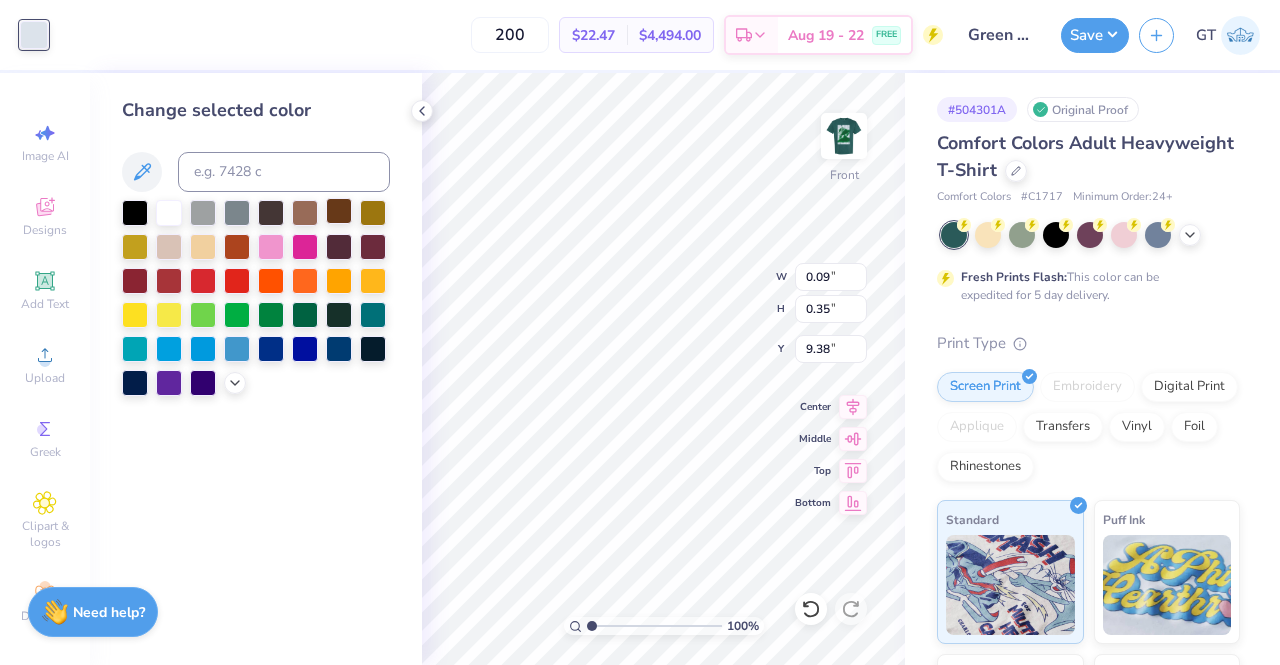 click at bounding box center [135, 213] 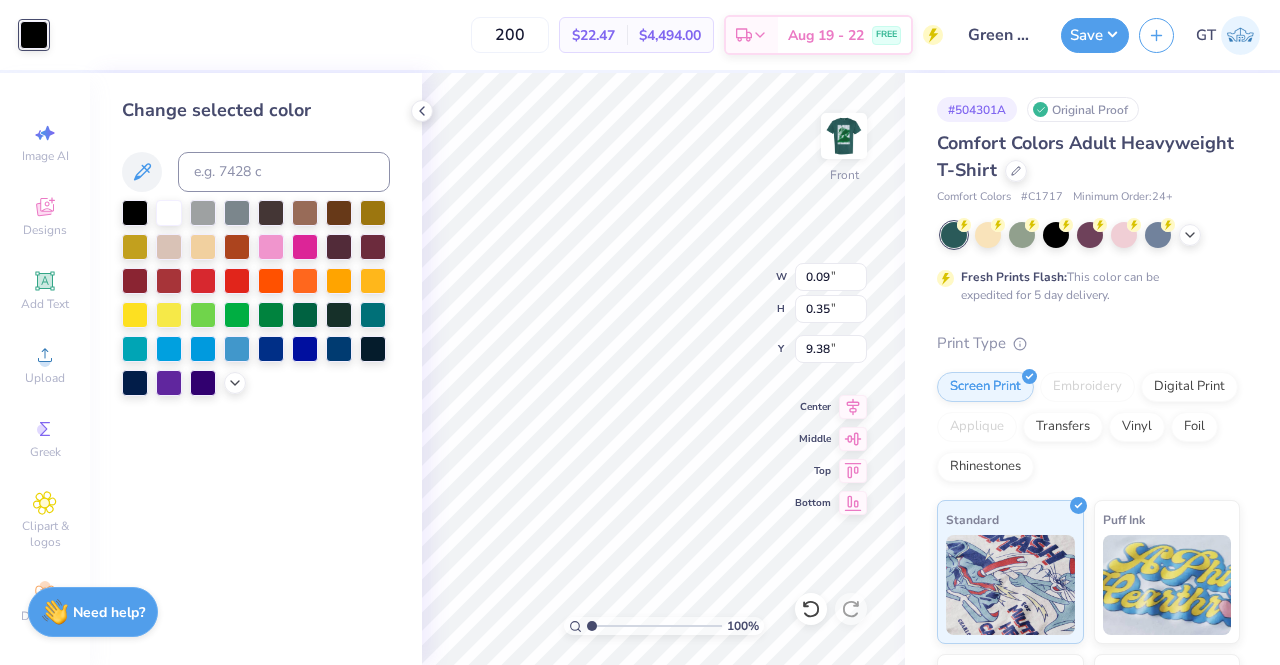 click at bounding box center [34, 35] 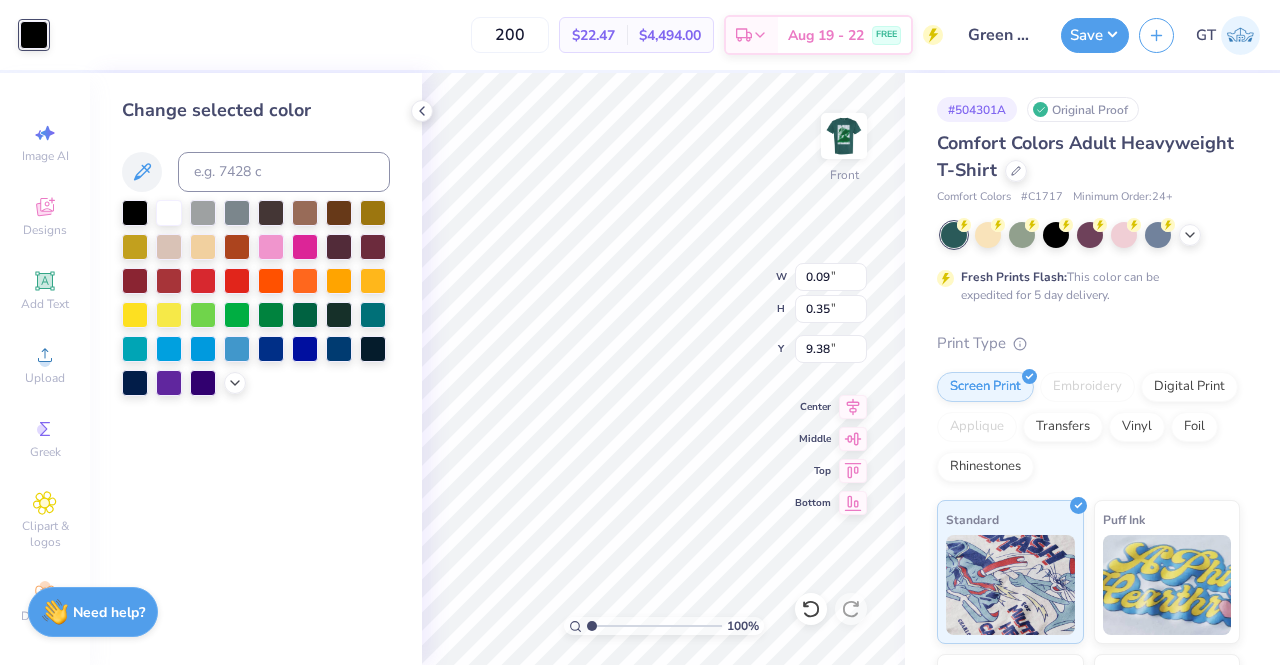 type on "0.31" 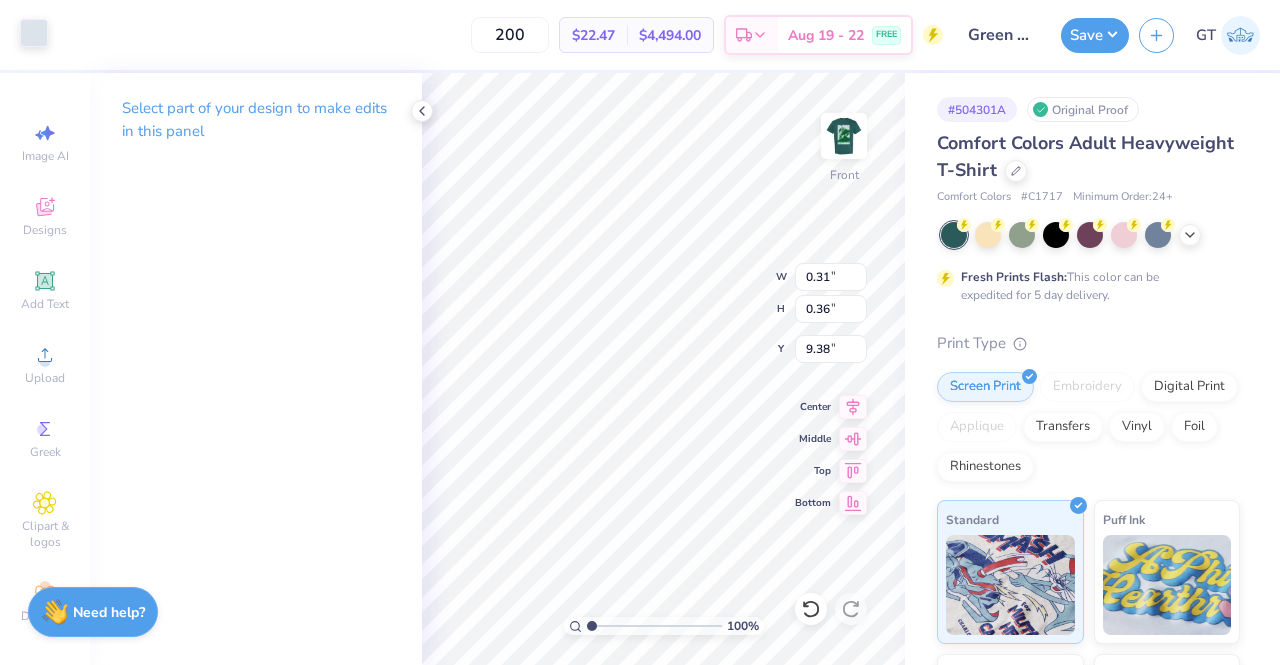 click at bounding box center [34, 33] 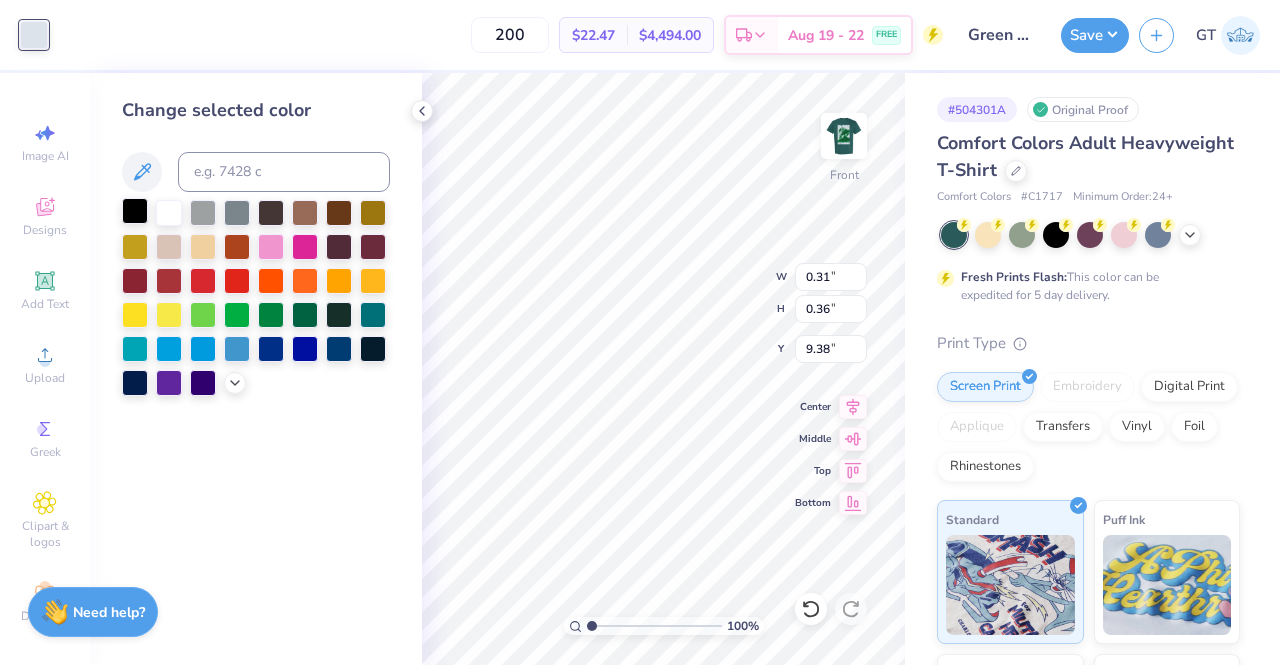 click at bounding box center (135, 211) 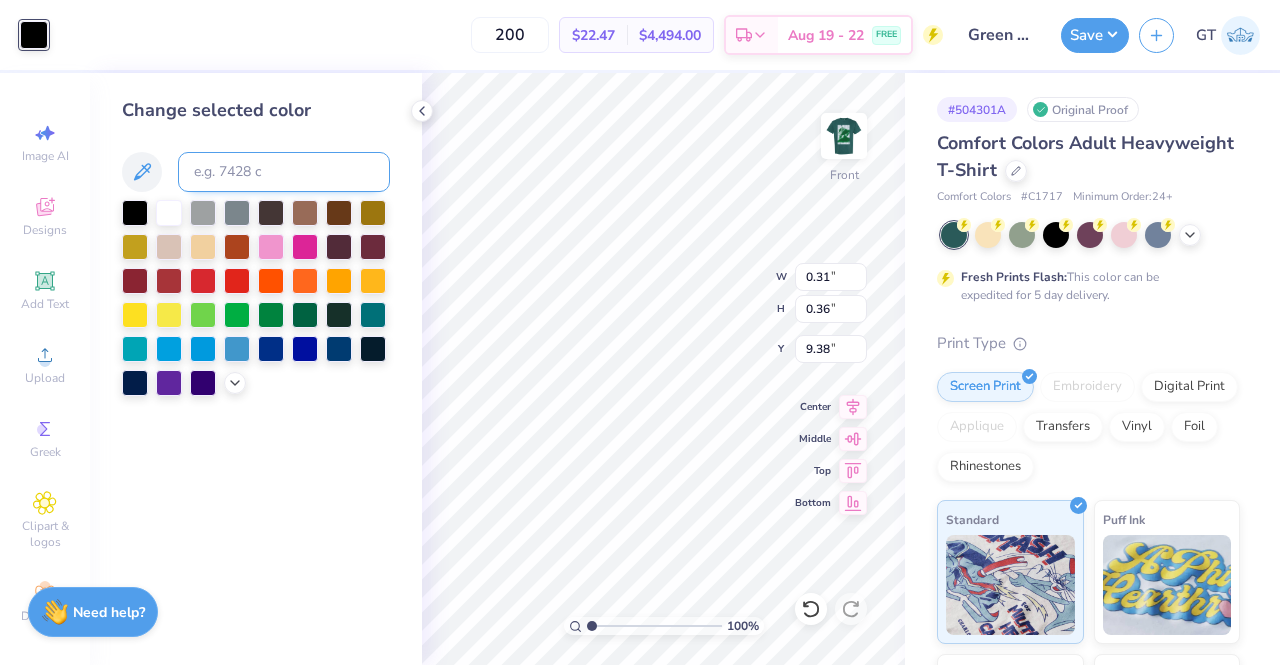 type on "0.26" 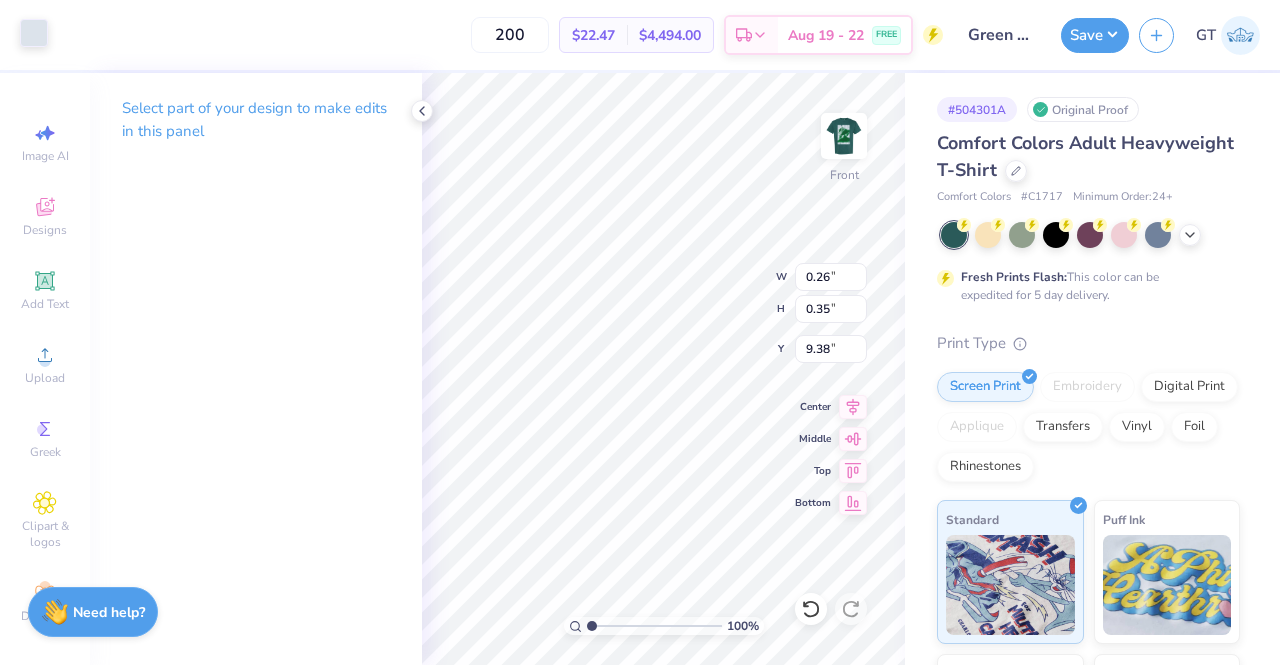 click at bounding box center (34, 33) 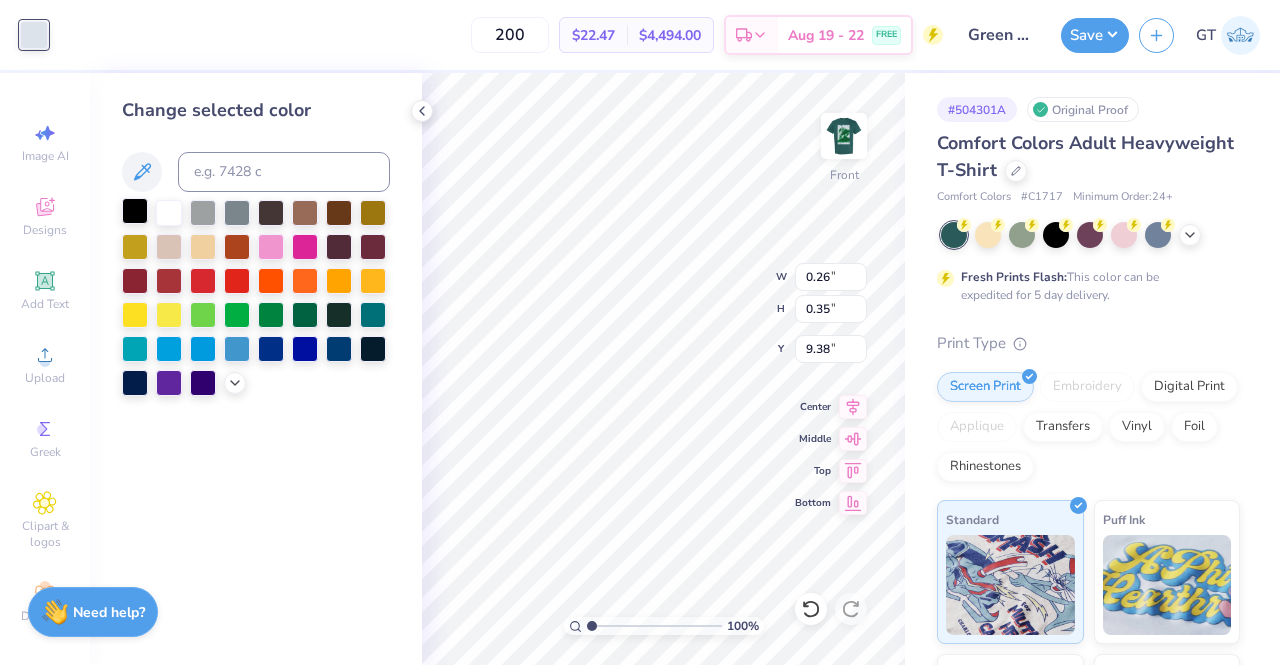 click at bounding box center [135, 211] 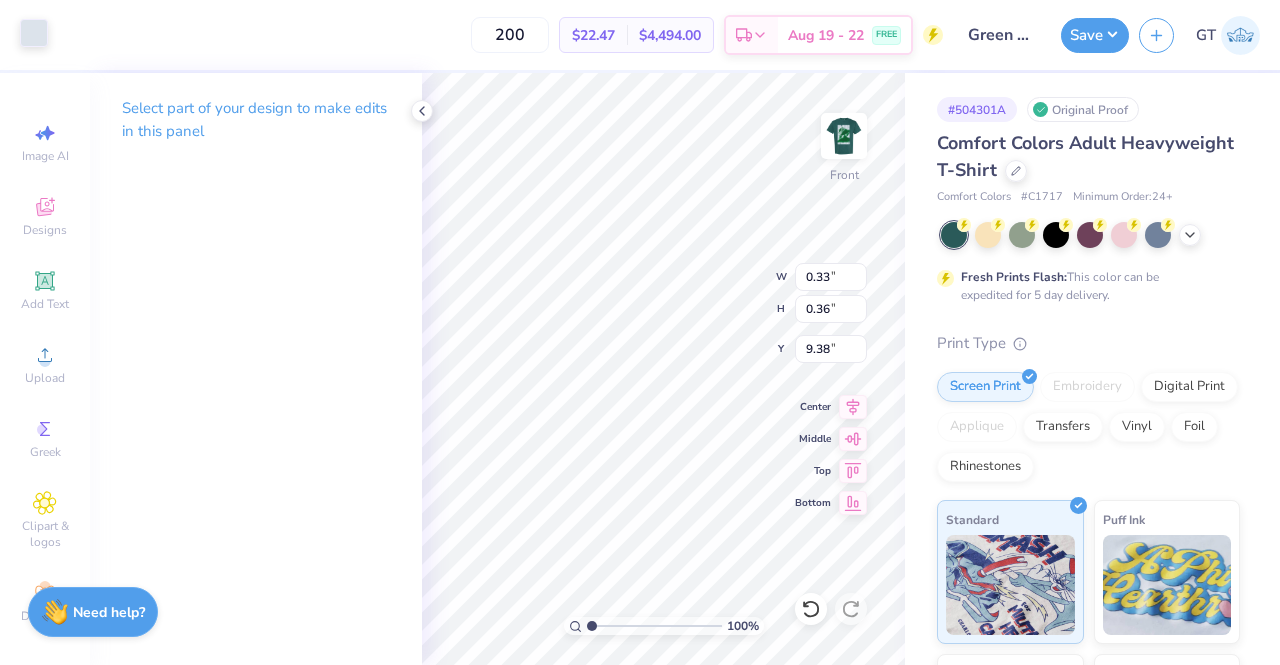 click at bounding box center [34, 33] 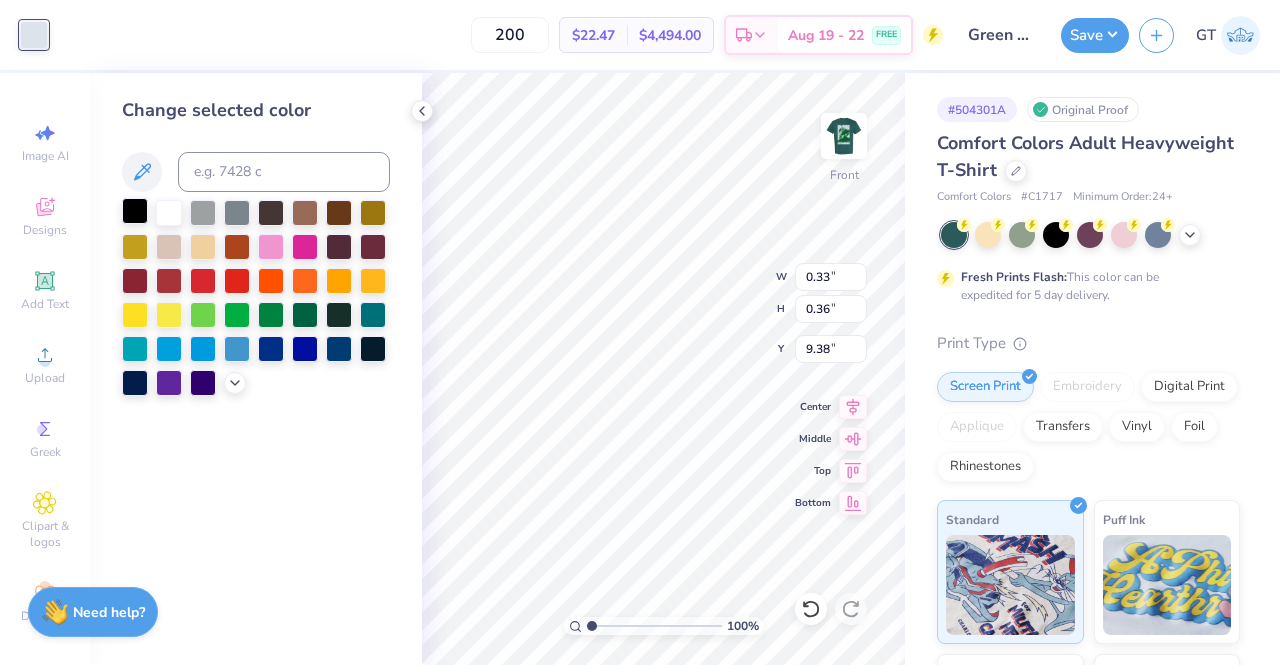 click at bounding box center (135, 211) 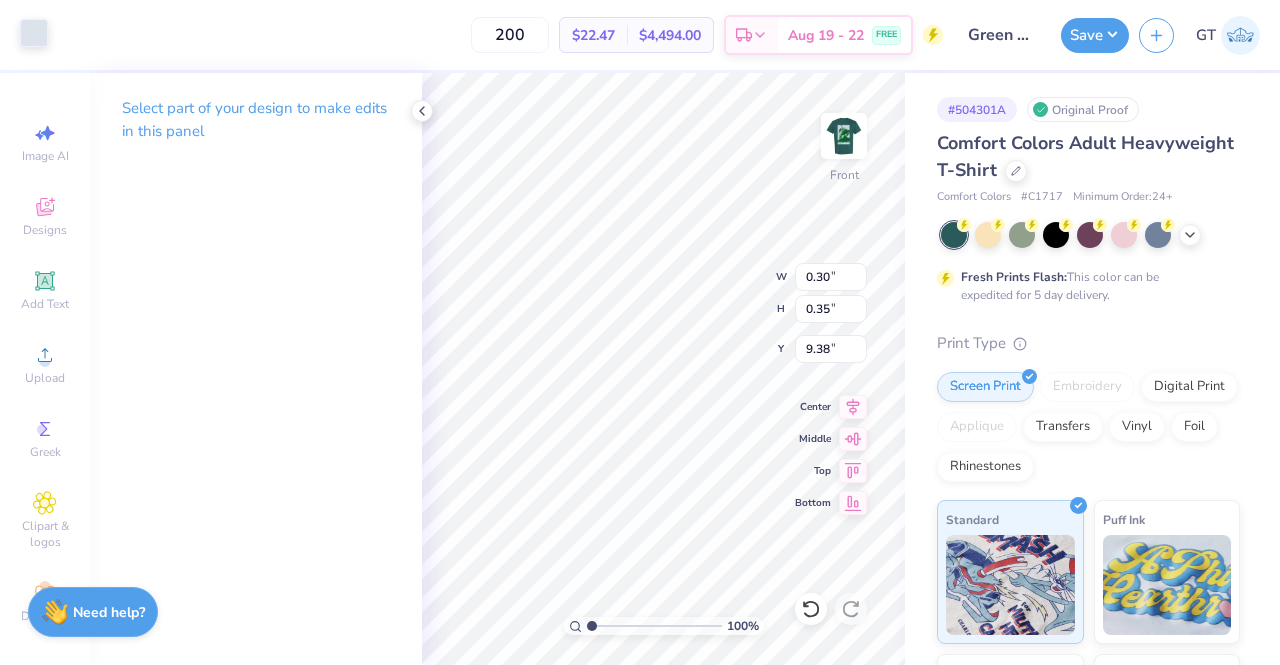 click at bounding box center [34, 33] 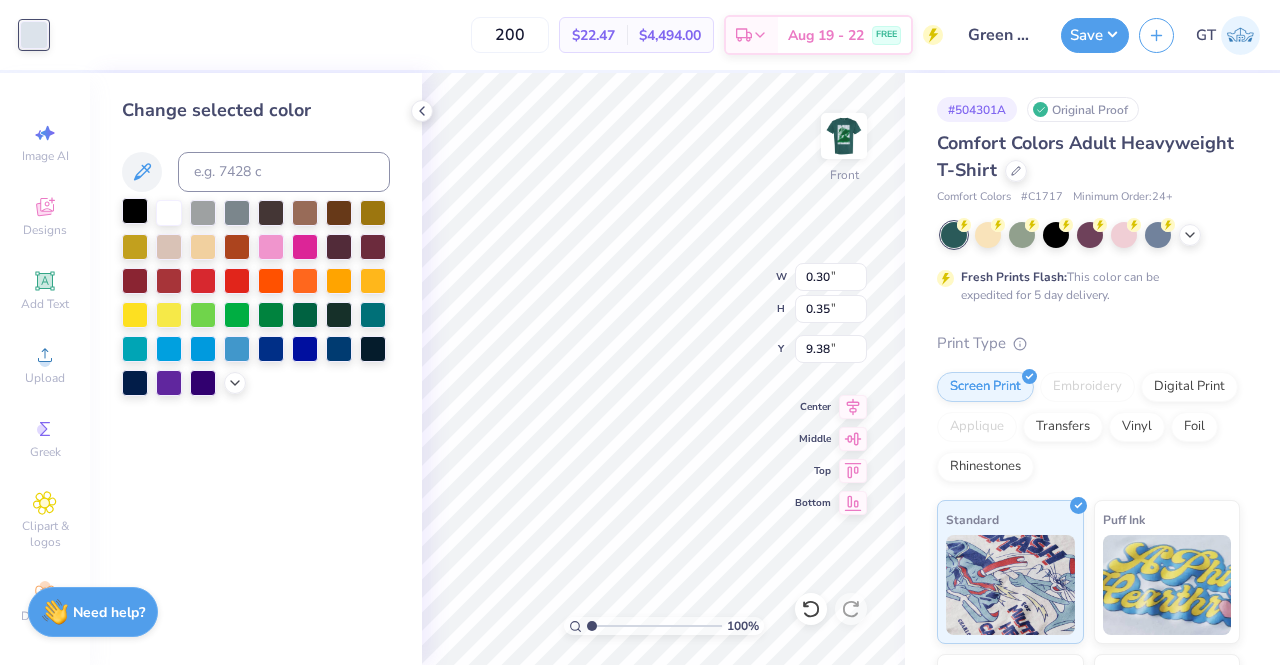 click at bounding box center (135, 211) 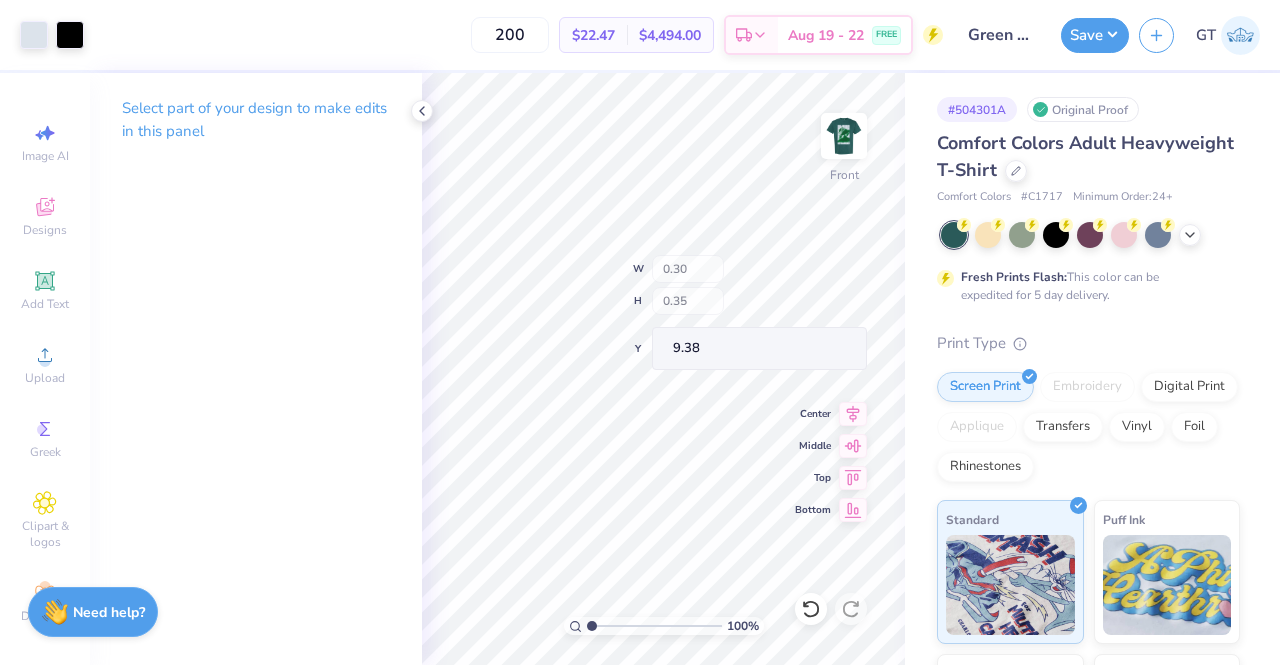 click on "100  % Front W 0.30 H 0.35 Y 9.38 Center Middle Top Bottom" at bounding box center (663, 369) 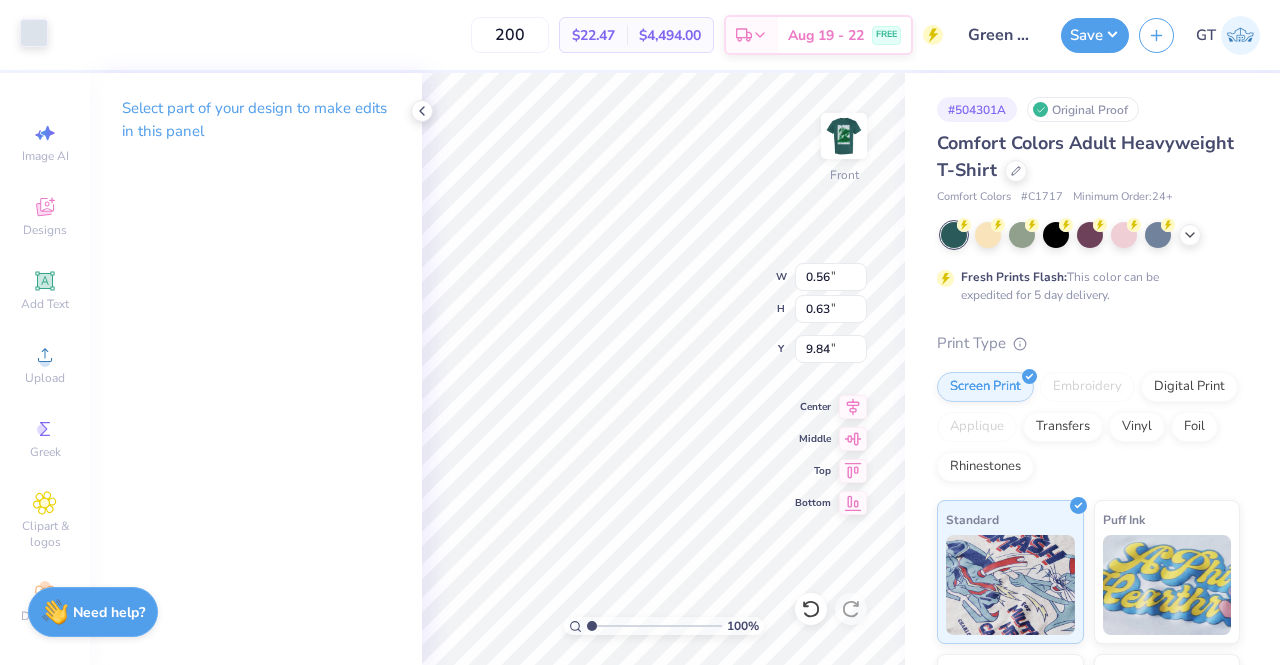 click at bounding box center [34, 33] 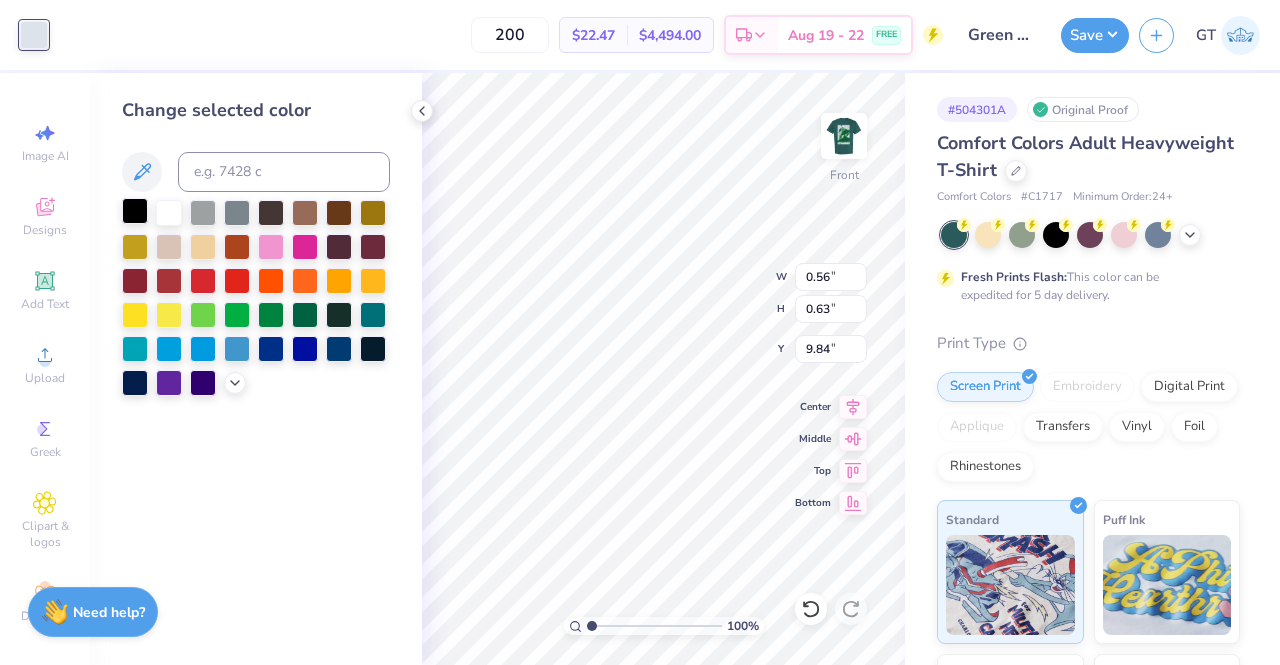 click at bounding box center (135, 211) 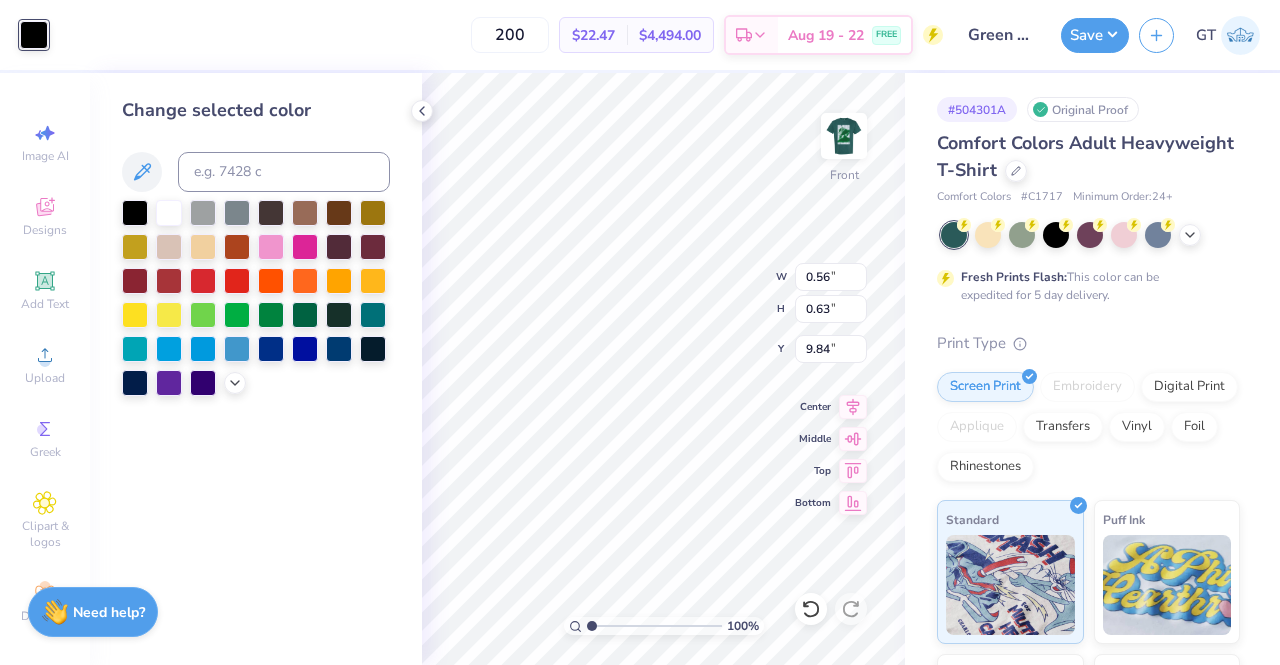 click on "100  % Front W 0.56 0.56 " H 0.63 0.63 " Y 9.84 9.84 " Center Middle Top Bottom" at bounding box center [663, 369] 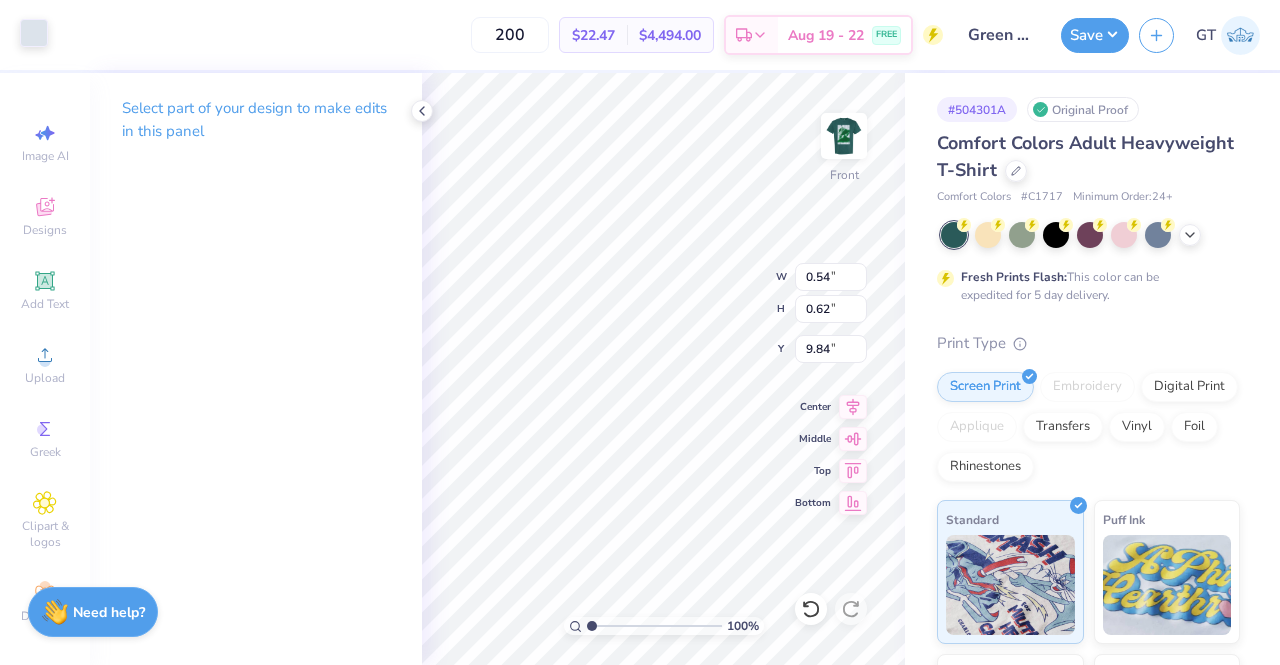 click at bounding box center [34, 33] 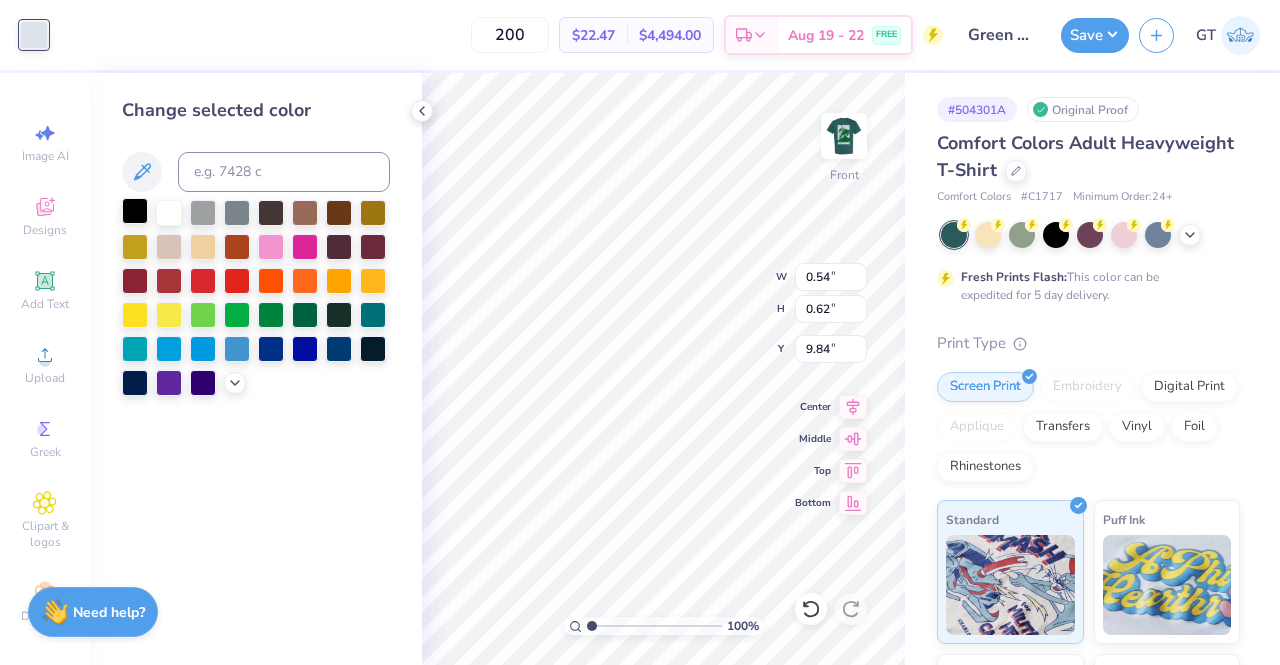click at bounding box center [135, 211] 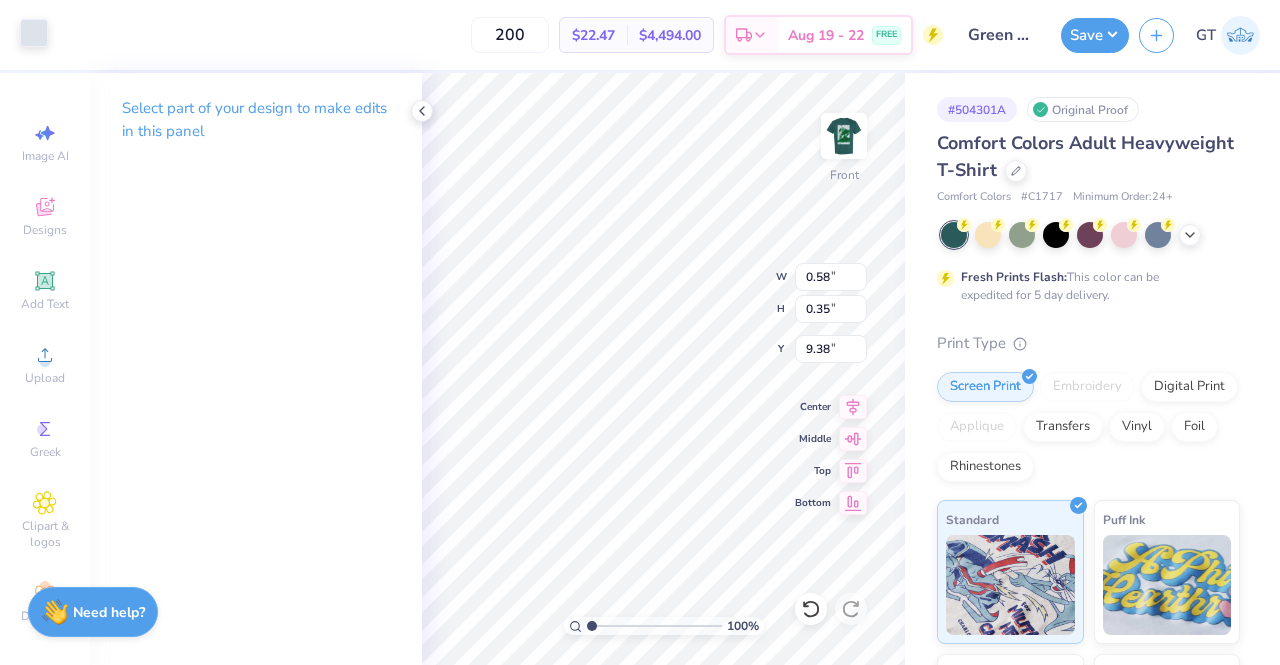 click at bounding box center (34, 33) 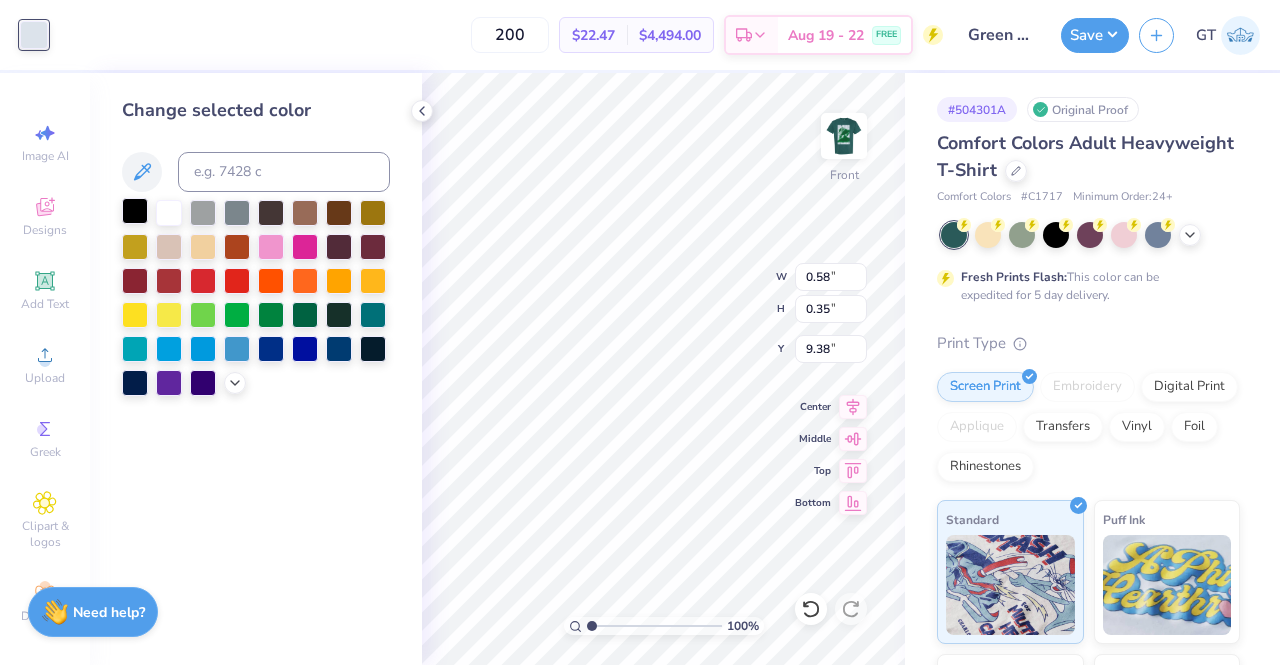 click at bounding box center [135, 211] 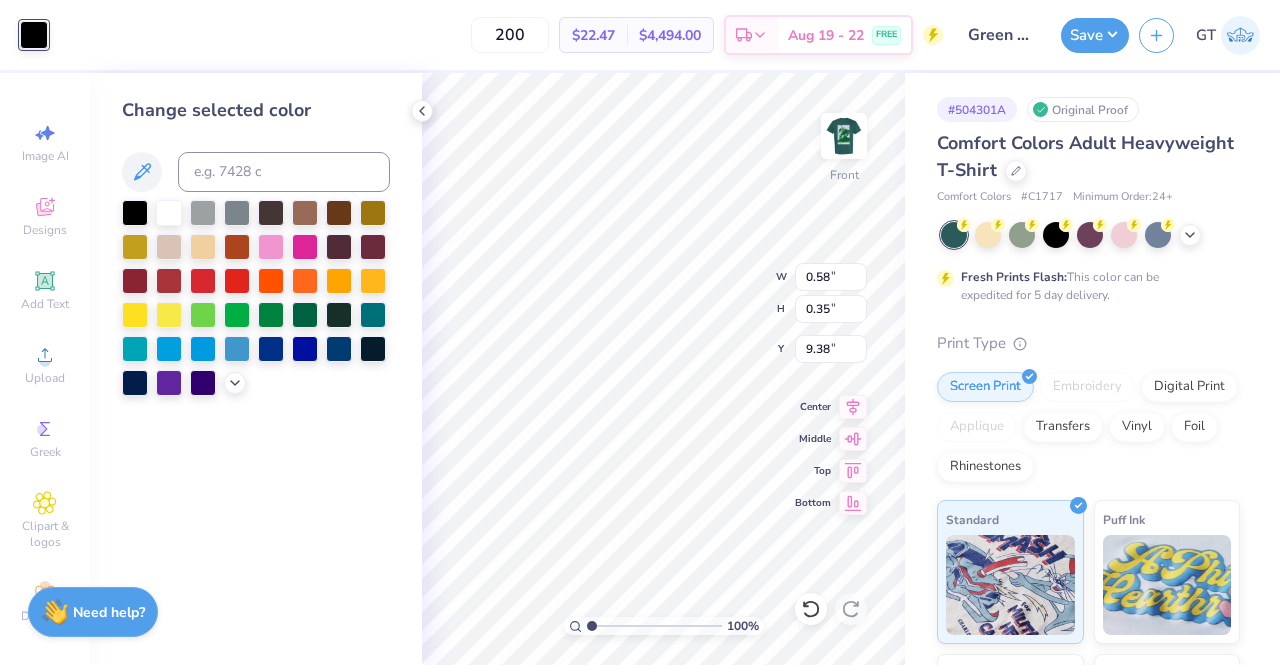 type on "0.23" 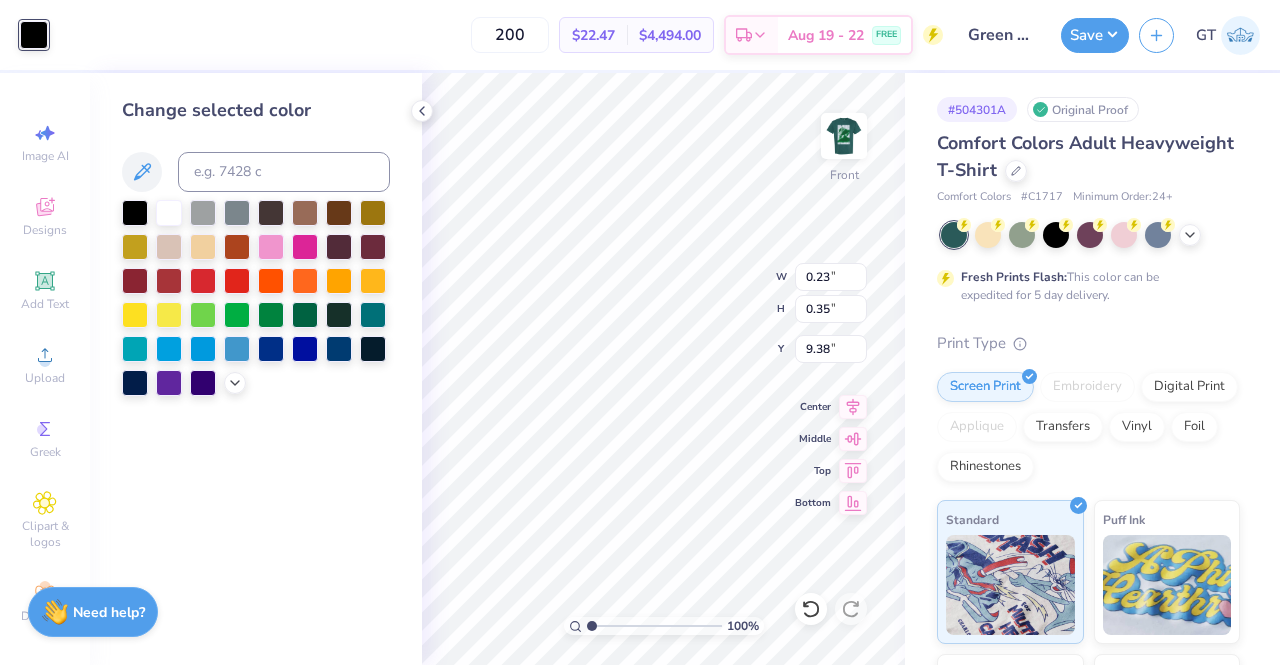 type on "0.37" 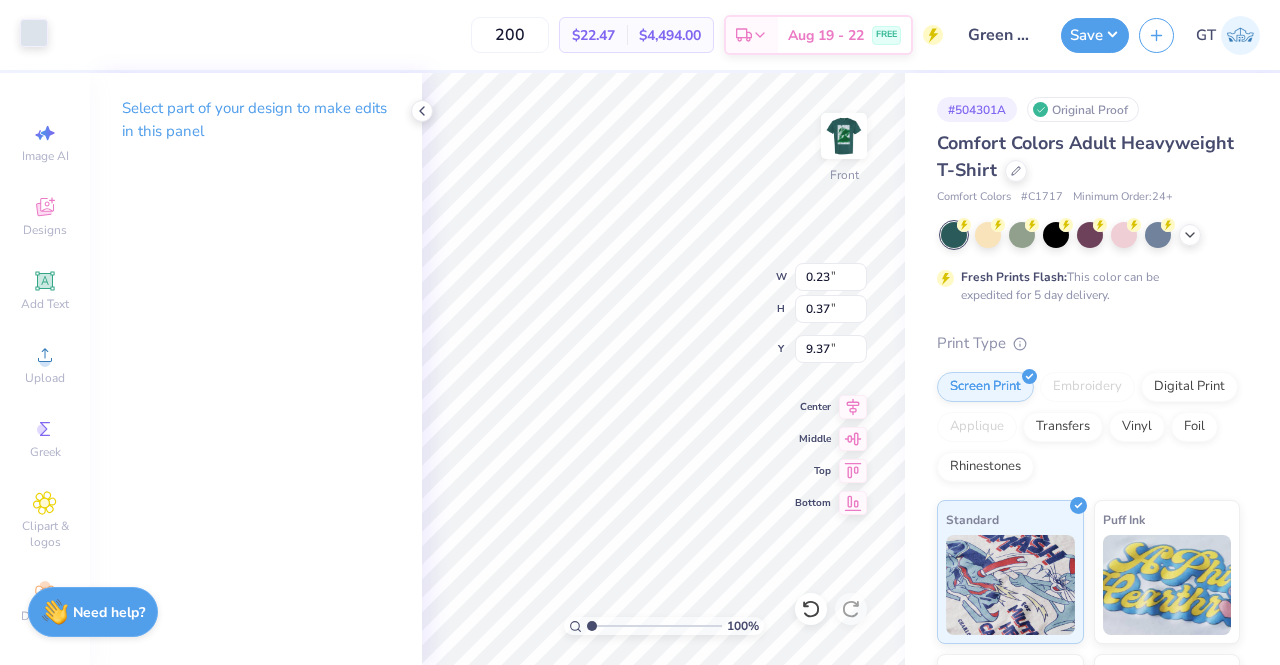 click at bounding box center [34, 33] 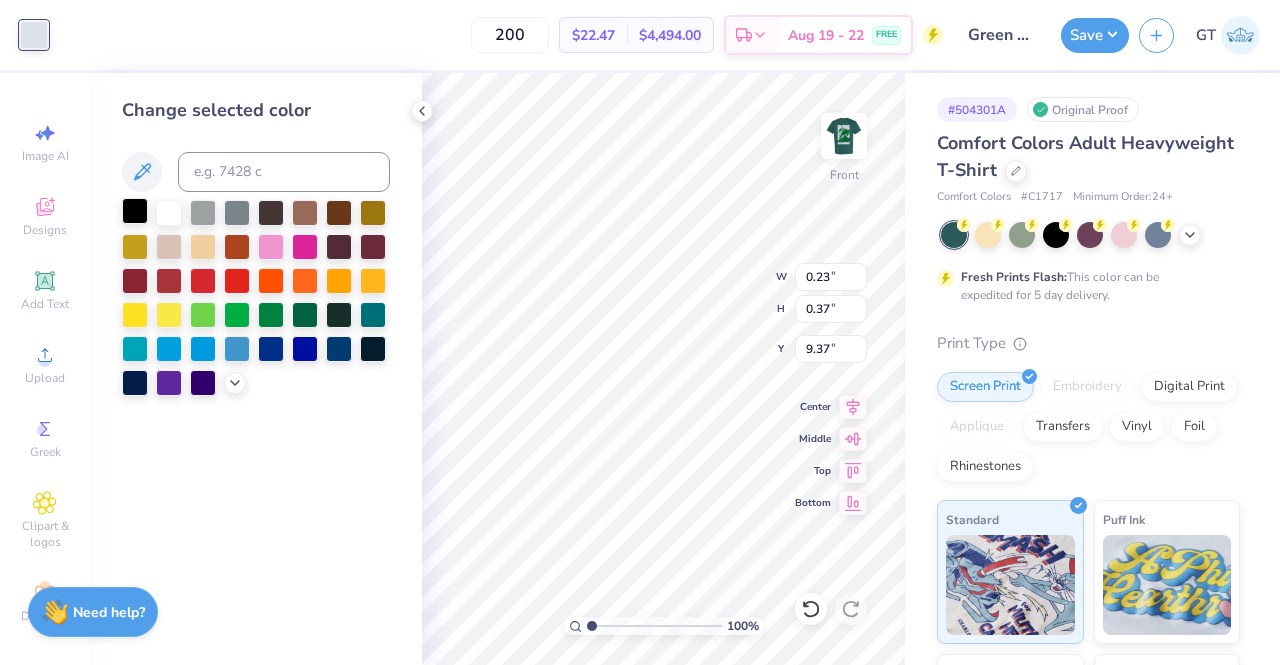 click at bounding box center [135, 211] 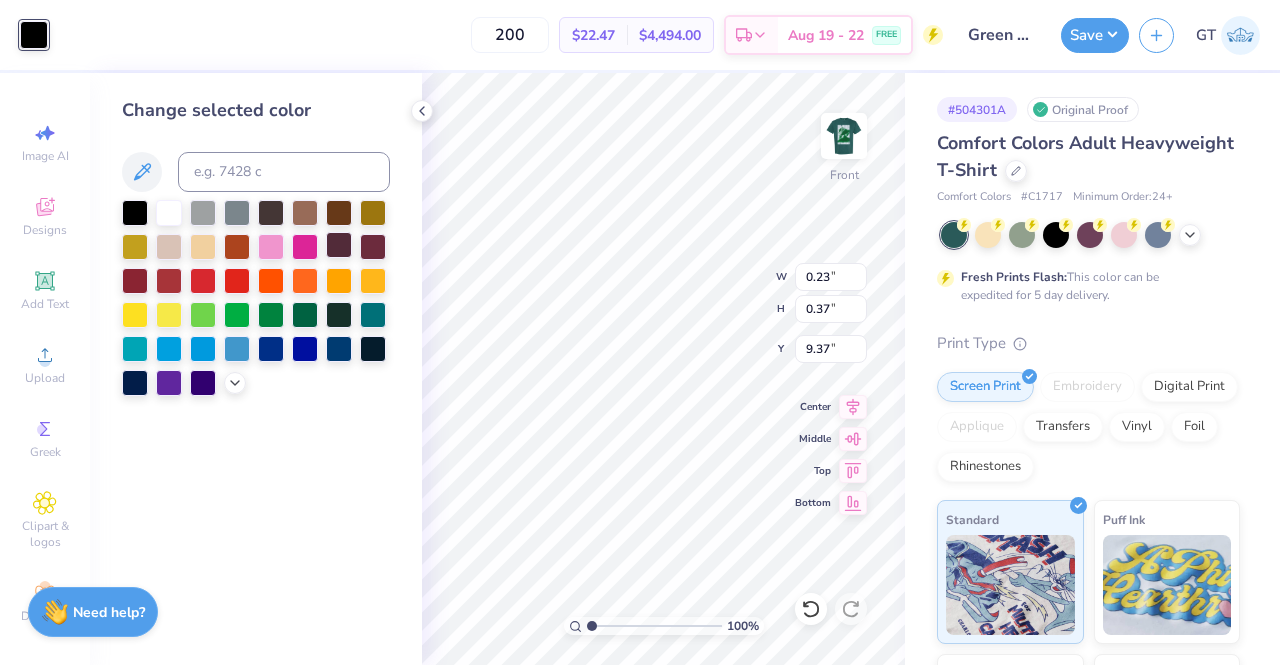 type on "0.24" 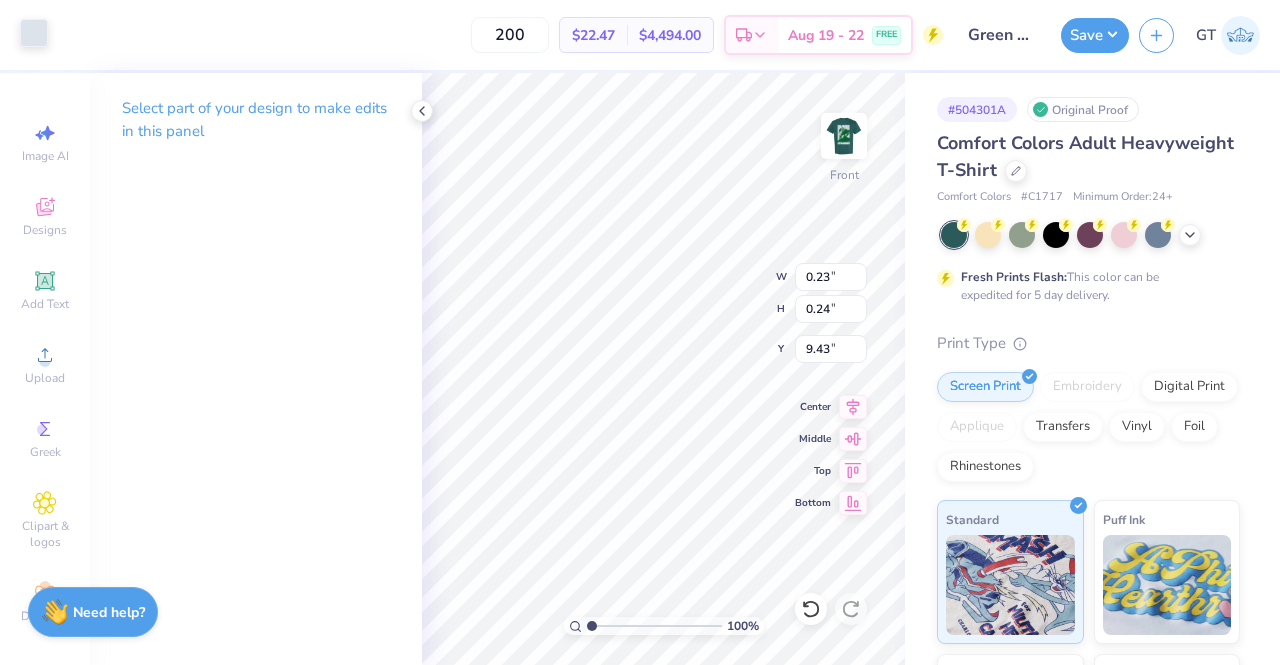 click at bounding box center (34, 33) 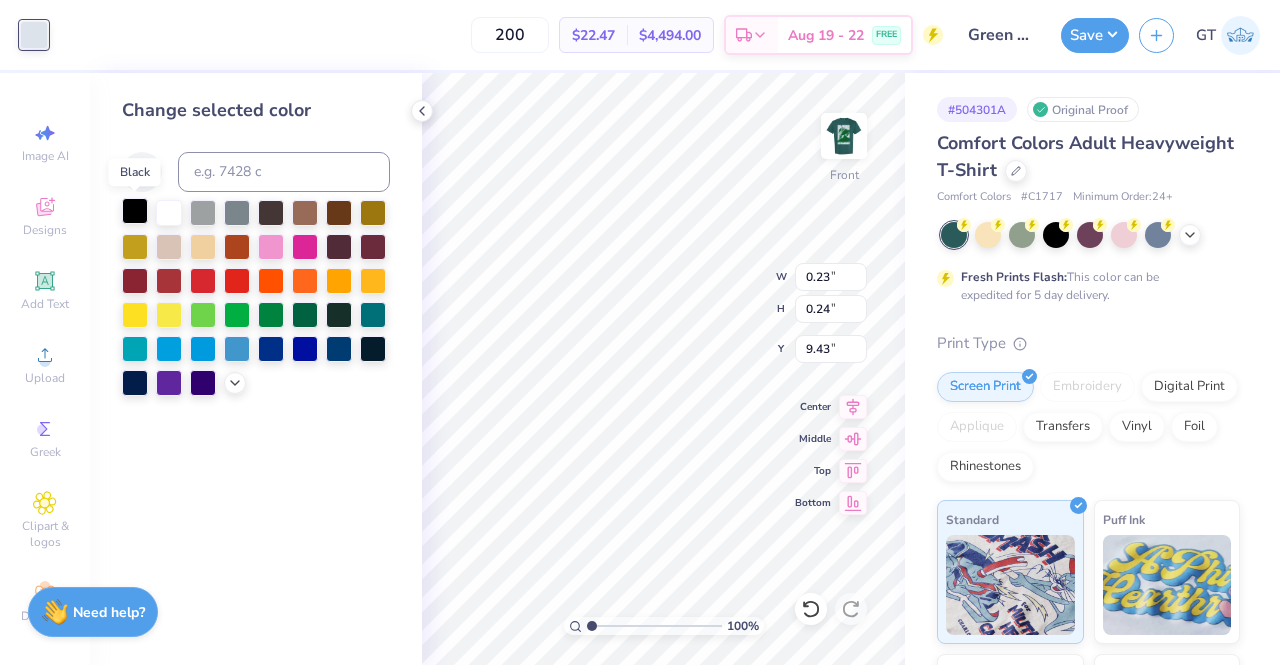 click at bounding box center [135, 211] 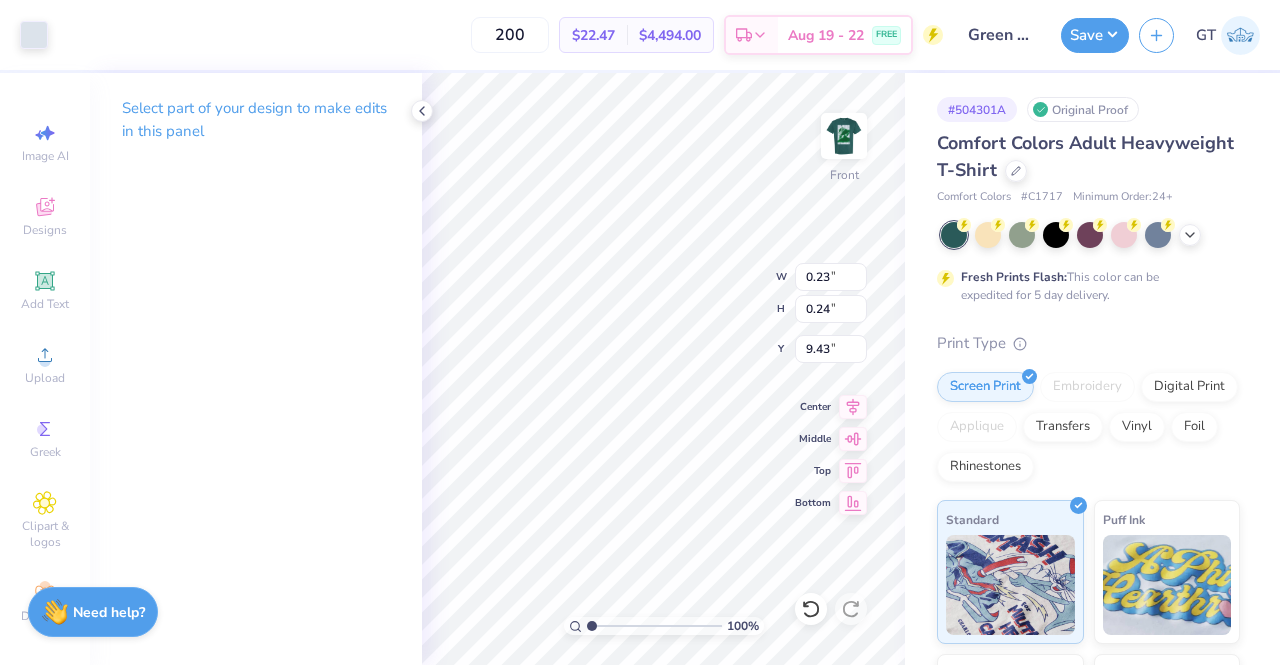 type on "0.09" 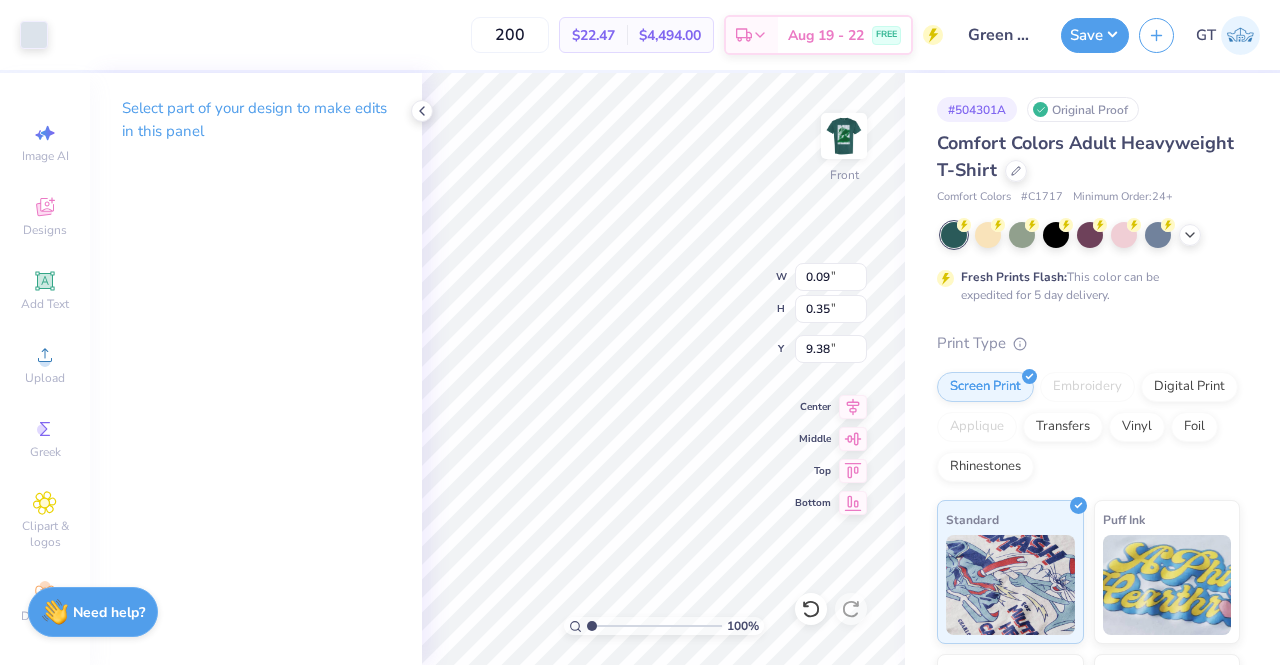click on "Art colors 200 $22.47 Per Item $4,494.00 Total Est.  Delivery Aug 19 - 22 FREE Design Title Green Alpine 2025 Save GT" at bounding box center (640, 35) 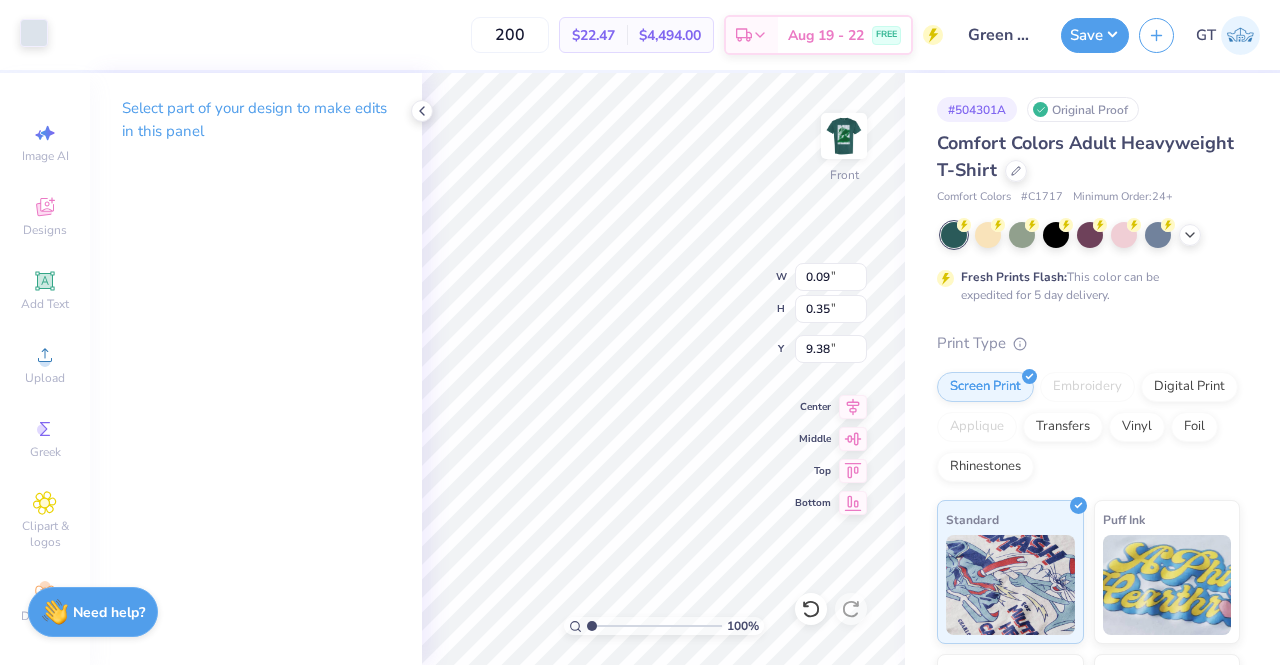 click at bounding box center (34, 33) 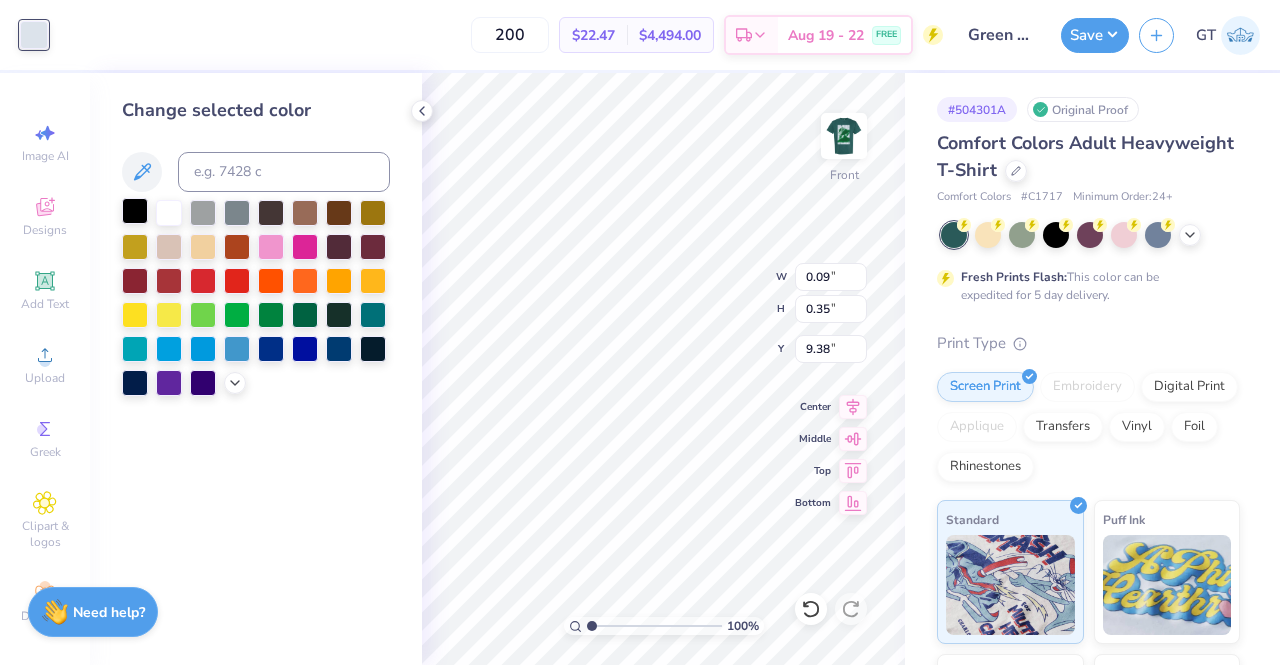 click at bounding box center (135, 211) 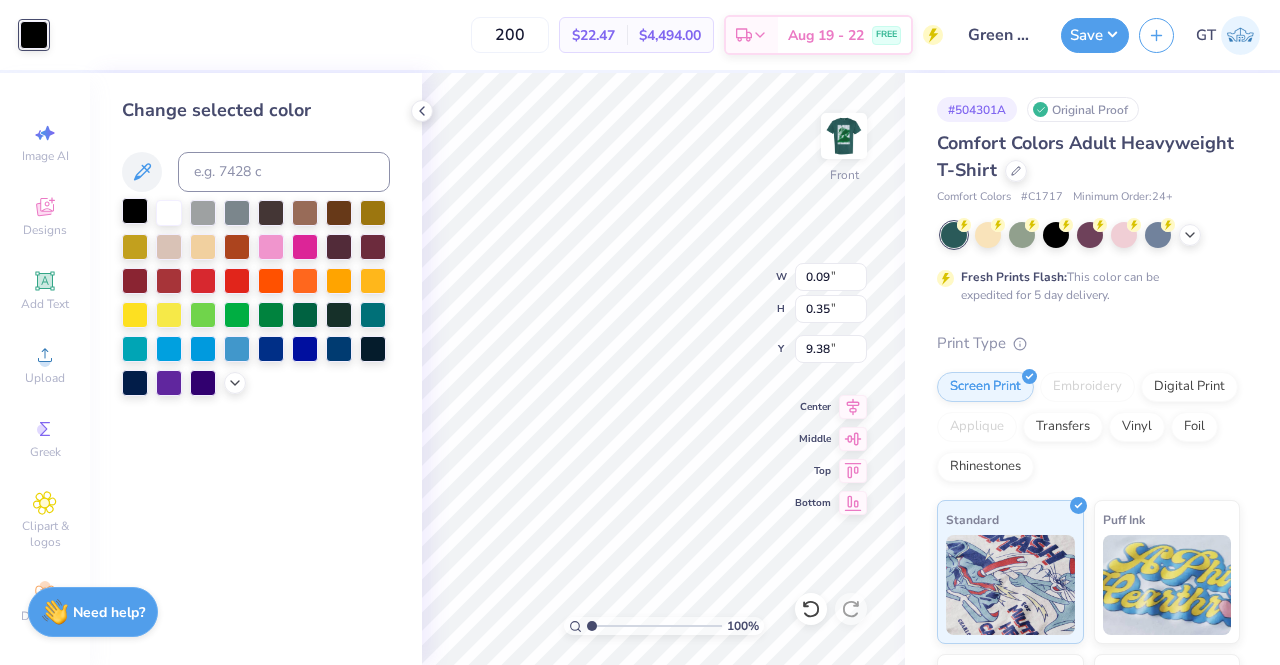 type on "0.15" 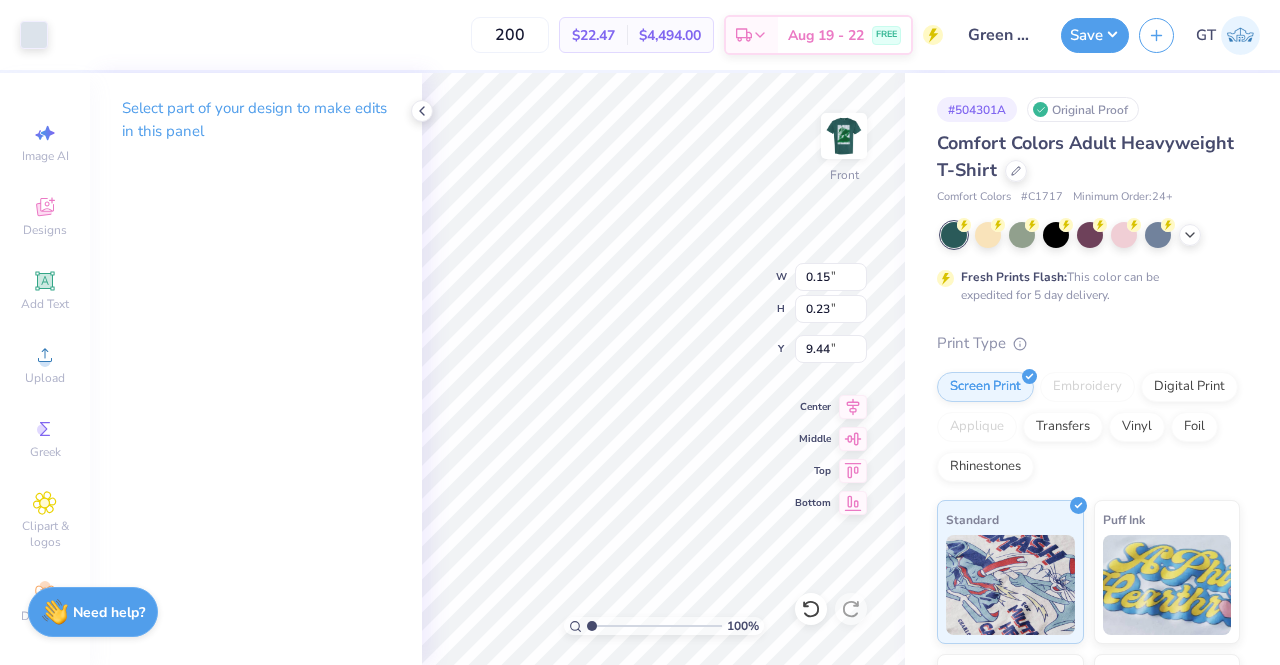 click on "Art colors 200 $22.47 Per Item $4,494.00 Total Est.  Delivery Aug 19 - 22 FREE Design Title Green Alpine 2025 Save GT" at bounding box center [640, 35] 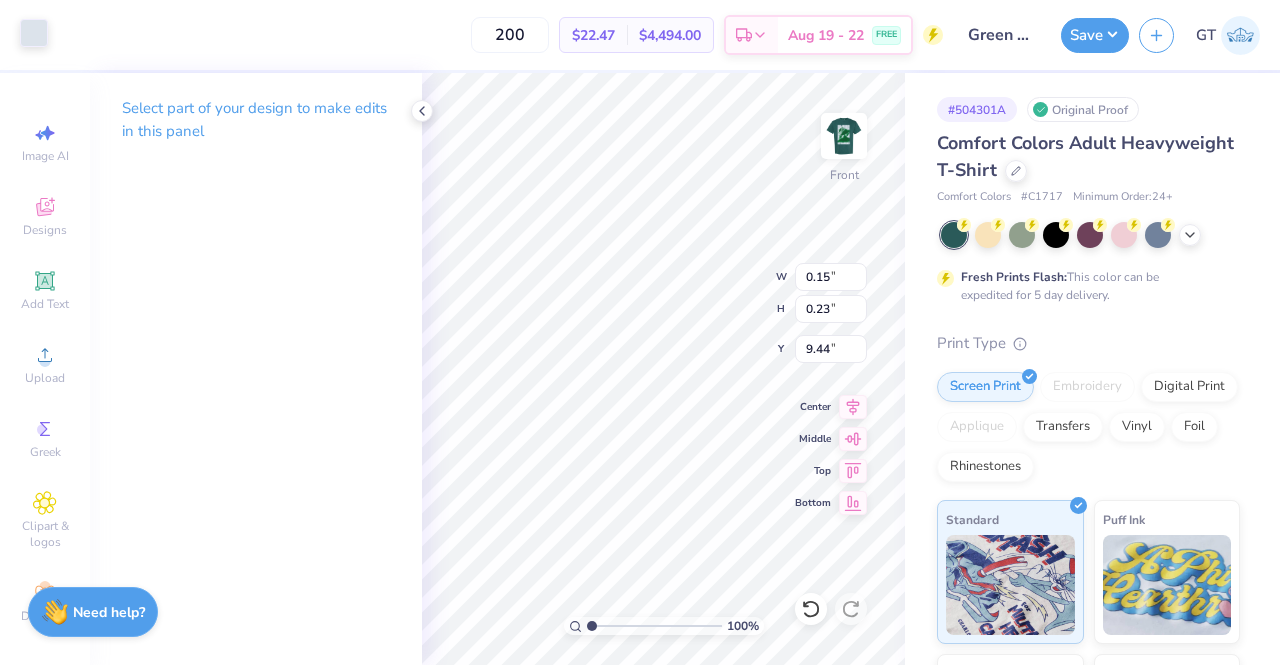 click at bounding box center [34, 33] 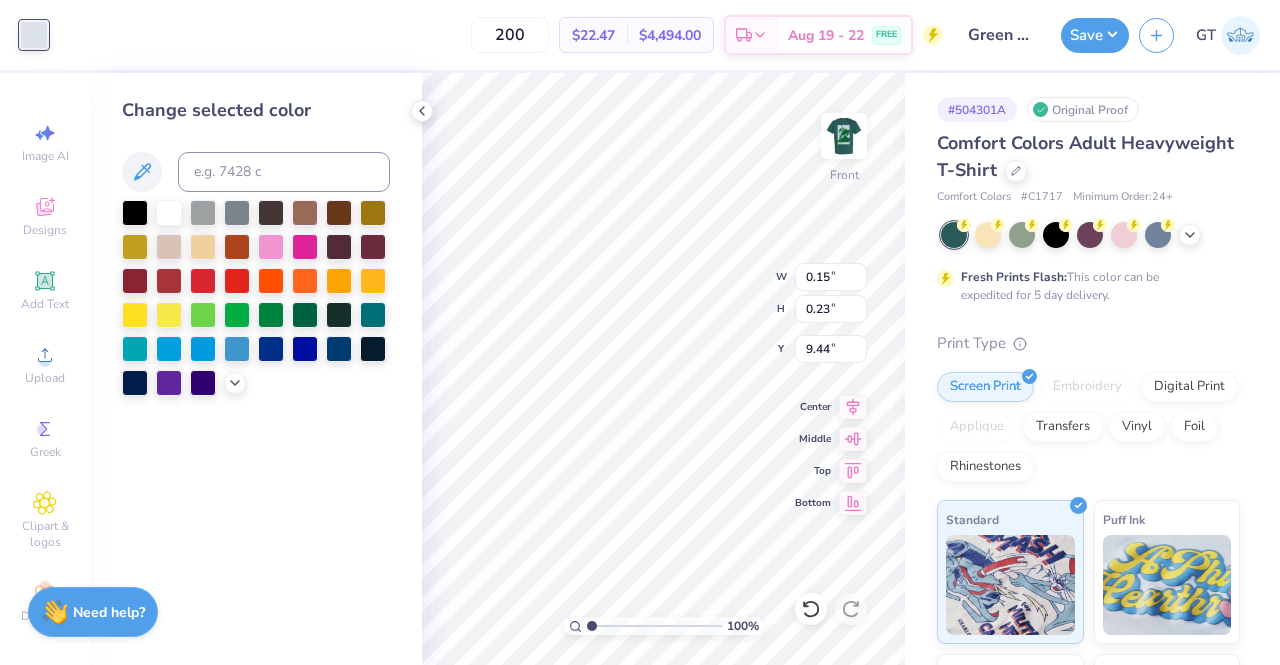 click at bounding box center (169, 213) 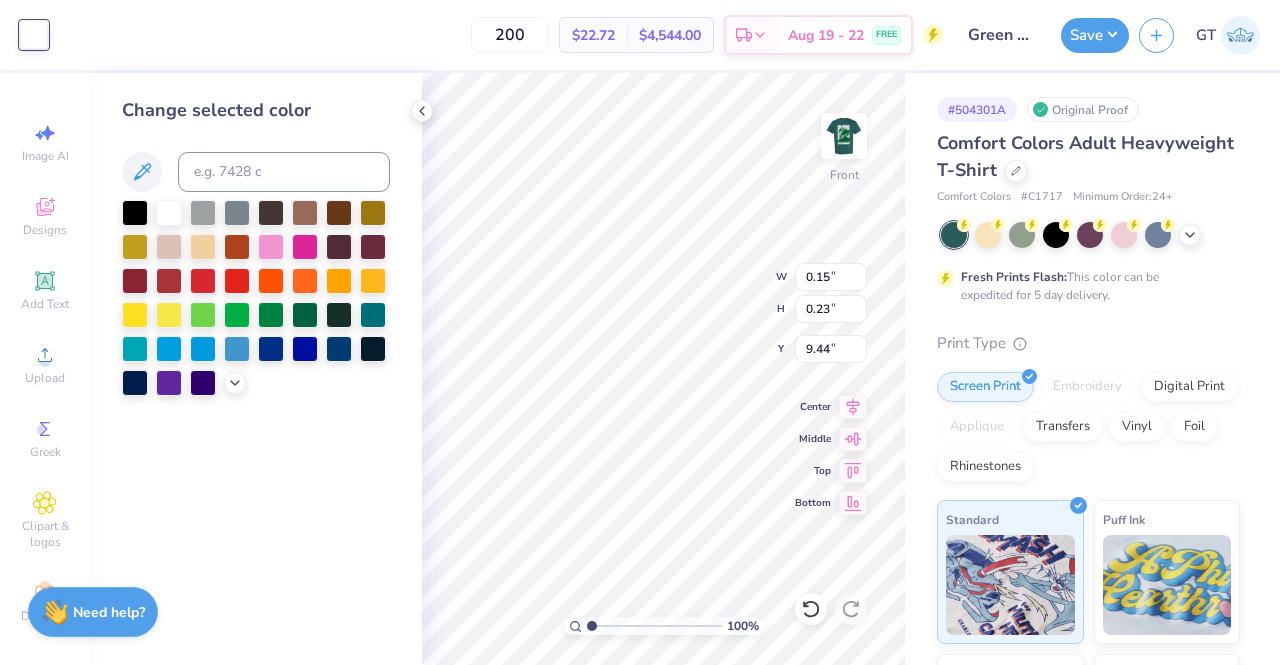 click at bounding box center (34, 35) 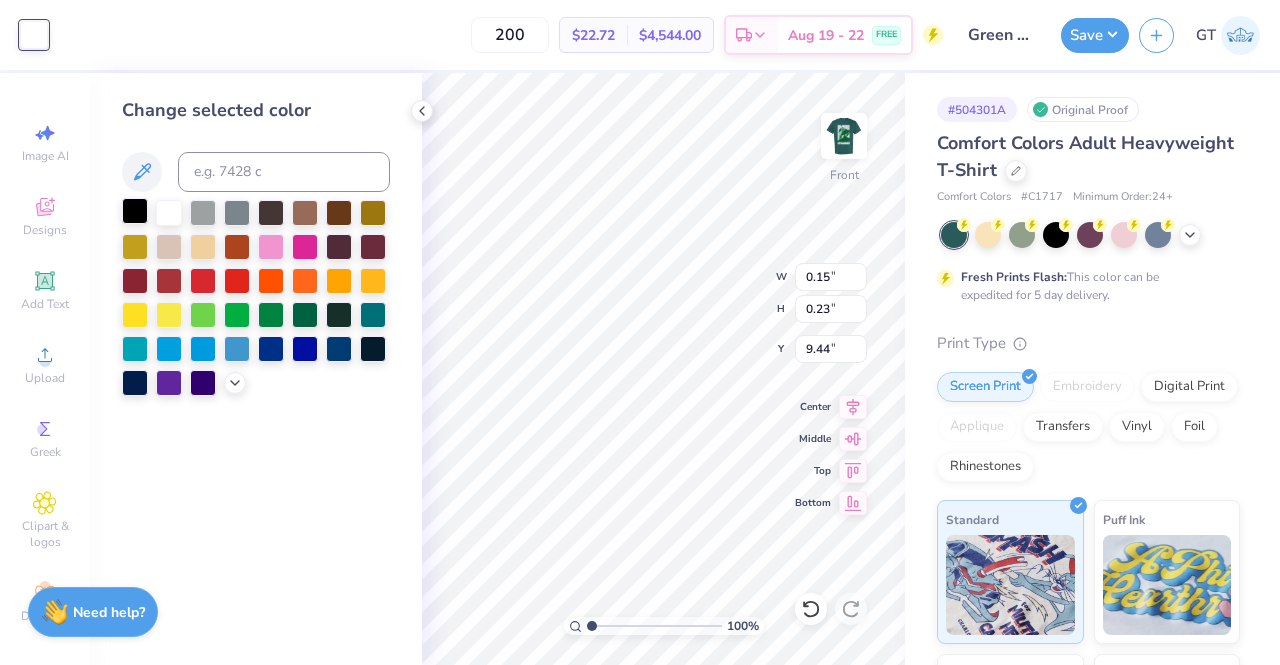 click at bounding box center [135, 211] 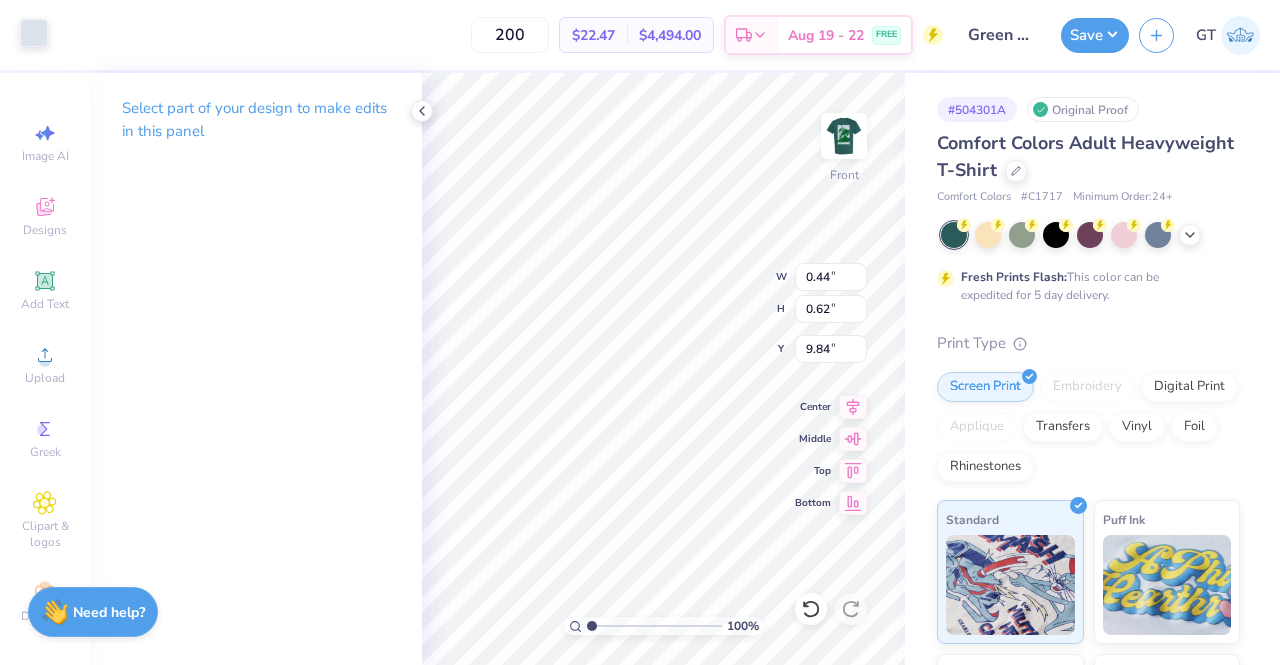 click at bounding box center [34, 33] 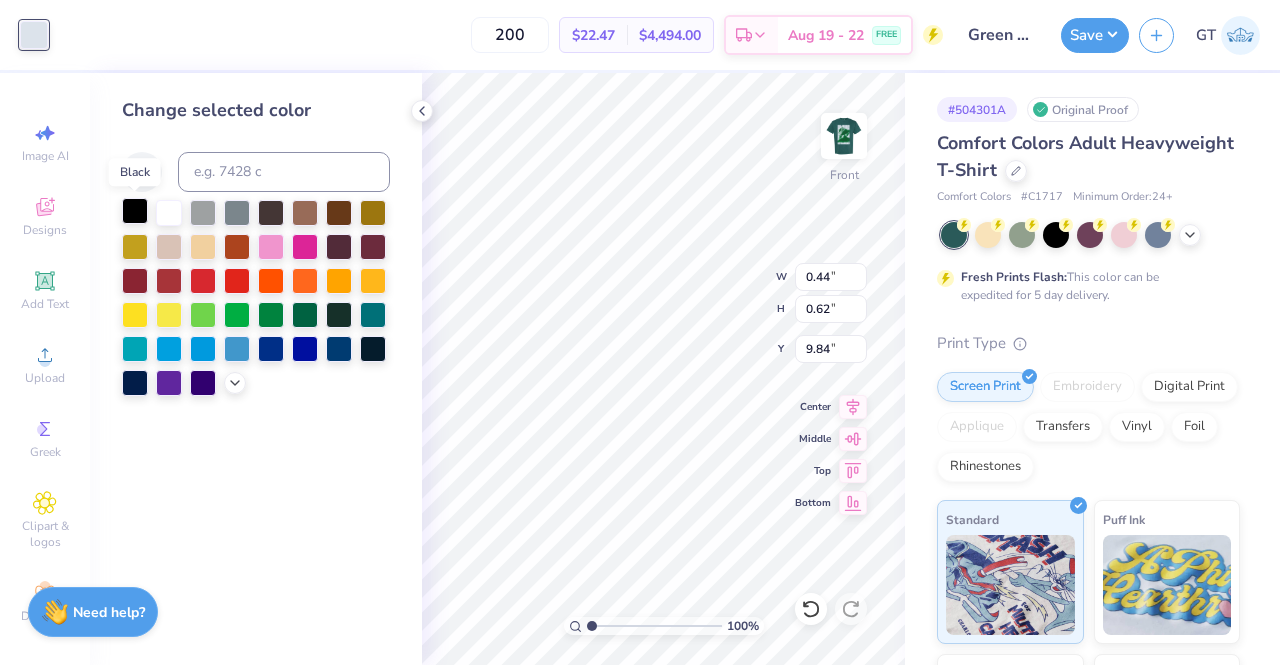 click at bounding box center (135, 211) 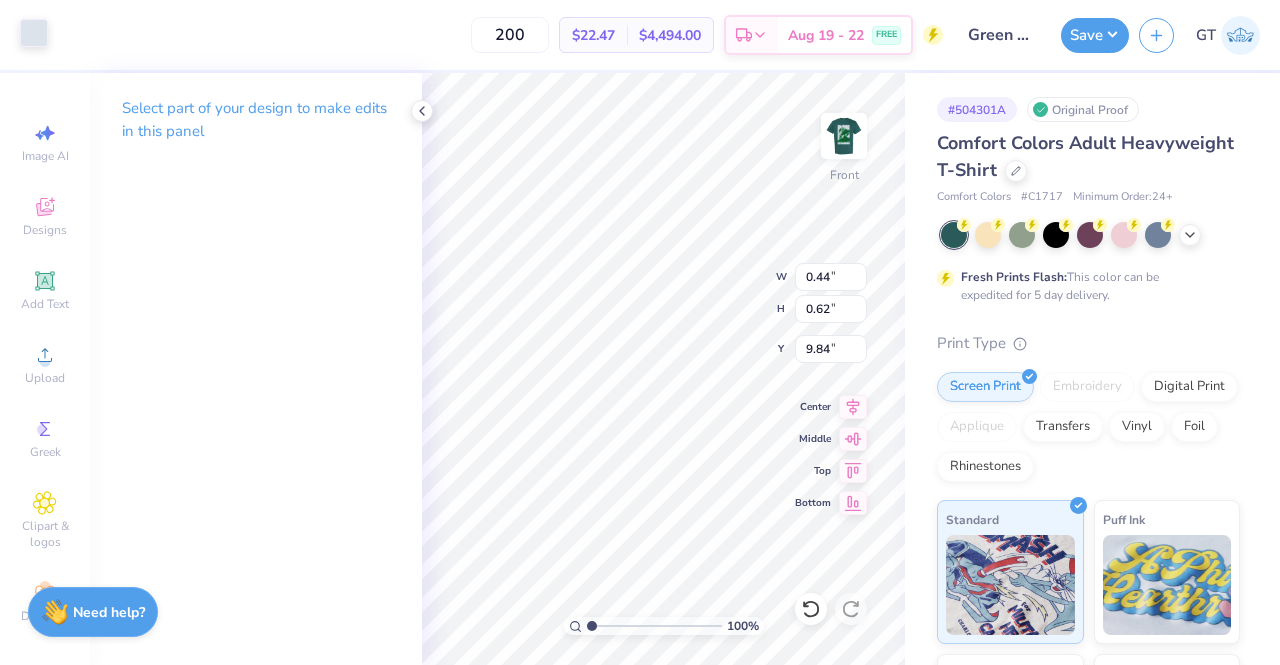 click at bounding box center [34, 33] 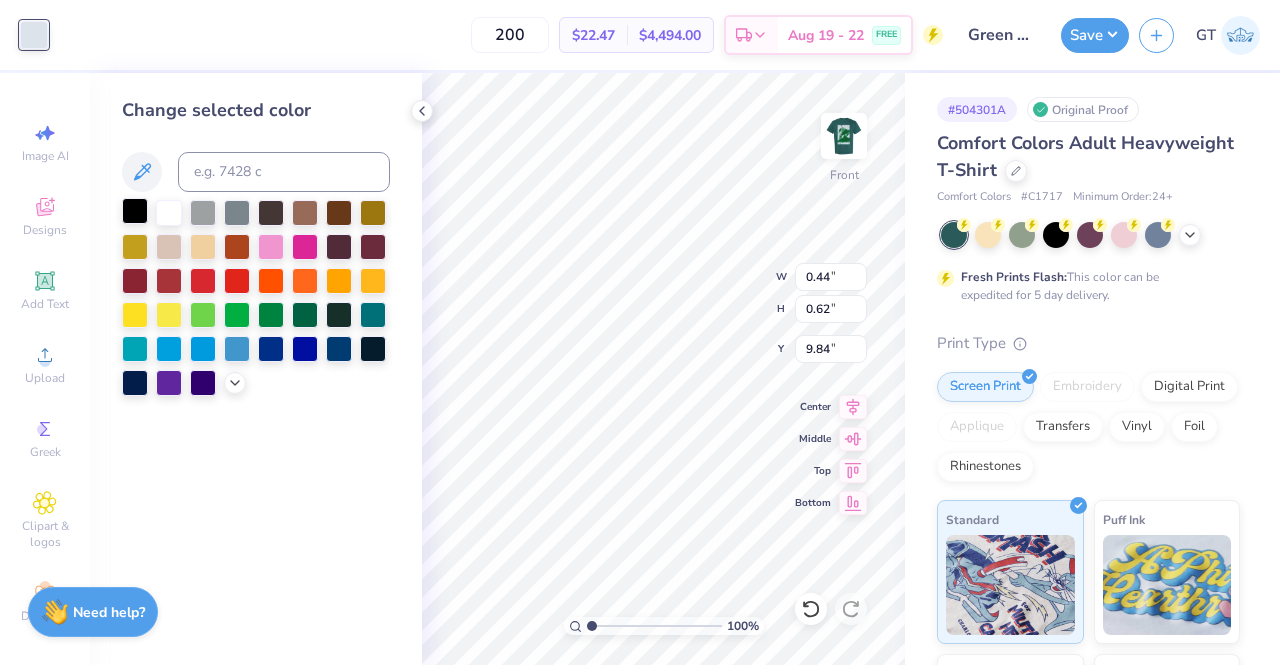 click at bounding box center (135, 211) 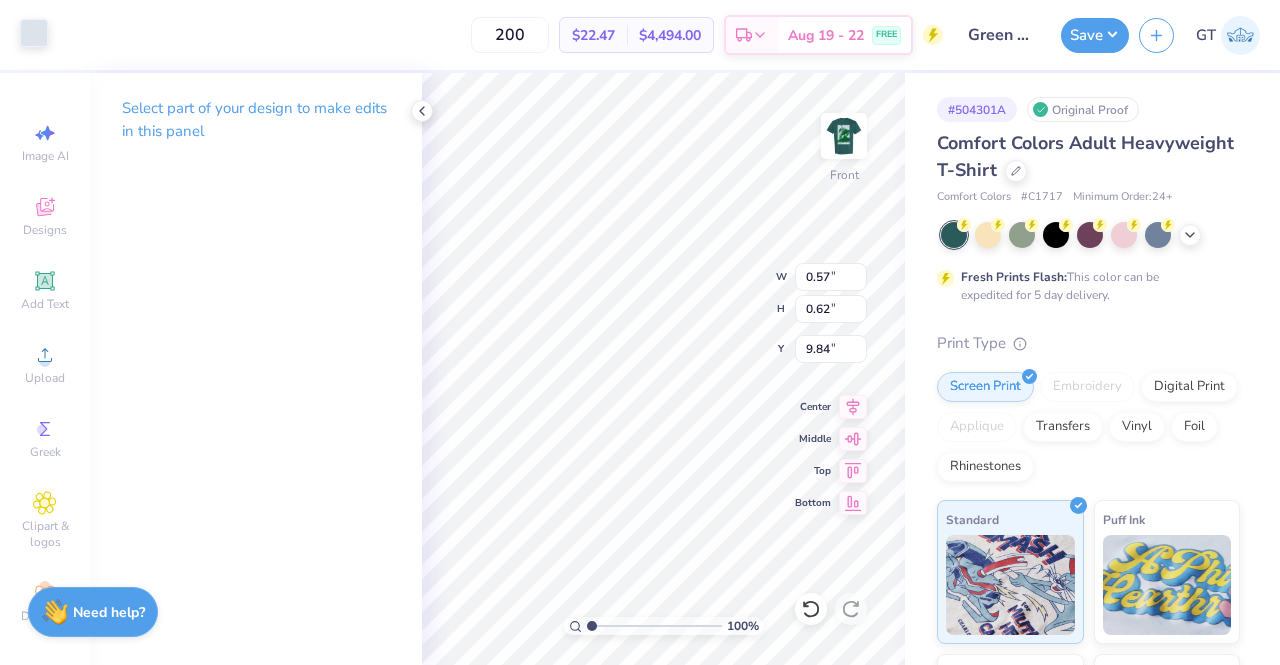 click at bounding box center [34, 33] 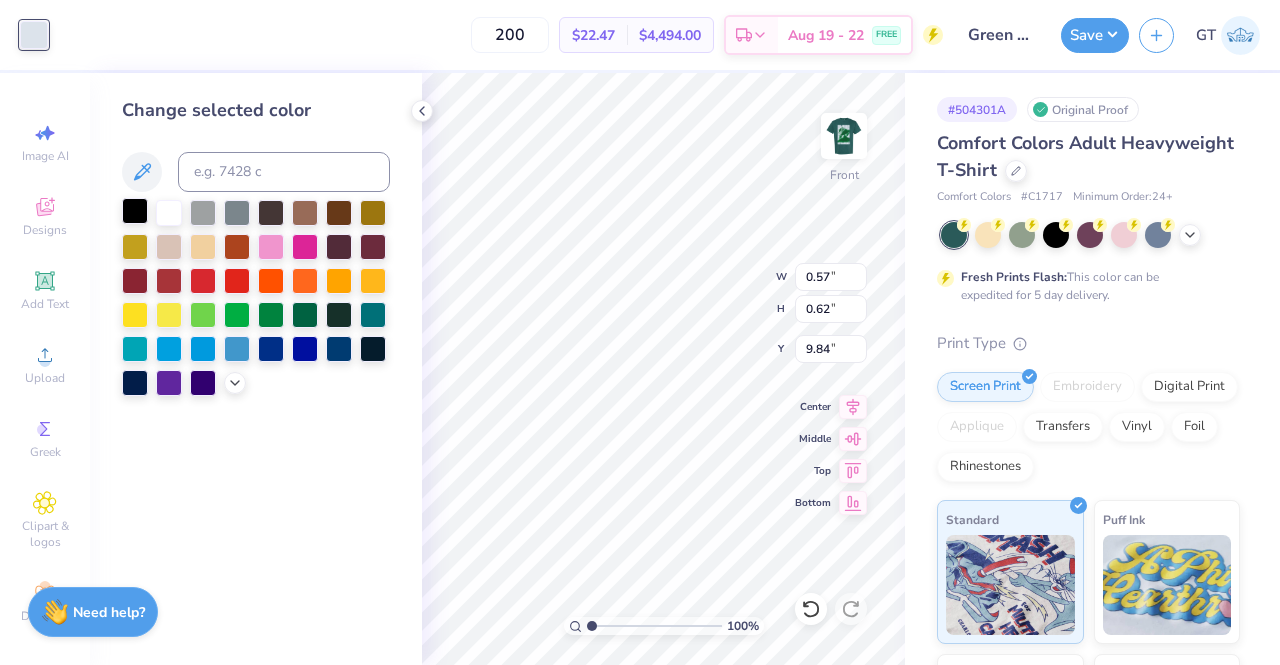 click at bounding box center [135, 211] 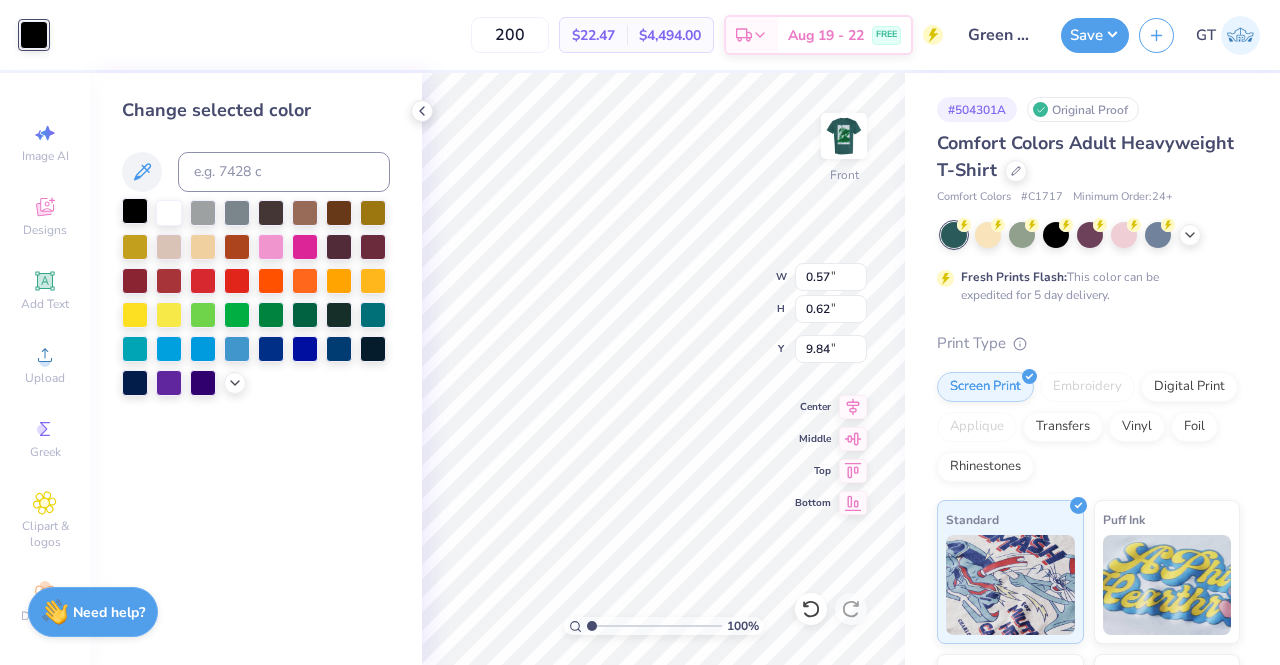 type on "0.52" 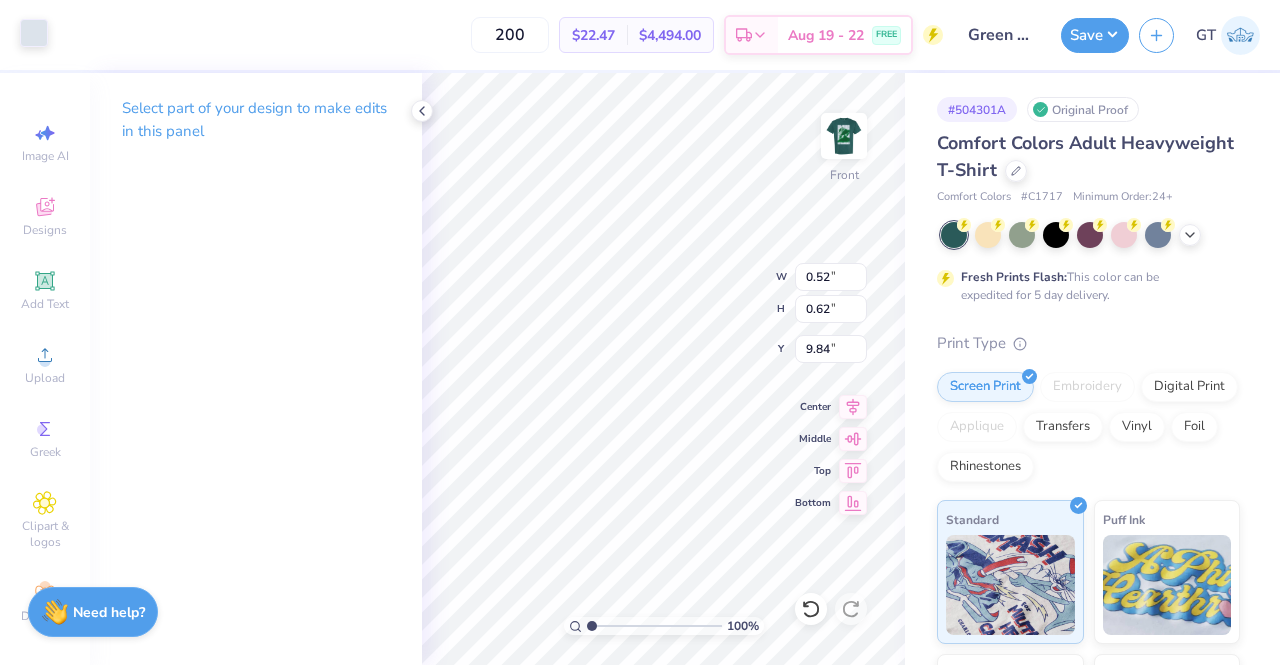 click at bounding box center [34, 33] 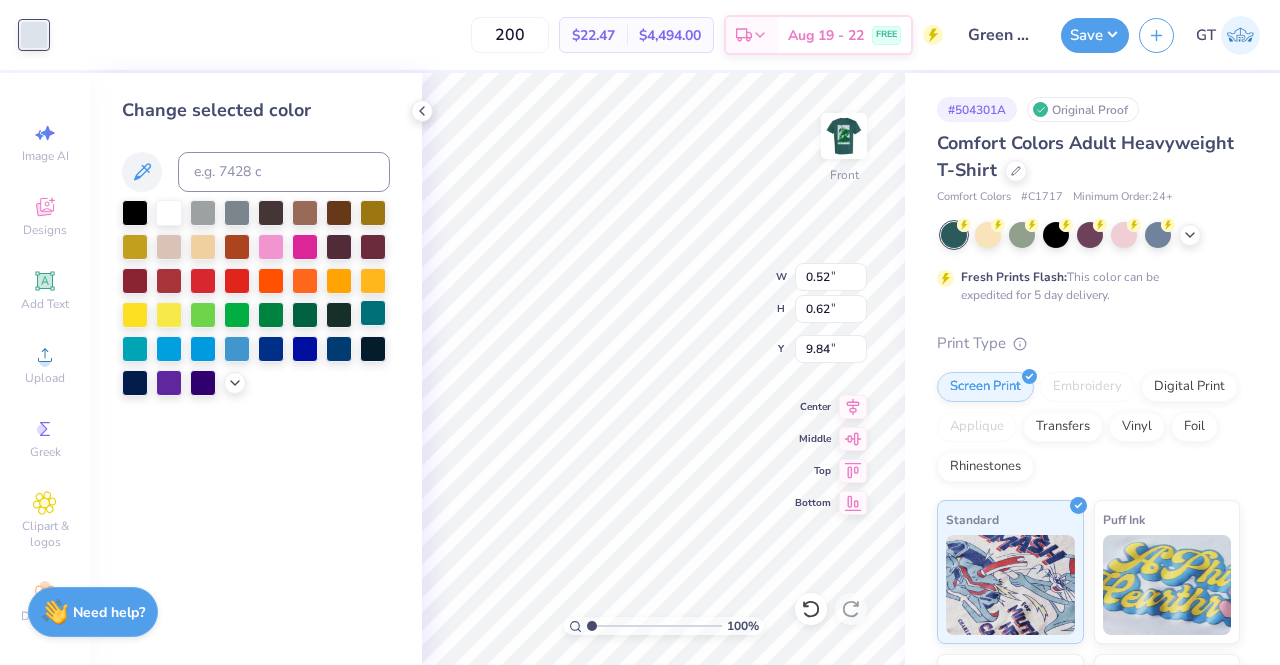 click at bounding box center (135, 213) 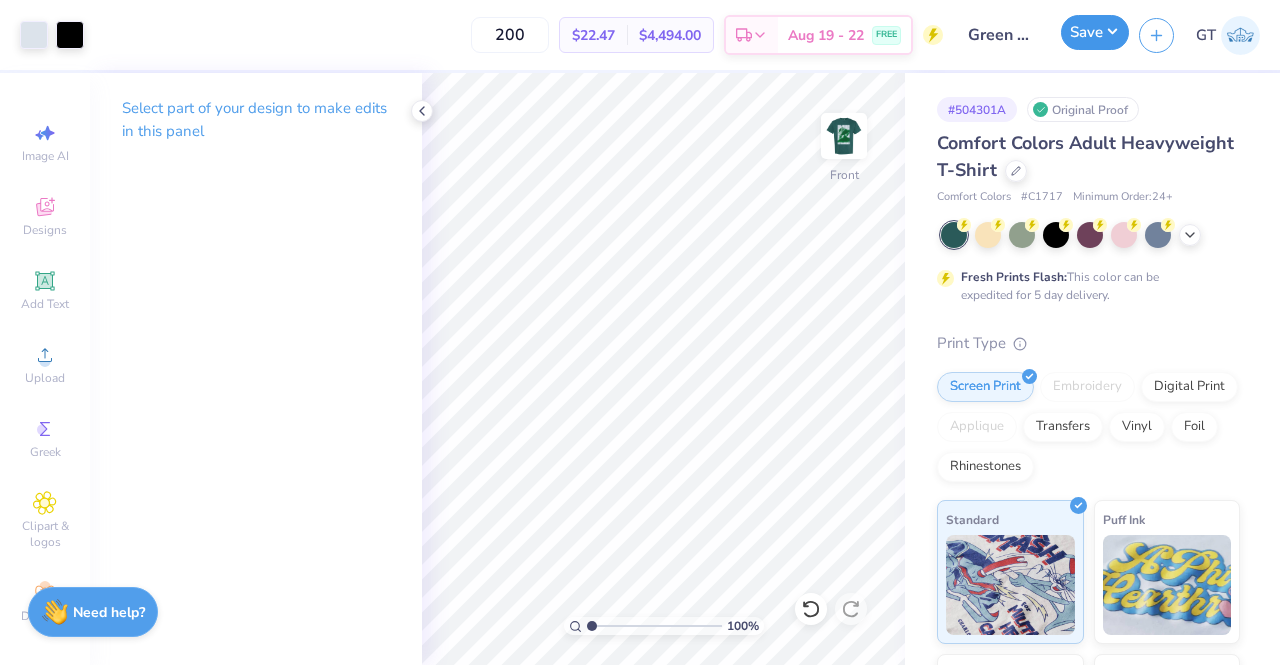 click on "Save" at bounding box center [1095, 32] 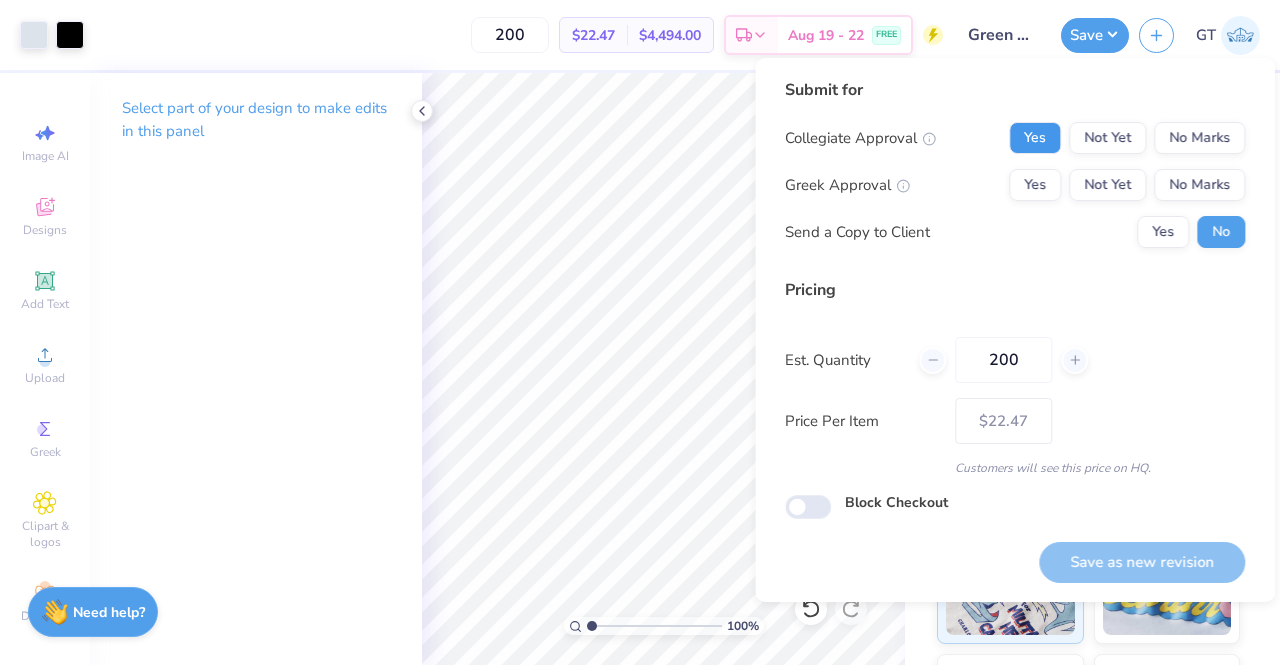 click on "Yes" at bounding box center (1035, 138) 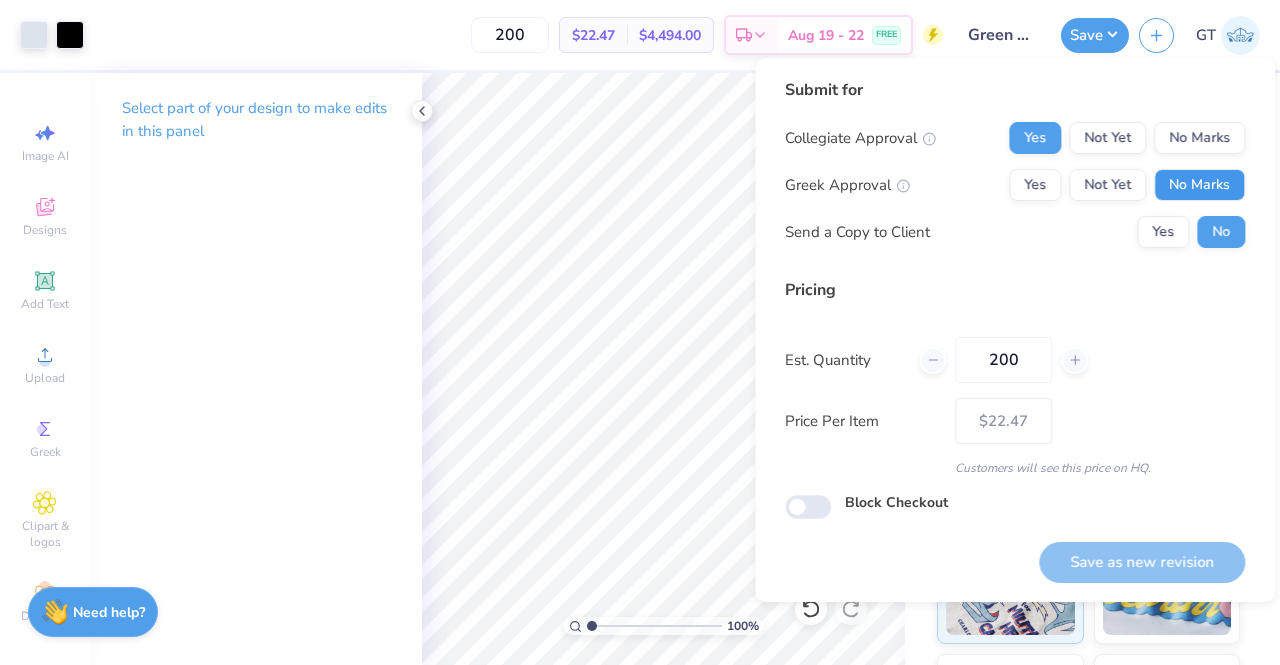 click on "No Marks" at bounding box center [1199, 185] 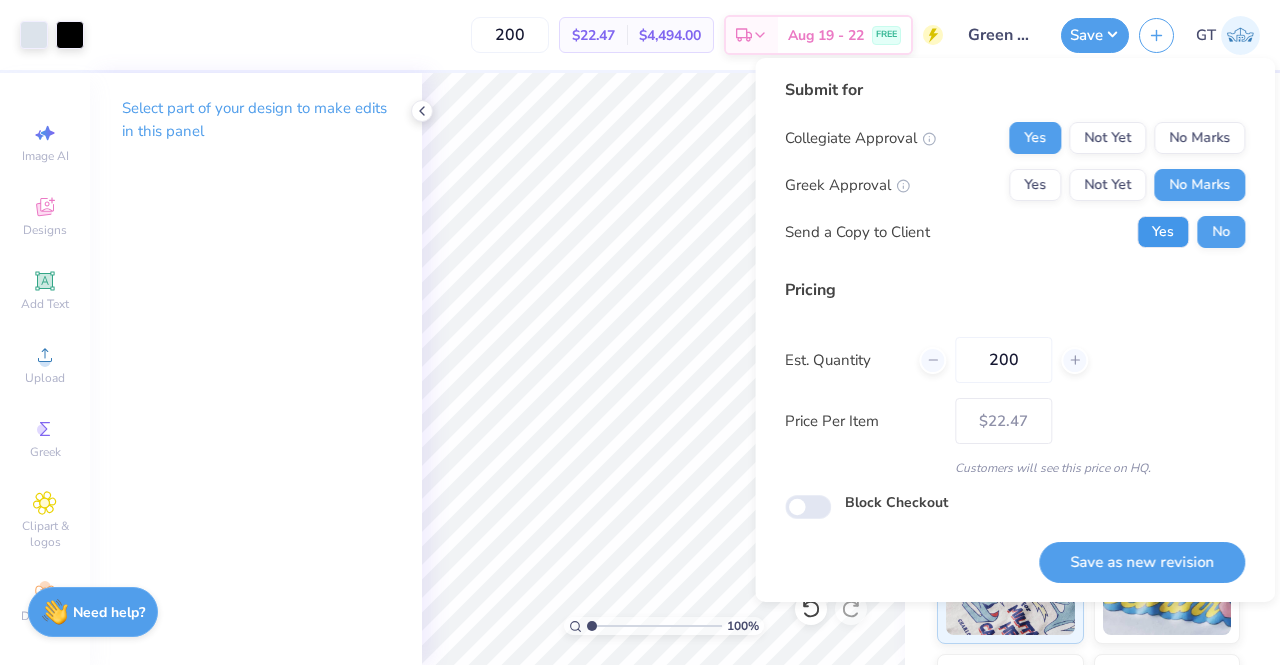 click on "Yes" at bounding box center [1163, 232] 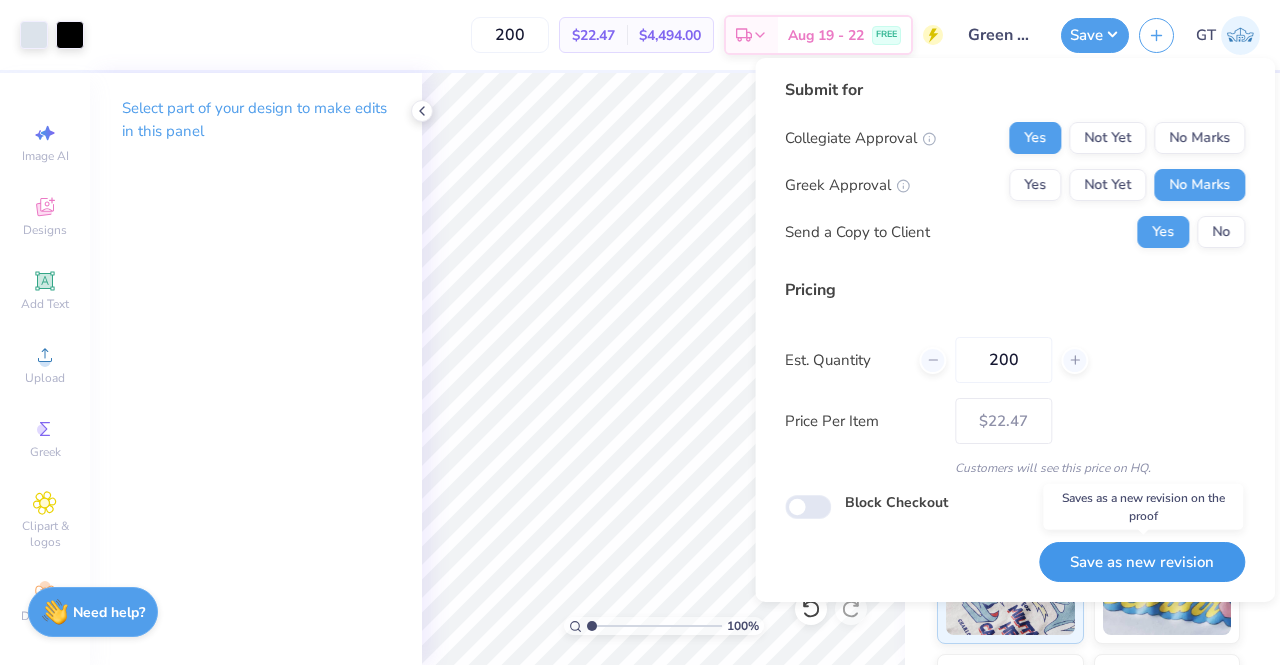 click on "Save as new revision" at bounding box center (1142, 562) 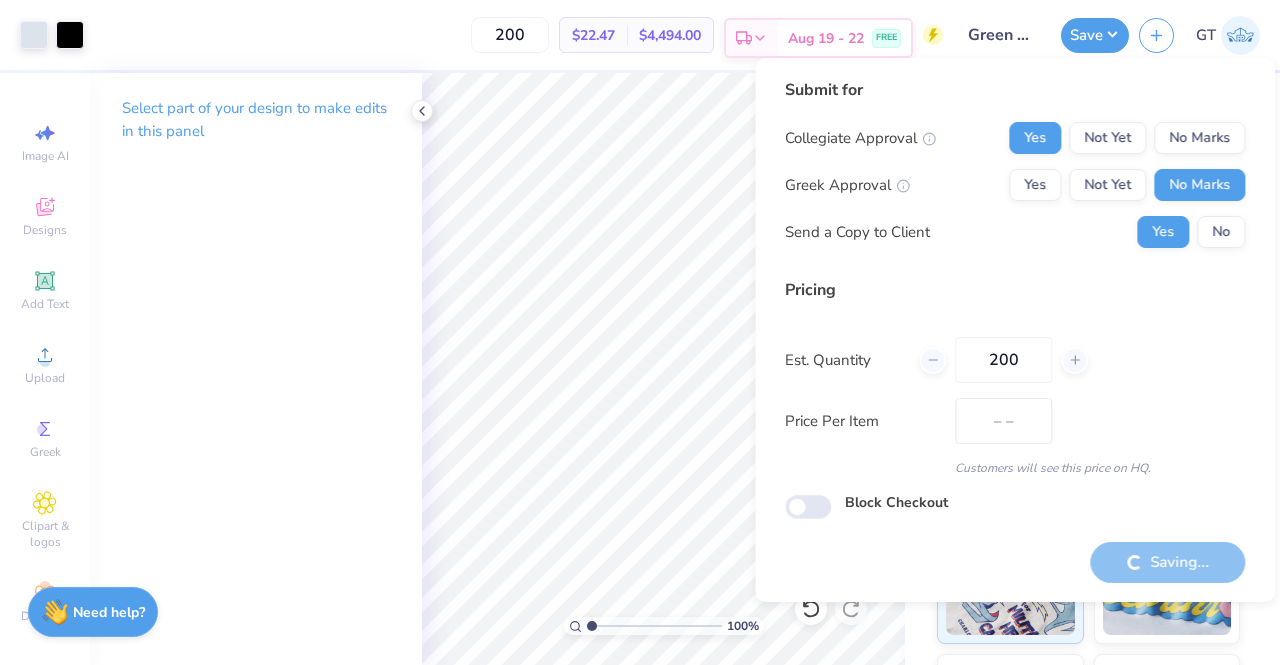 type on "$22.47" 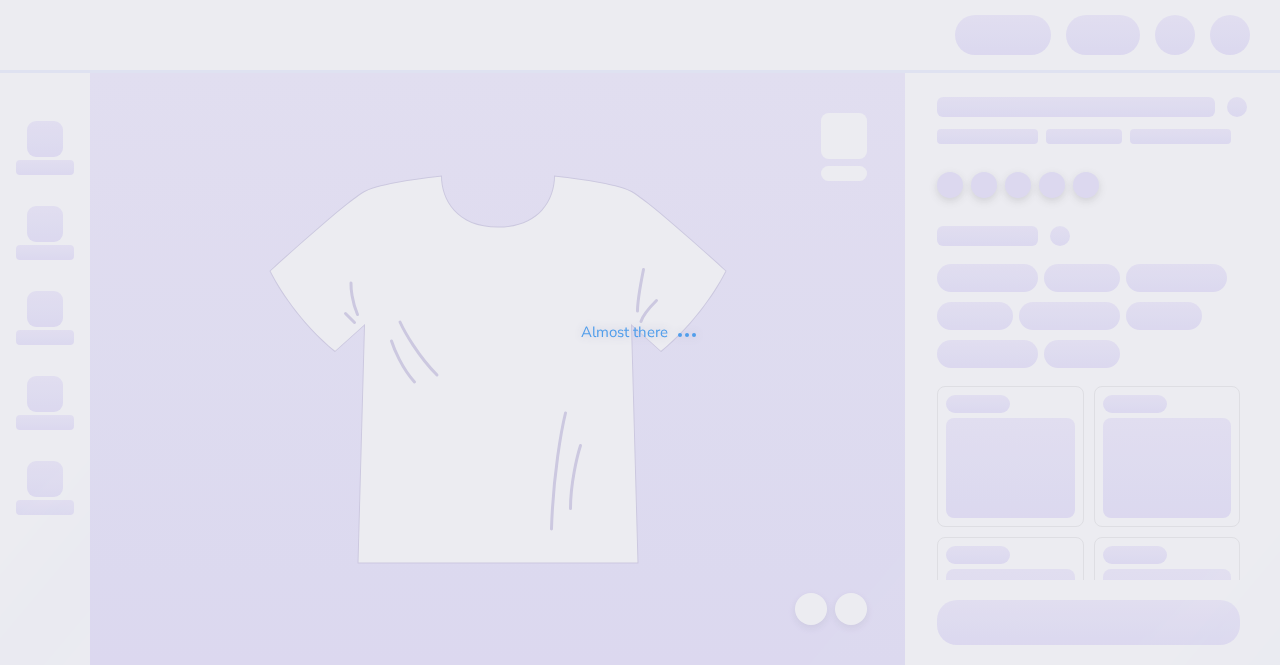 scroll, scrollTop: 0, scrollLeft: 0, axis: both 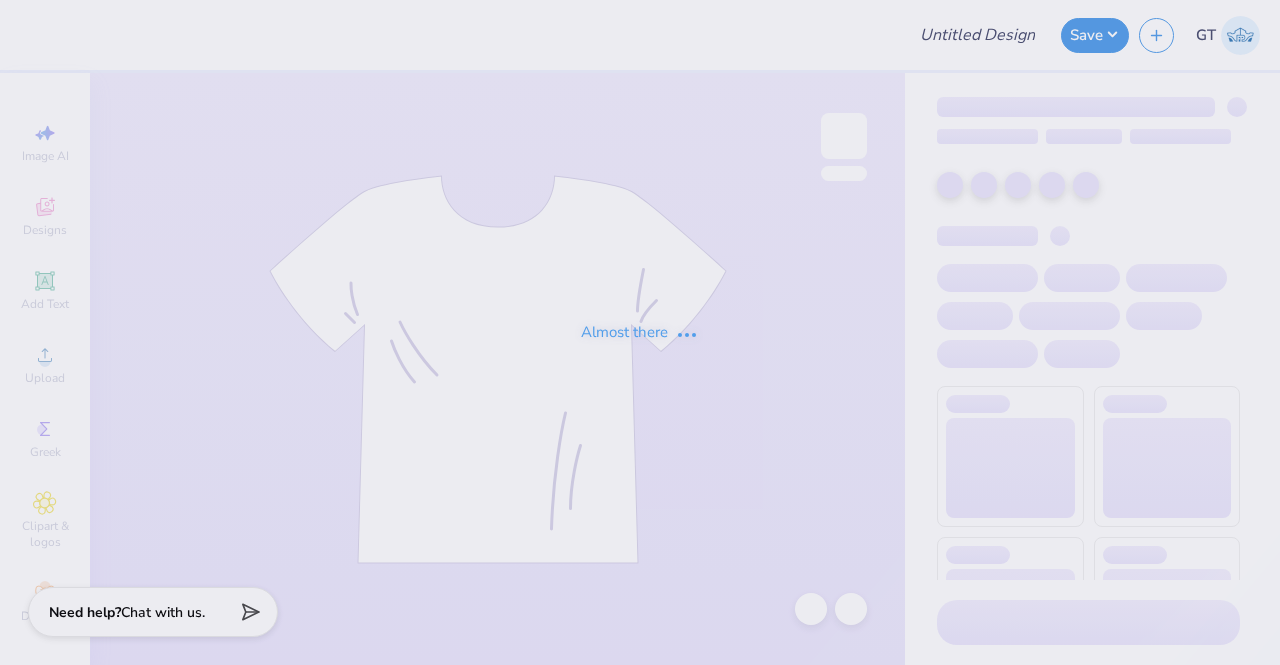 type on "Green Alpine 2025" 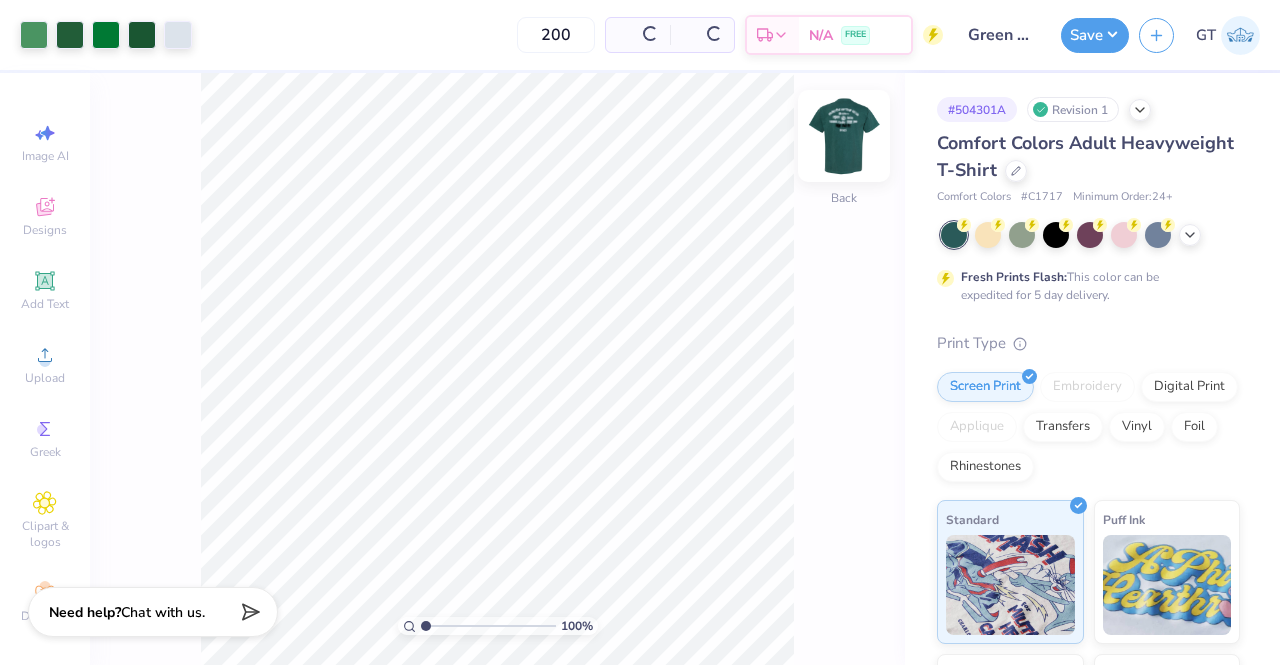 click at bounding box center (844, 136) 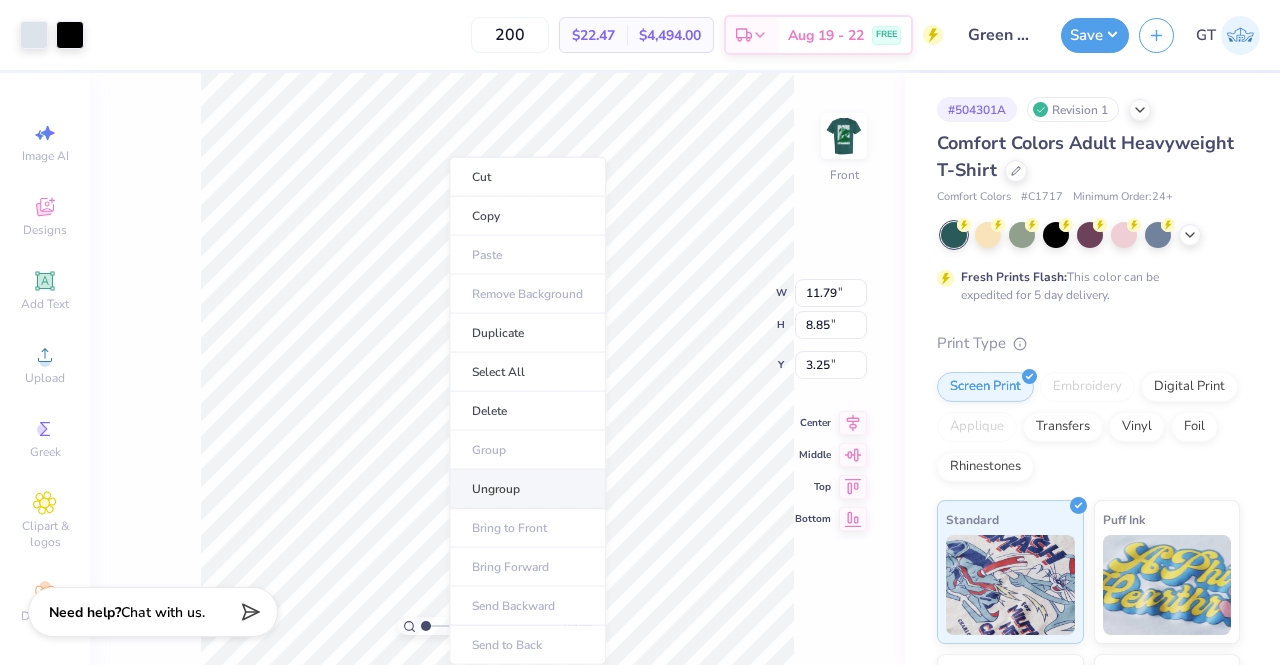 click on "Ungroup" at bounding box center [527, 489] 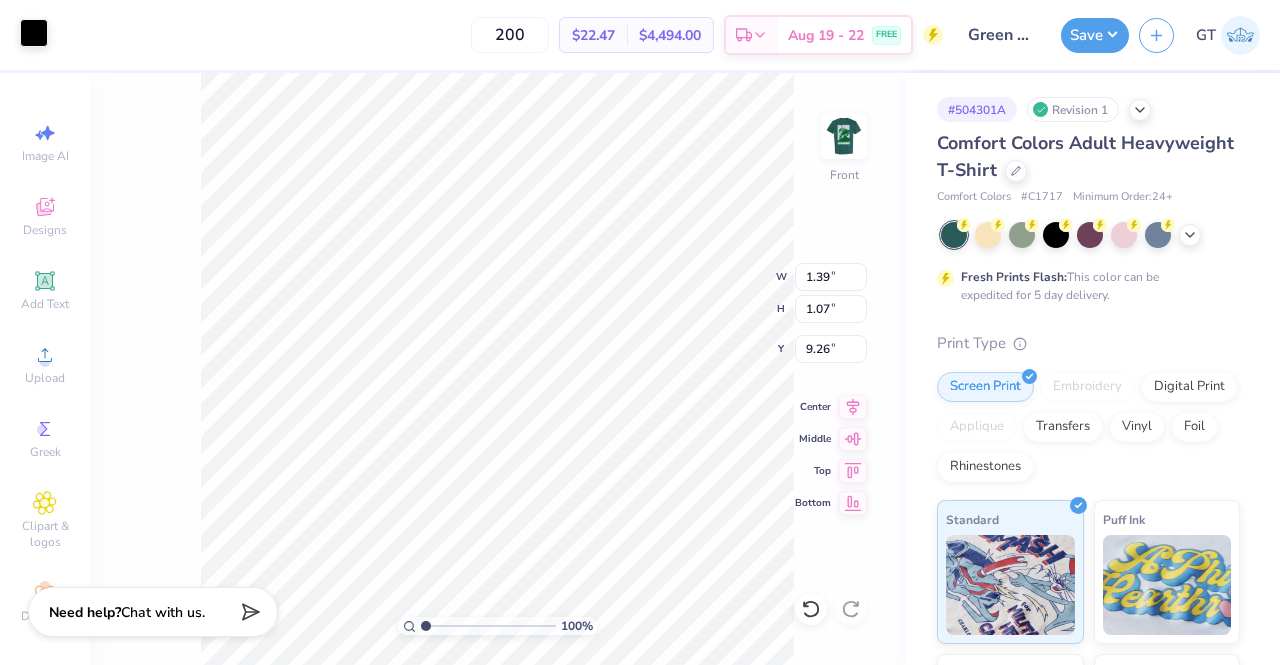 click at bounding box center [34, 33] 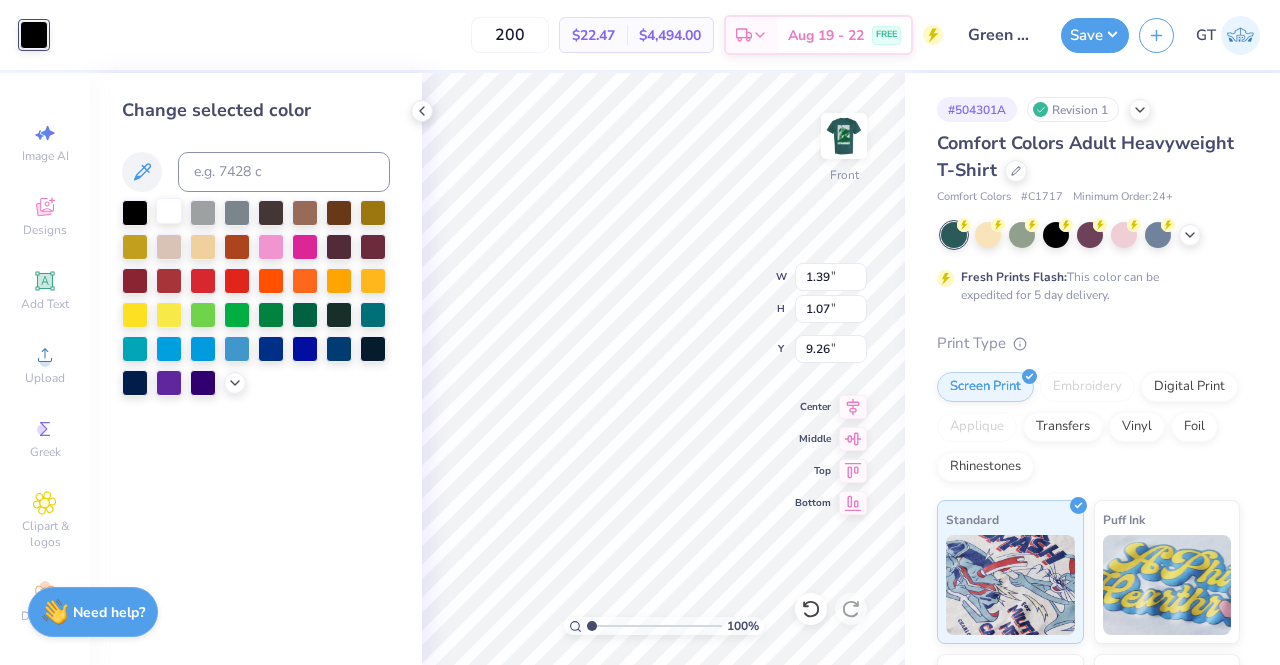 click at bounding box center (169, 211) 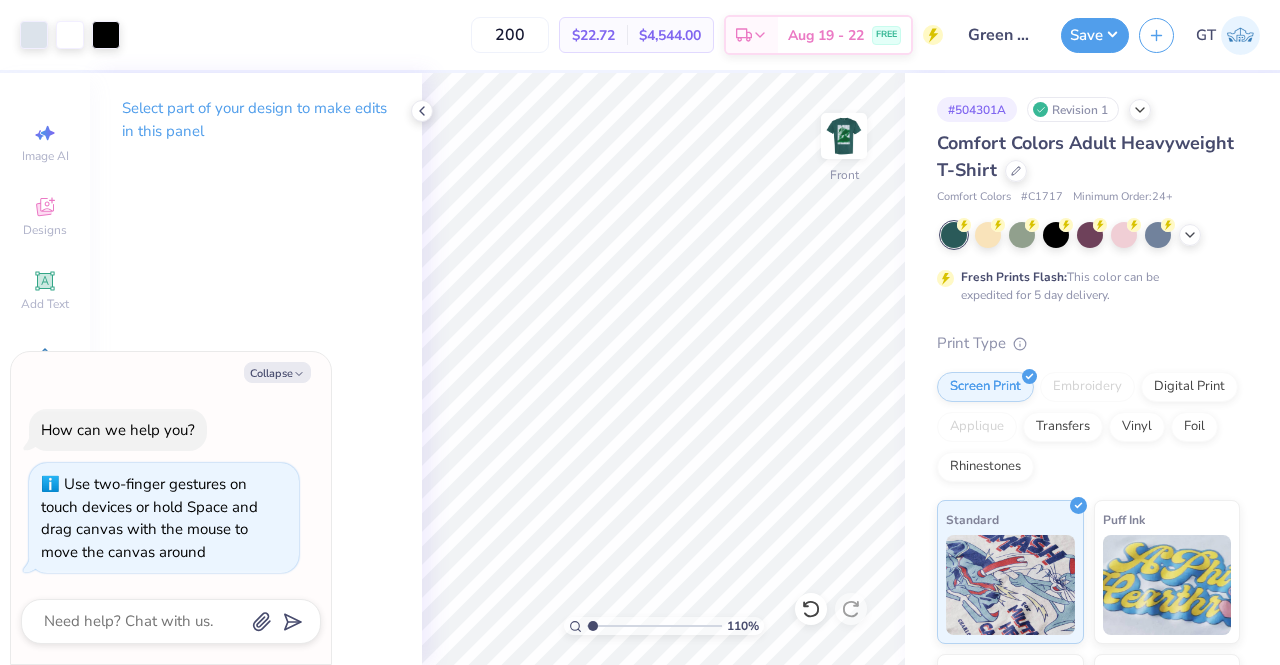 type on "1.09974562479869" 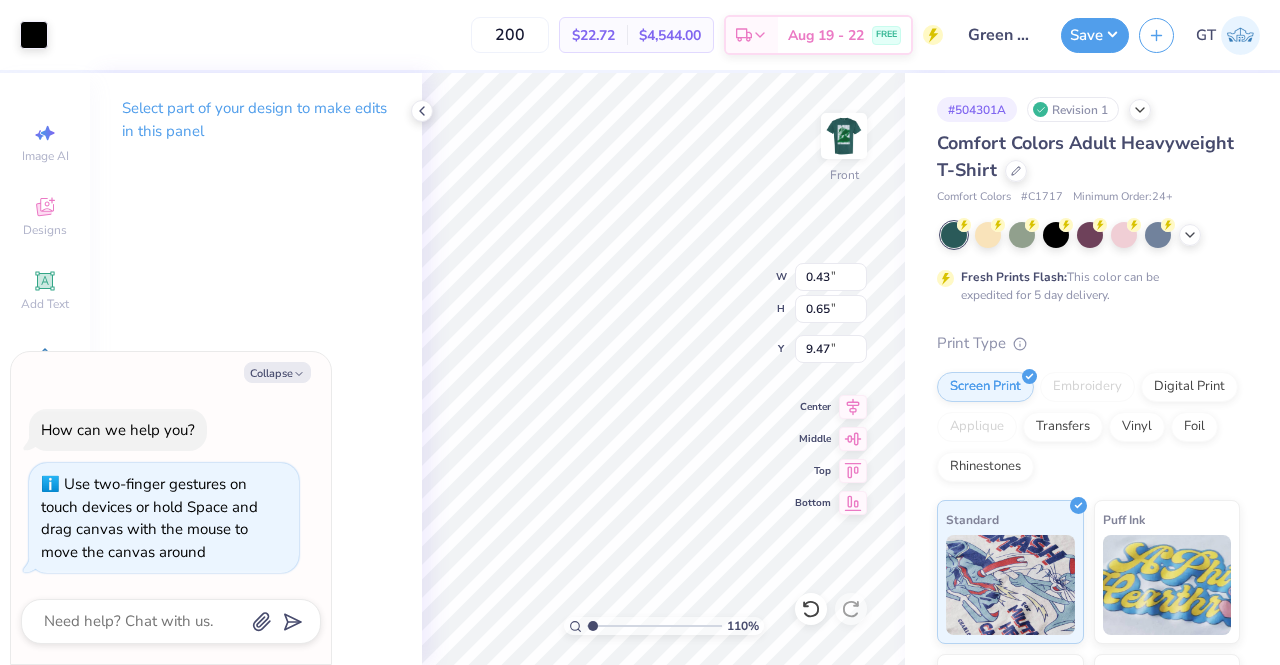 type on "1.09974562479869" 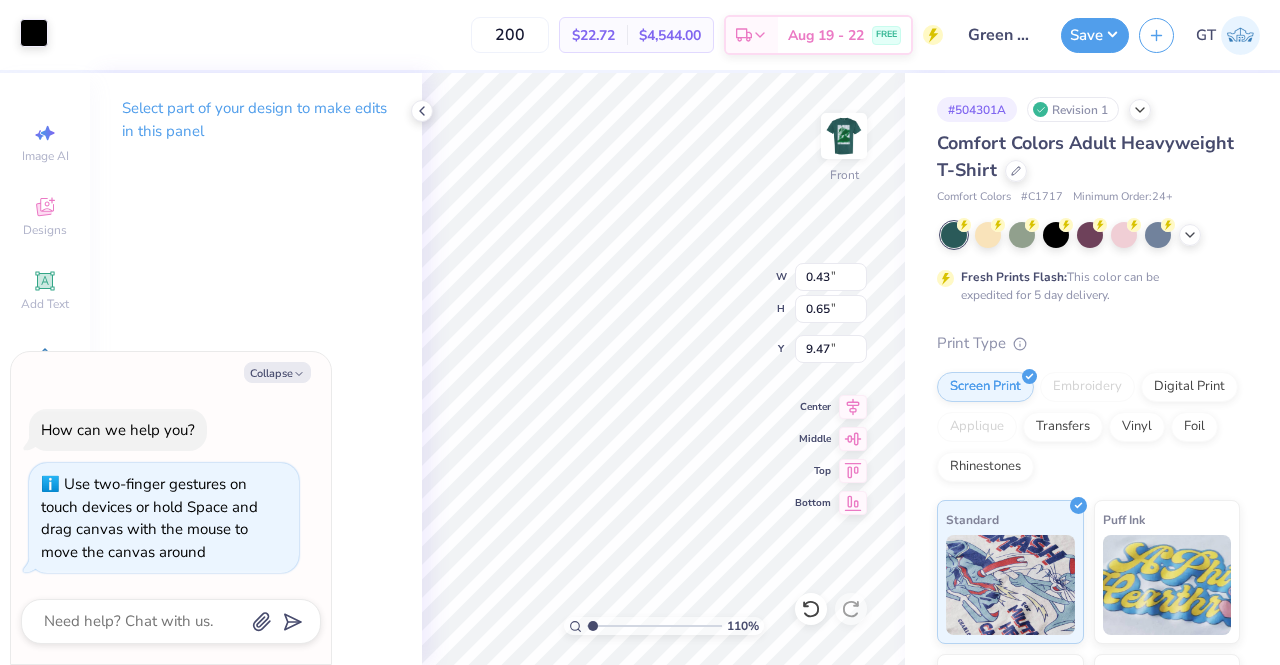 click at bounding box center (34, 33) 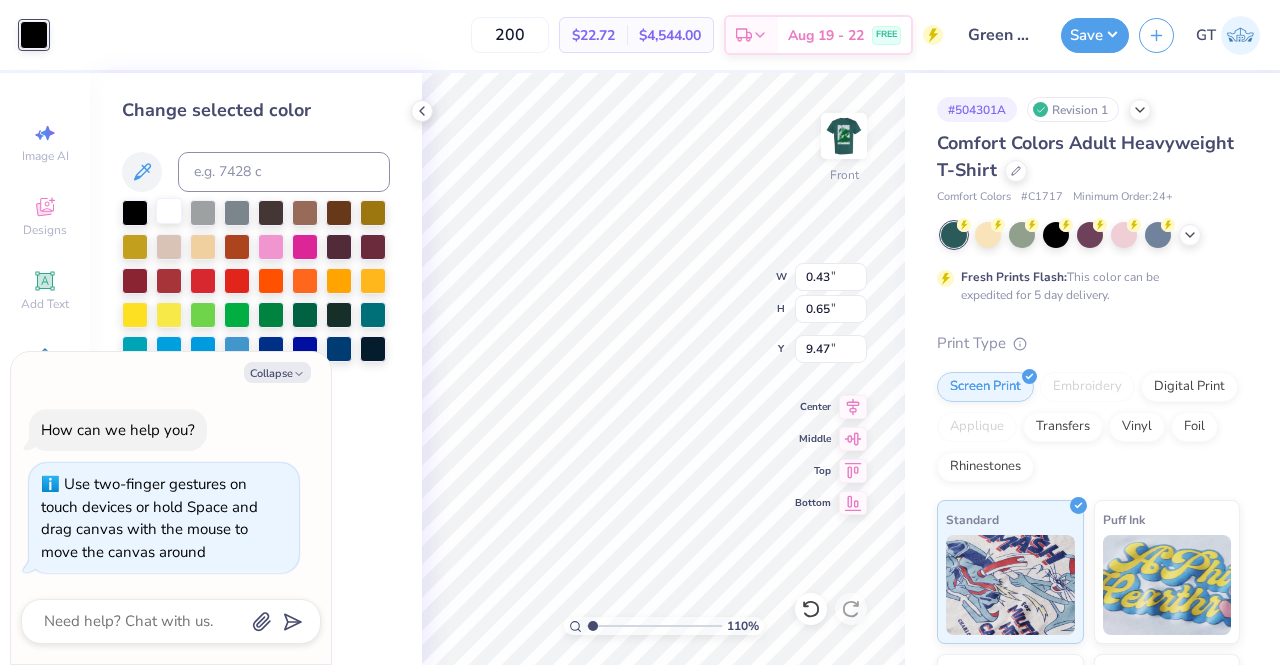 click at bounding box center [169, 211] 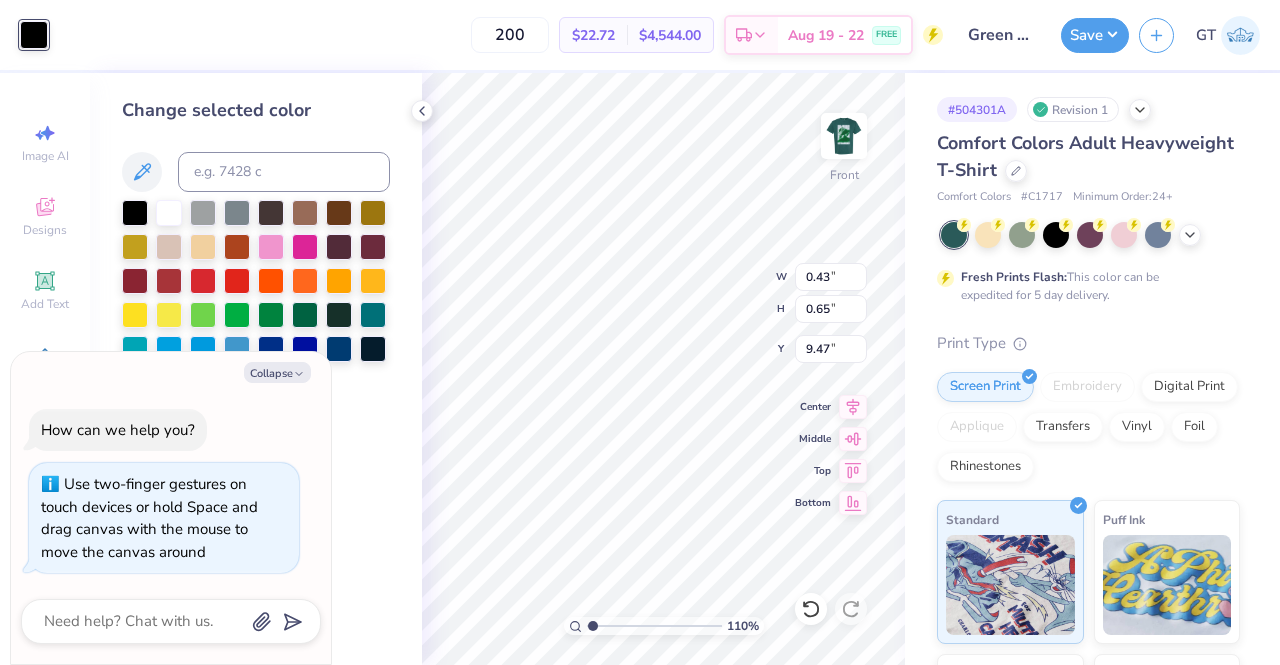 type on "1.09974562479869" 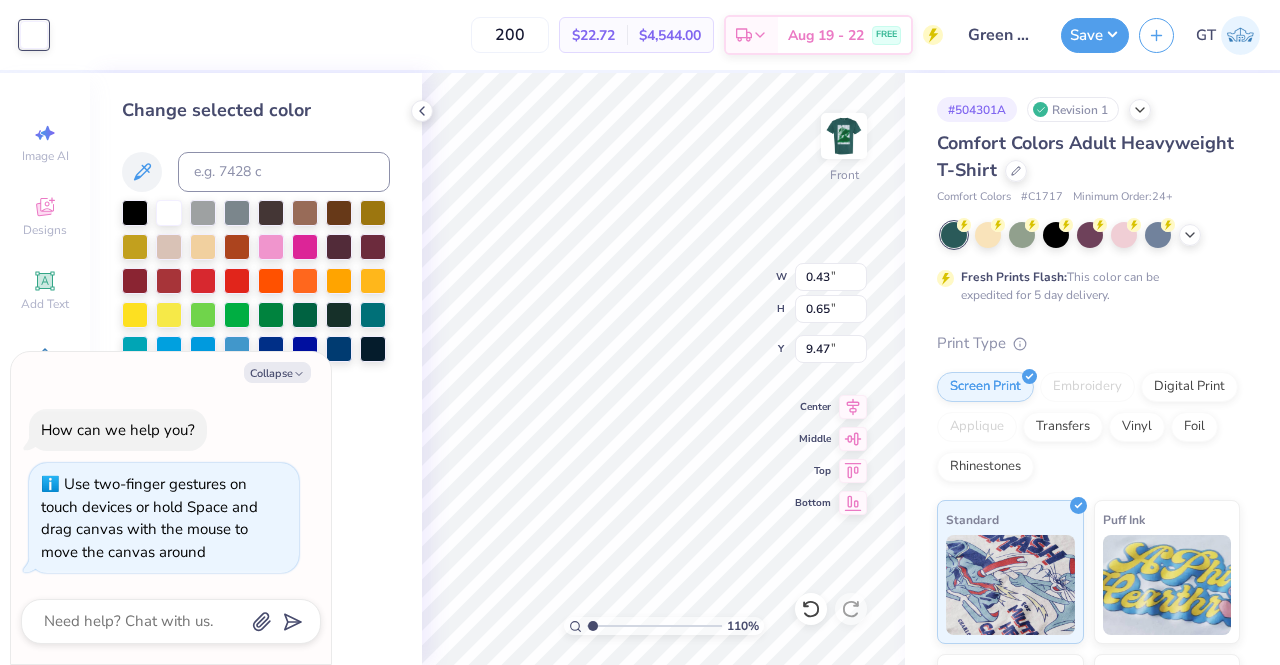type on "1.09974562479869" 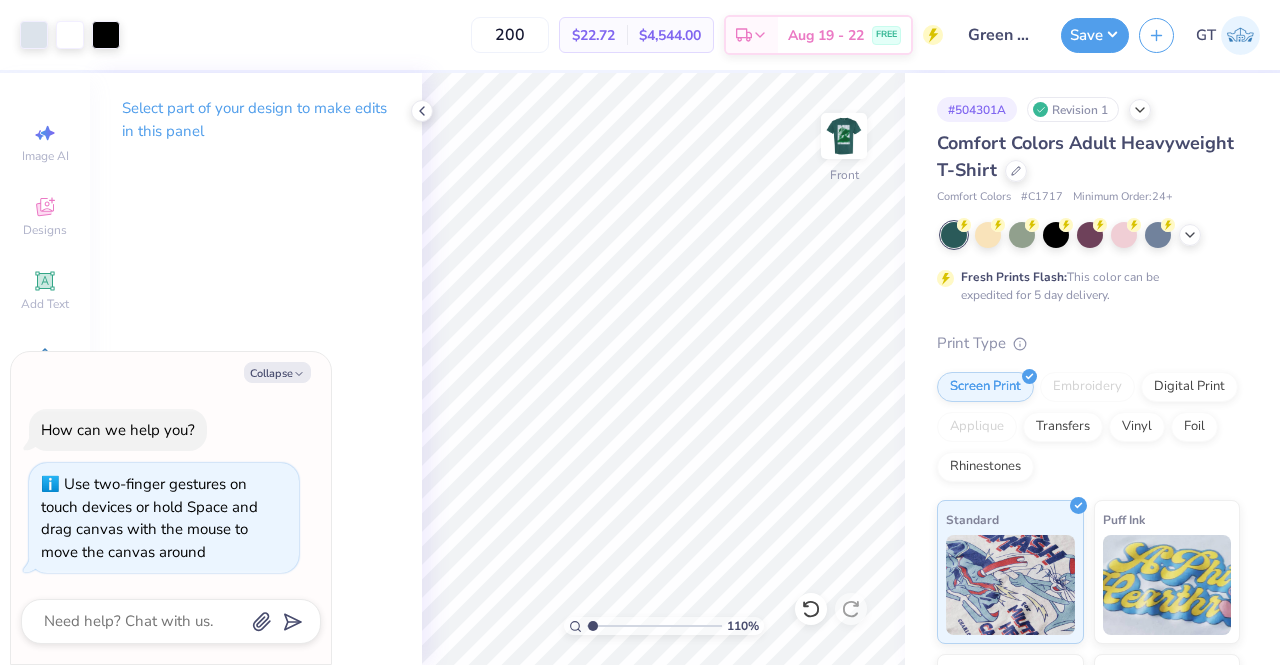 type on "1.09974562479869" 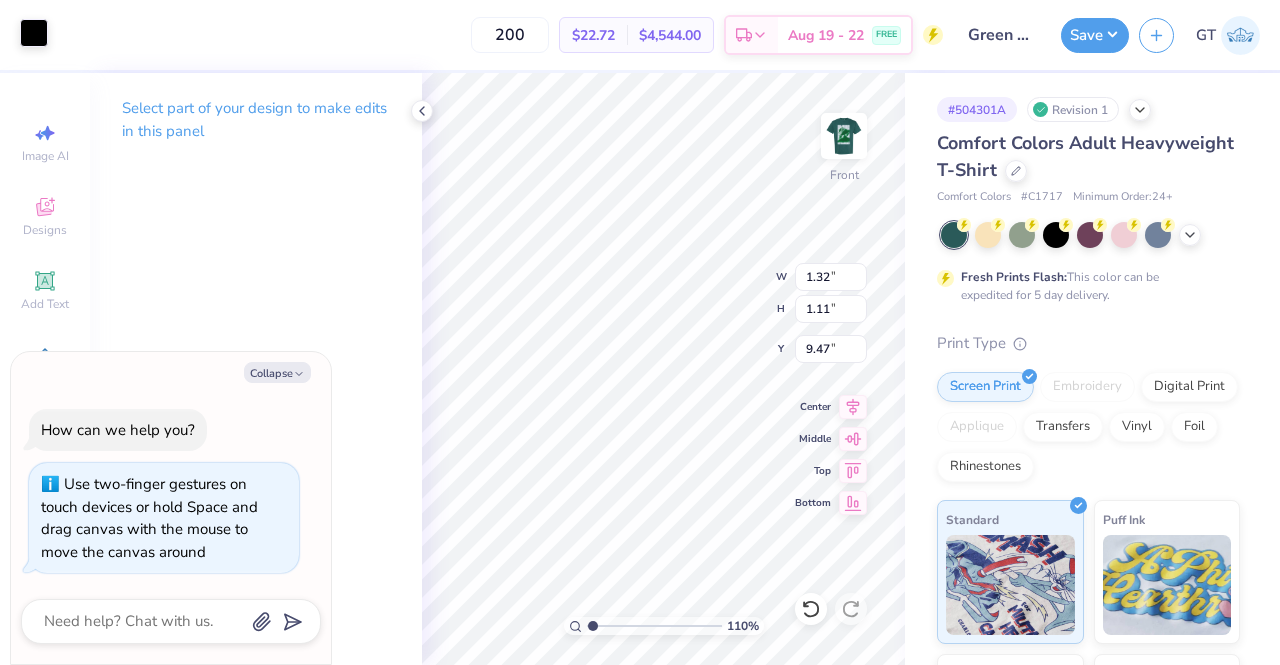 click at bounding box center [34, 33] 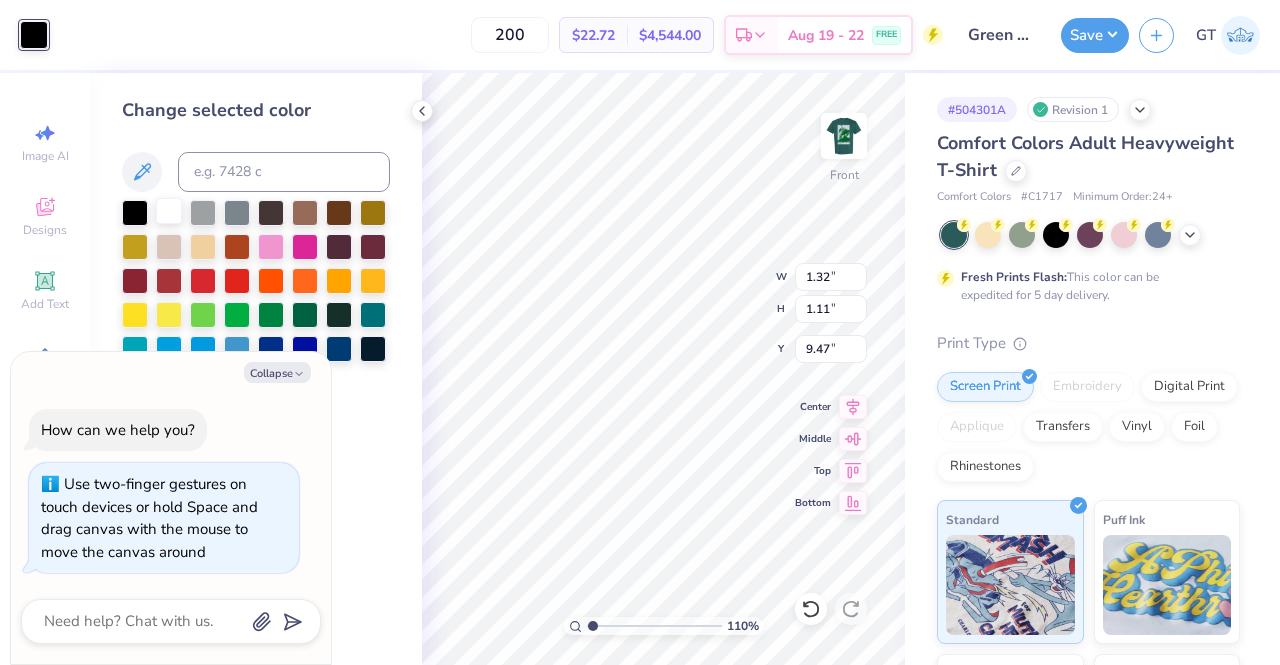 click at bounding box center [169, 211] 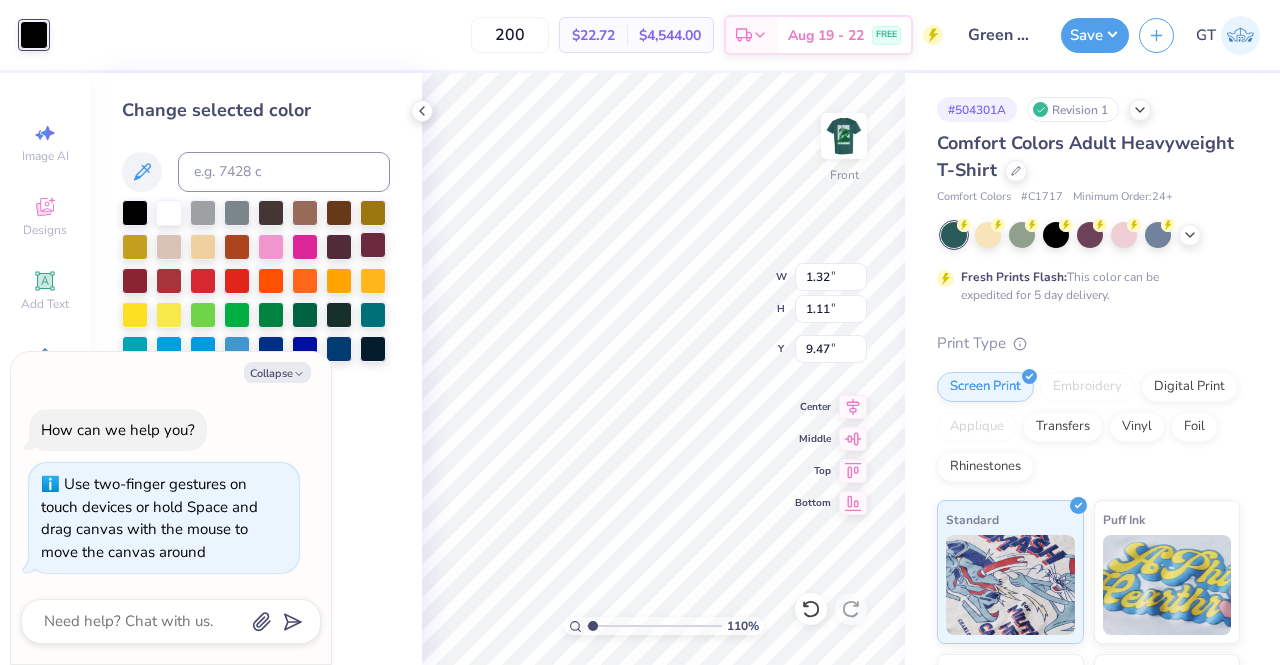 type on "1.09974562479869" 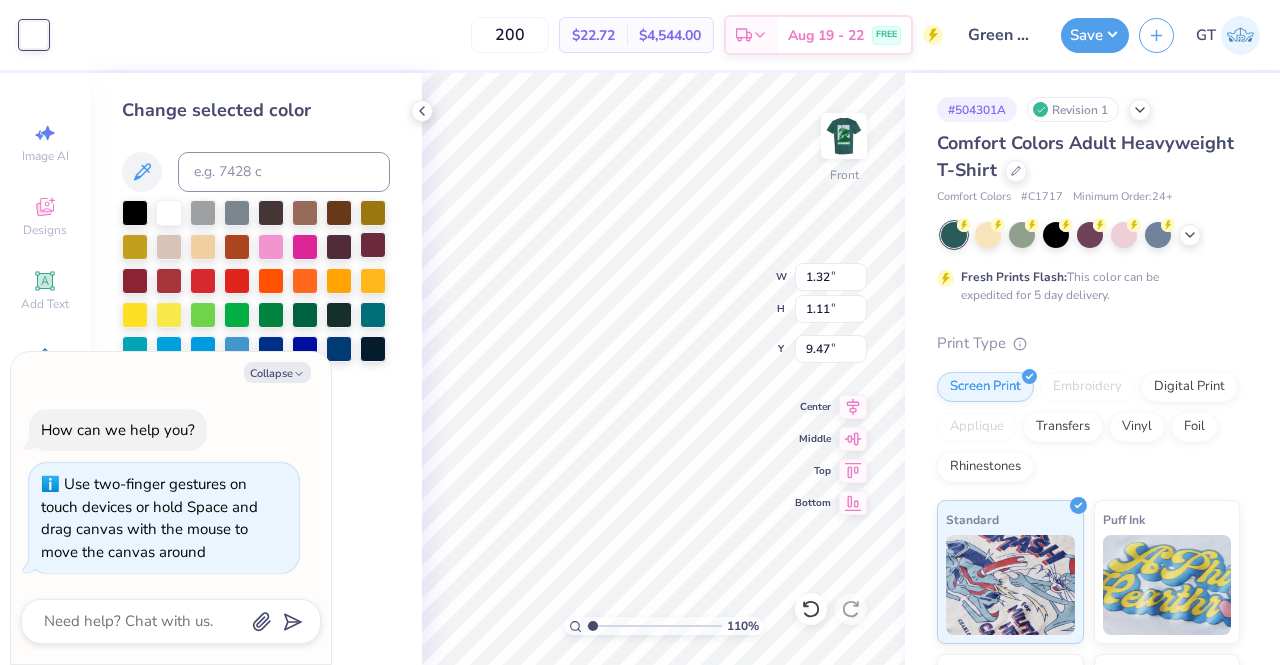 type on "1" 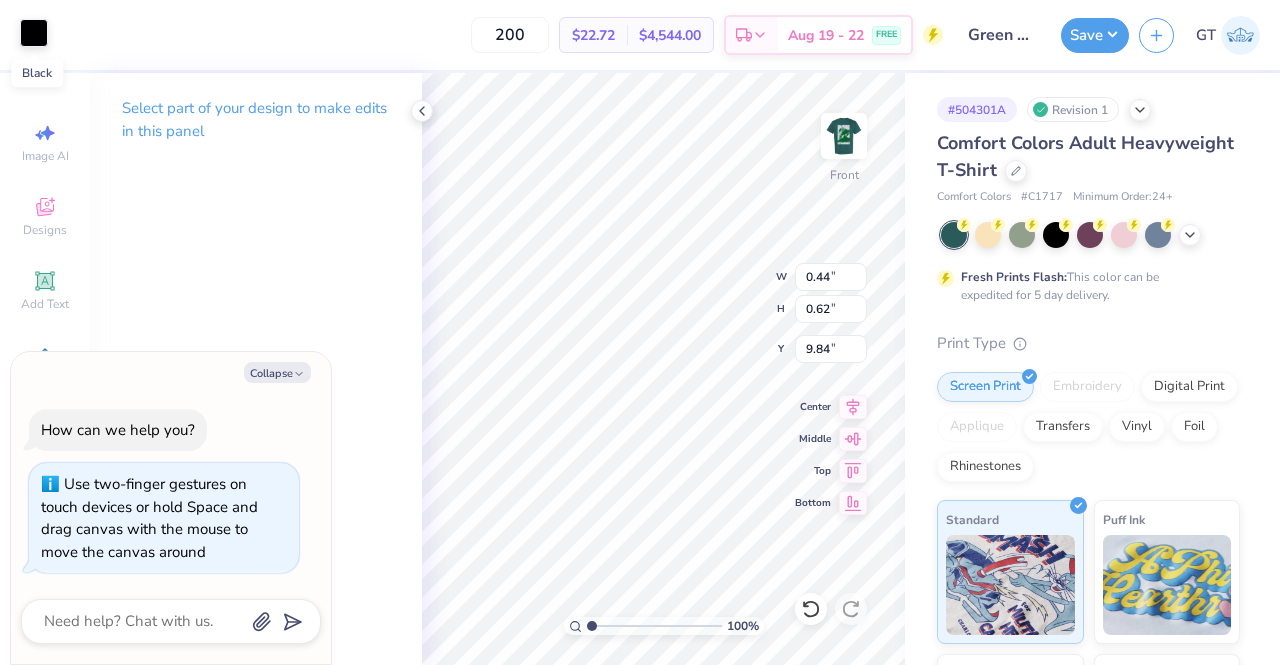 click at bounding box center [34, 33] 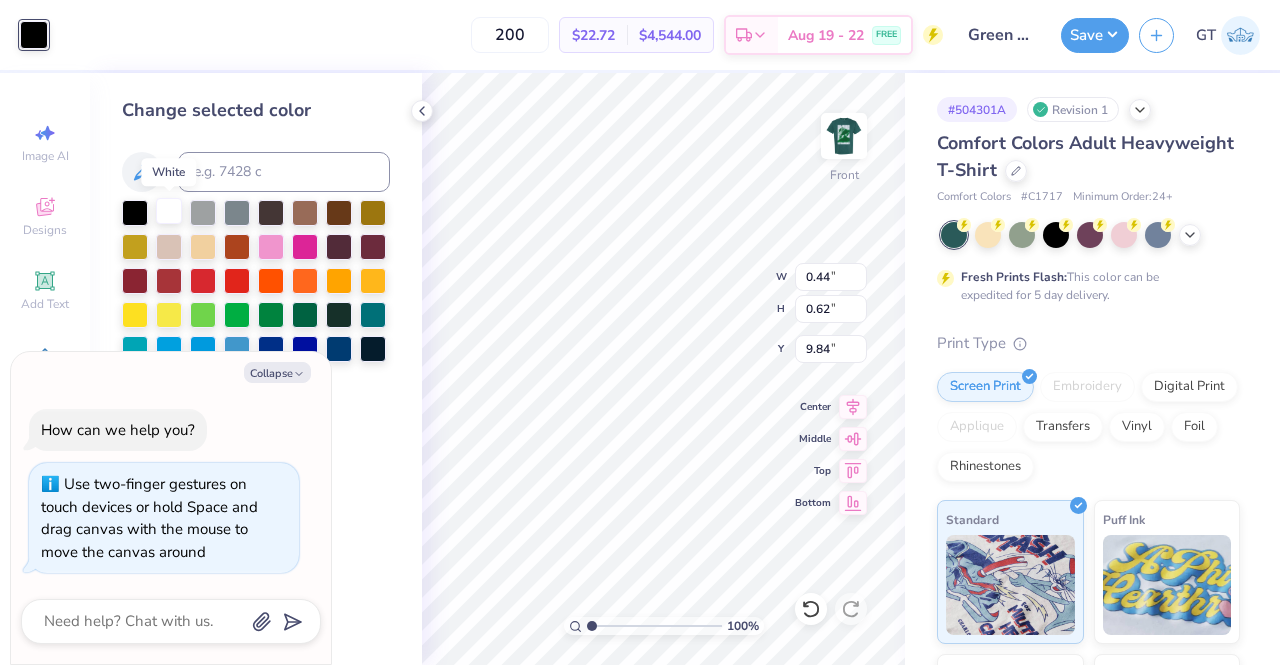 click at bounding box center [169, 211] 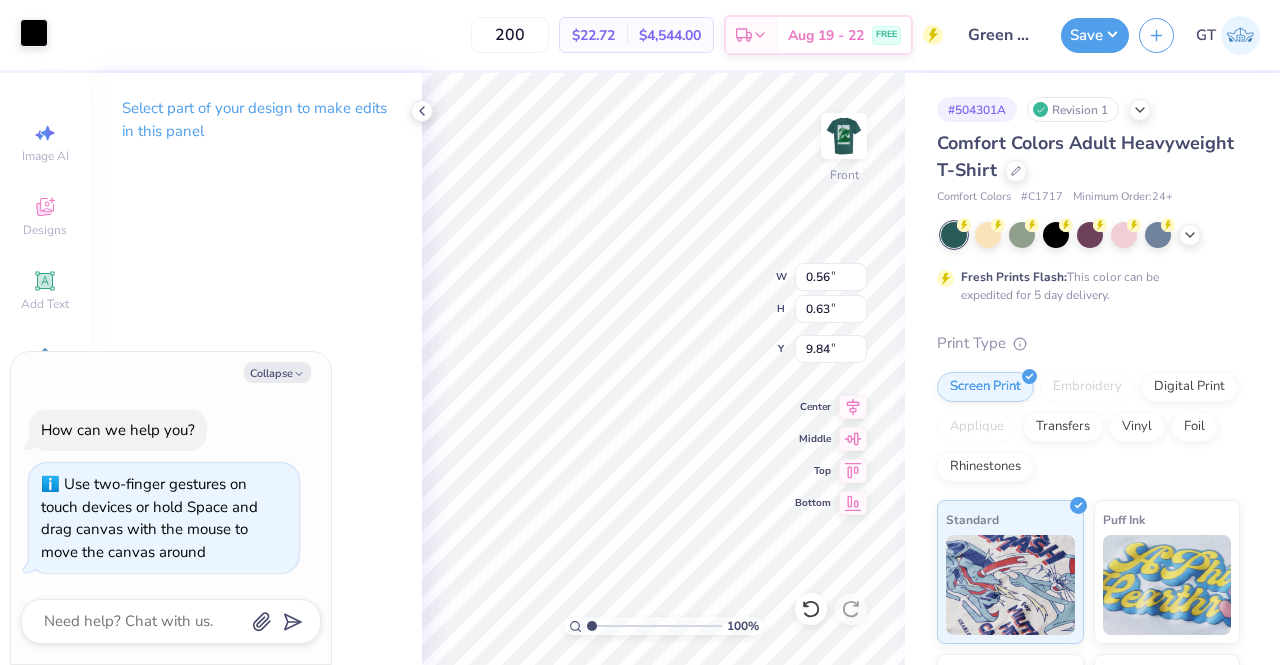 click at bounding box center [34, 33] 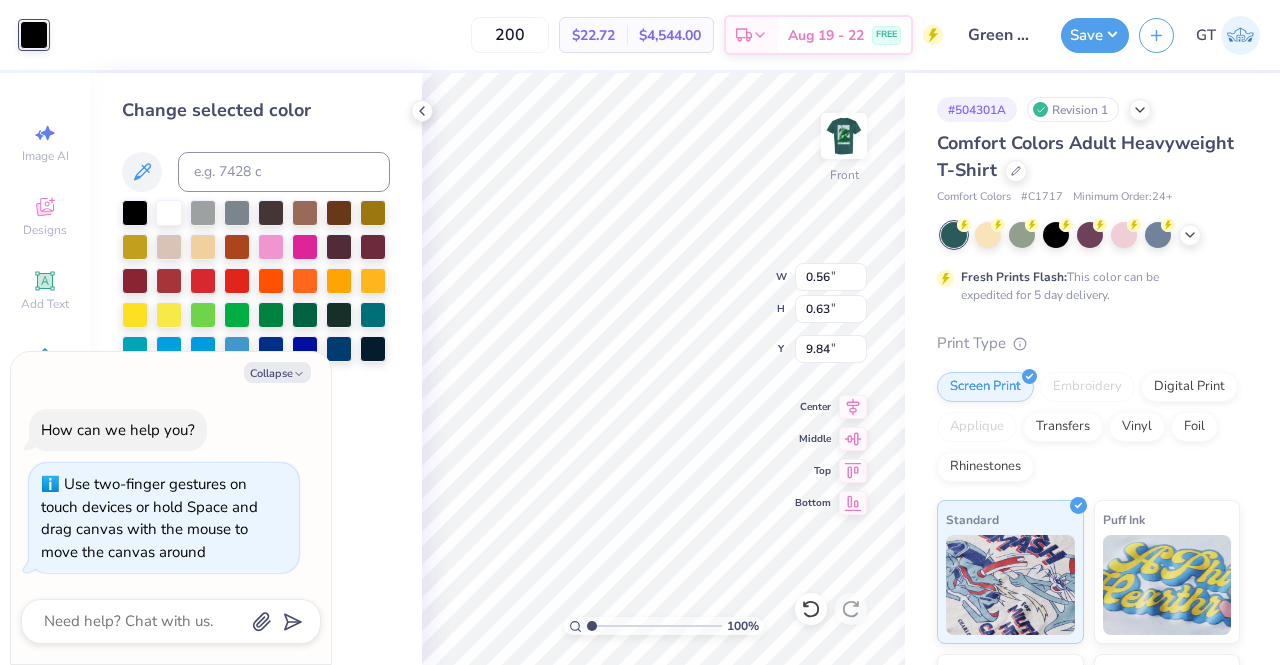 click at bounding box center (169, 213) 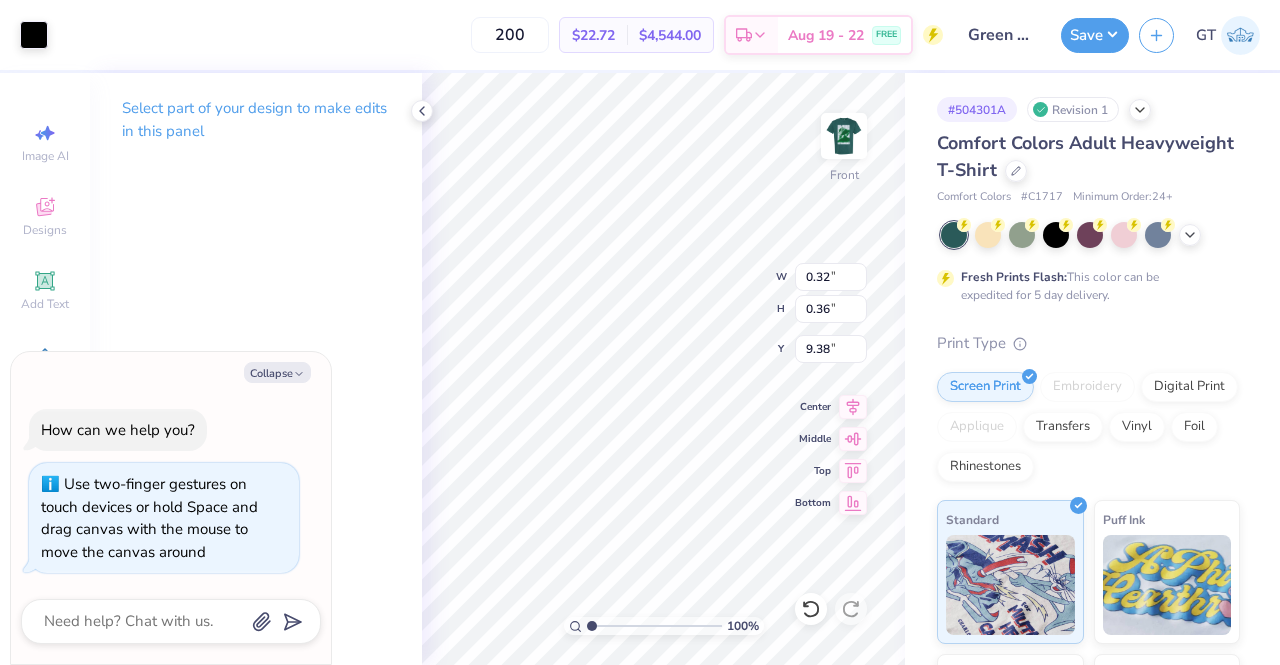 click on "Art colors" at bounding box center (24, 35) 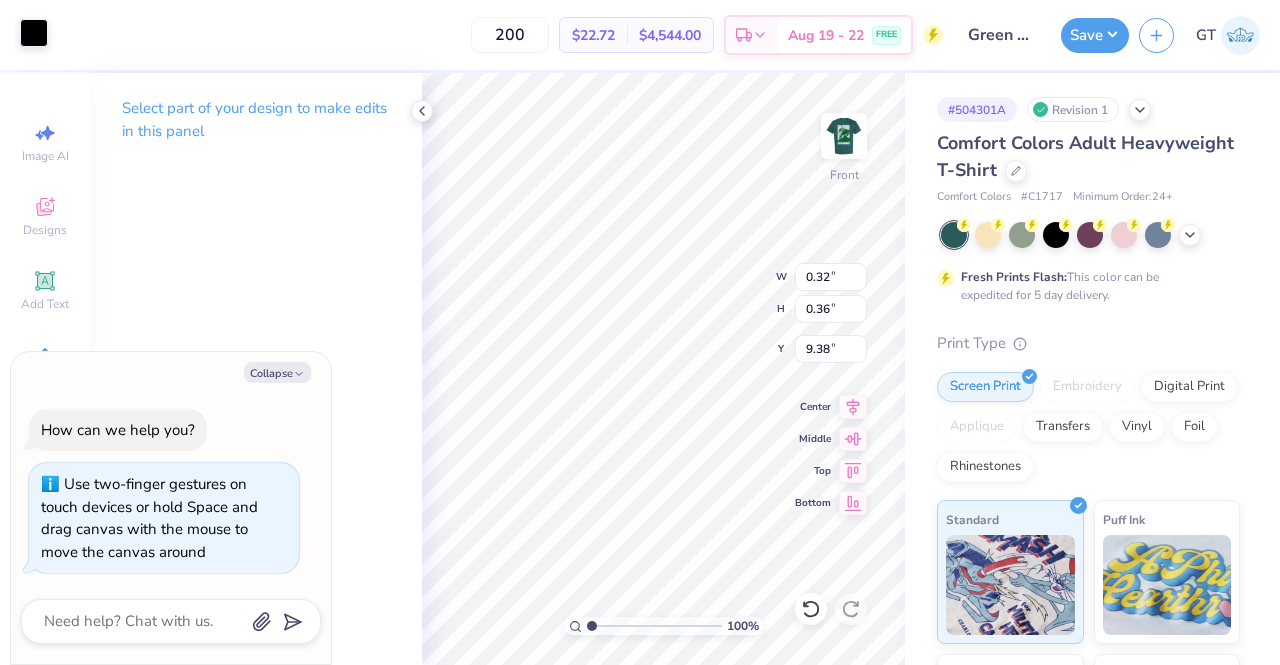 click at bounding box center (34, 33) 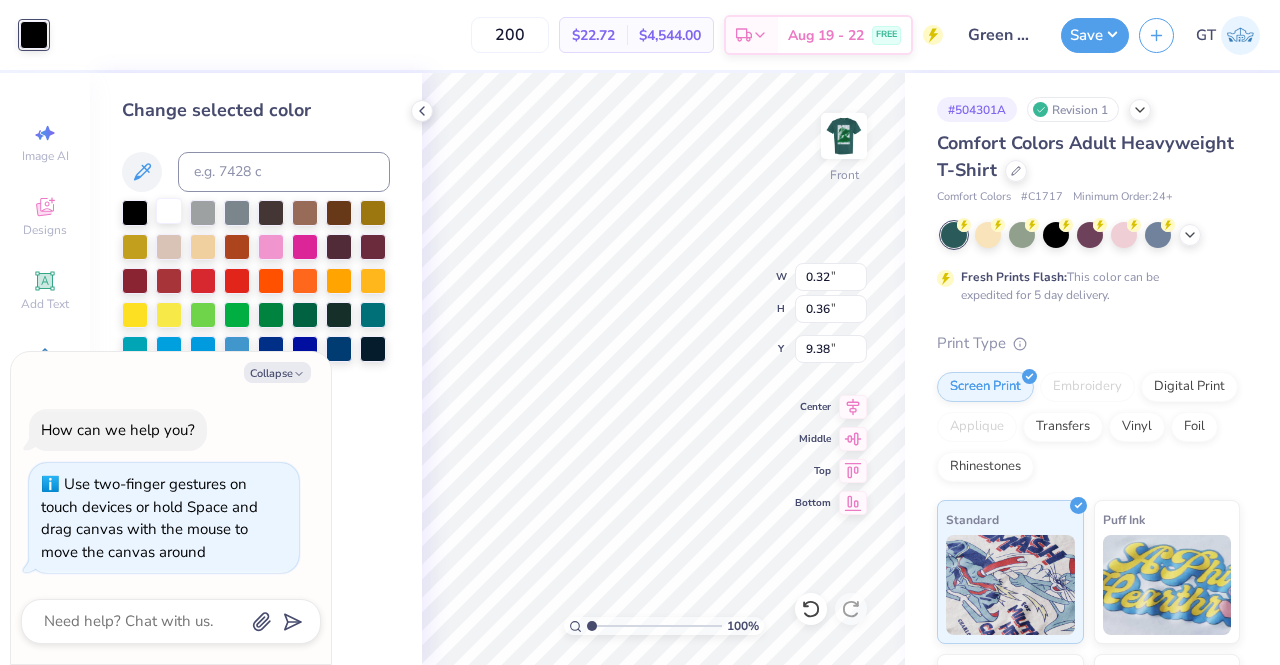 click at bounding box center [169, 211] 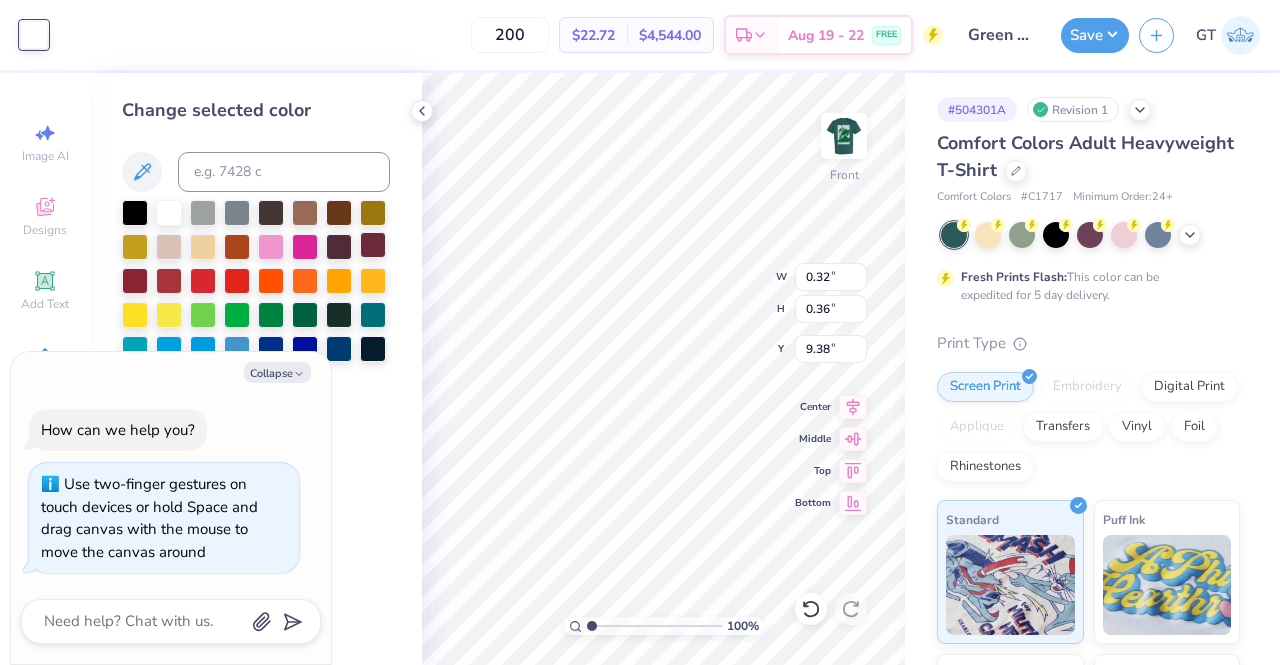 type on "x" 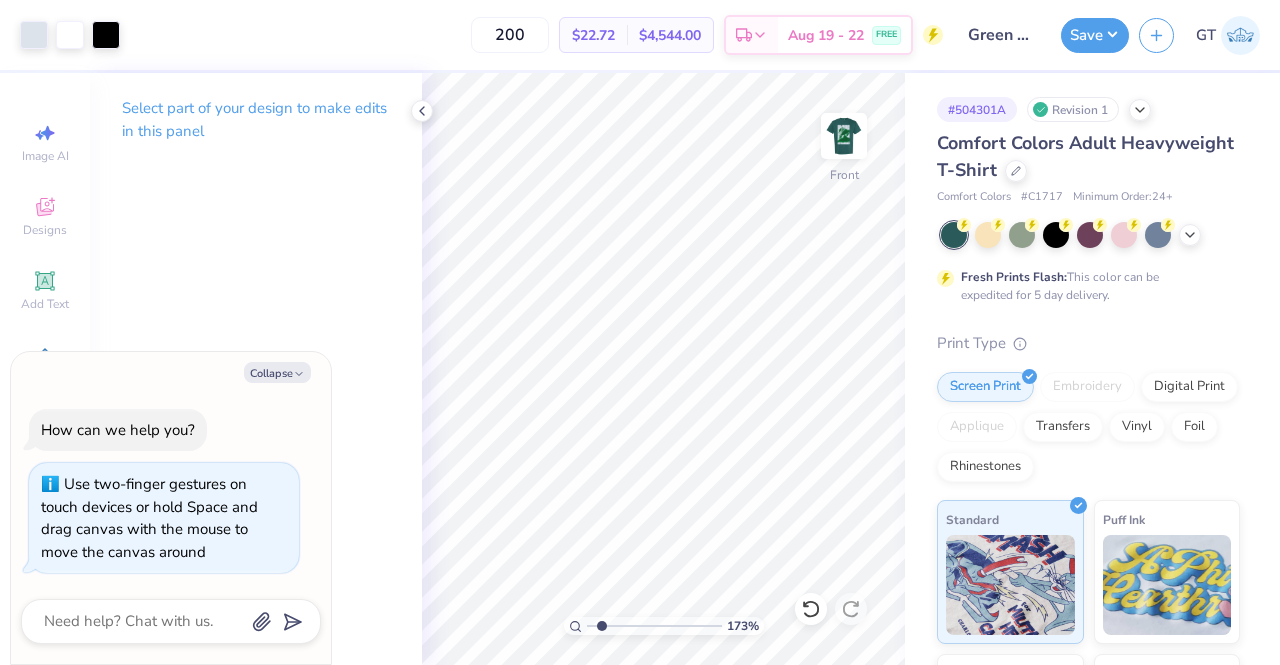 type on "1.73059325097836" 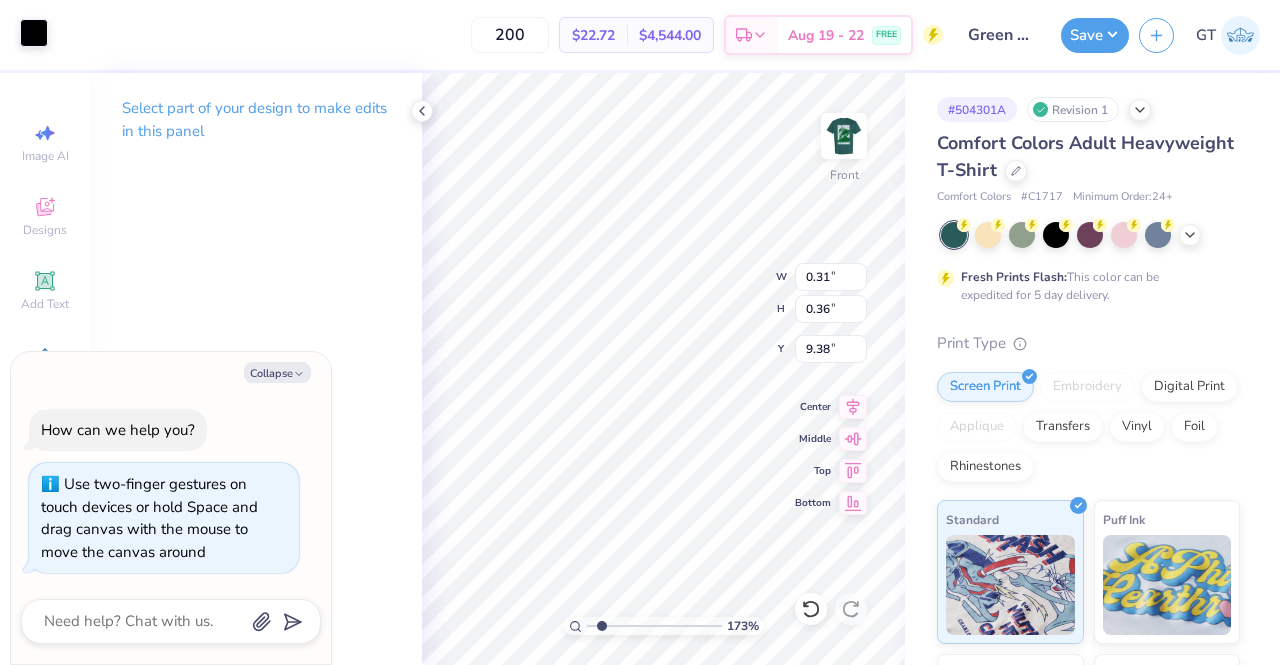click at bounding box center [34, 33] 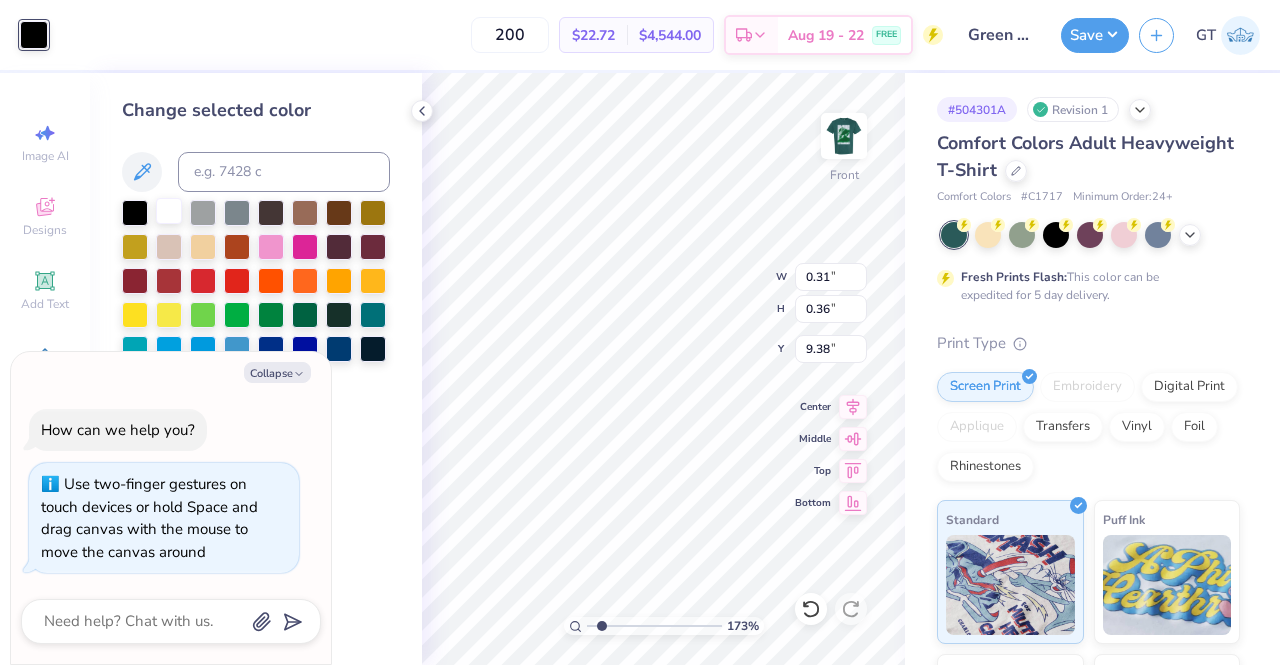 click at bounding box center [169, 211] 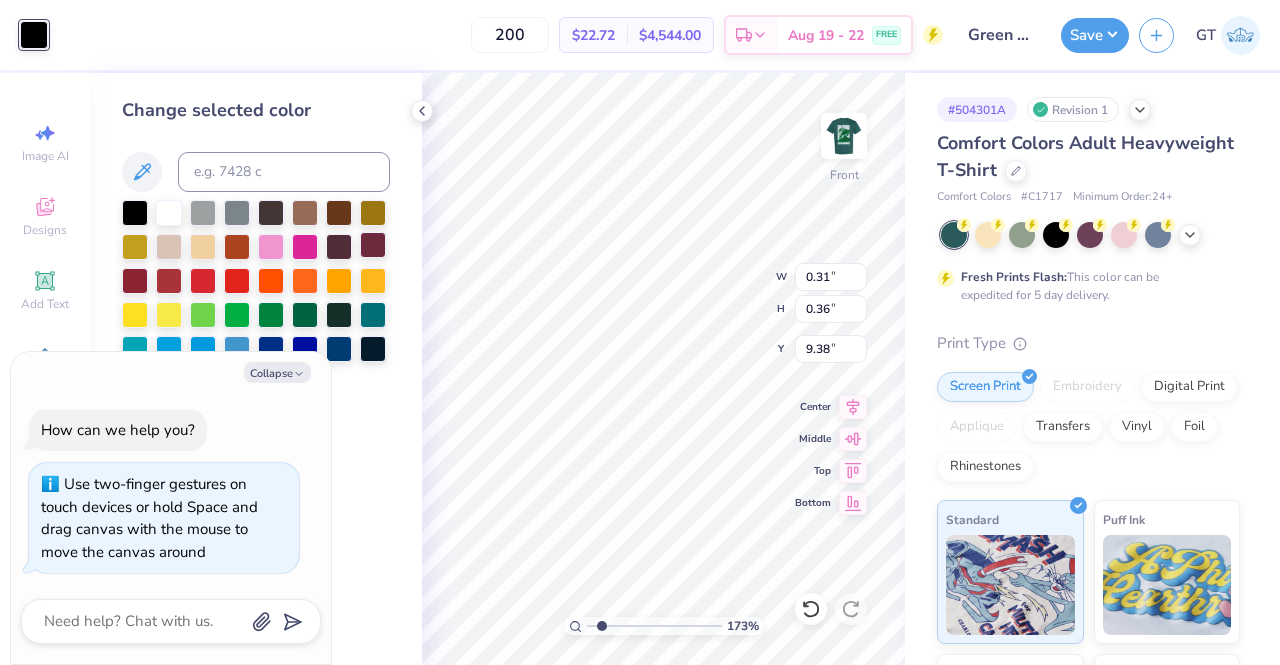 type on "1.73059325097836" 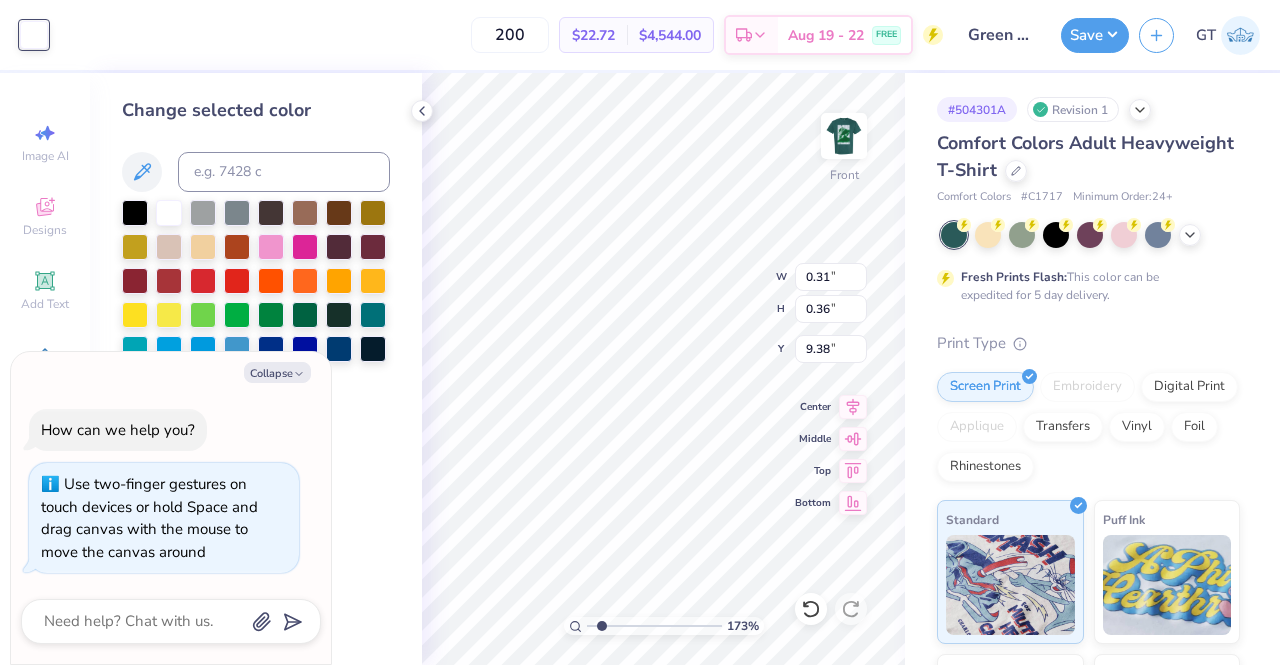 type on "1.73059325097836" 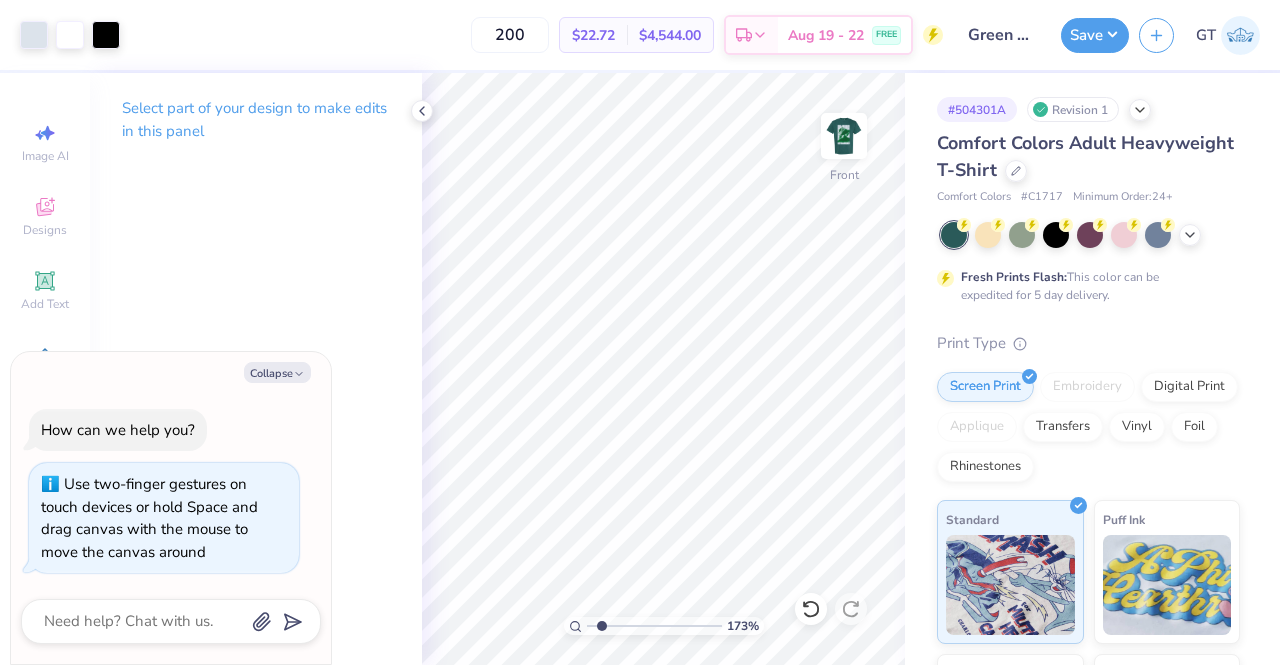 type on "1.73059325097836" 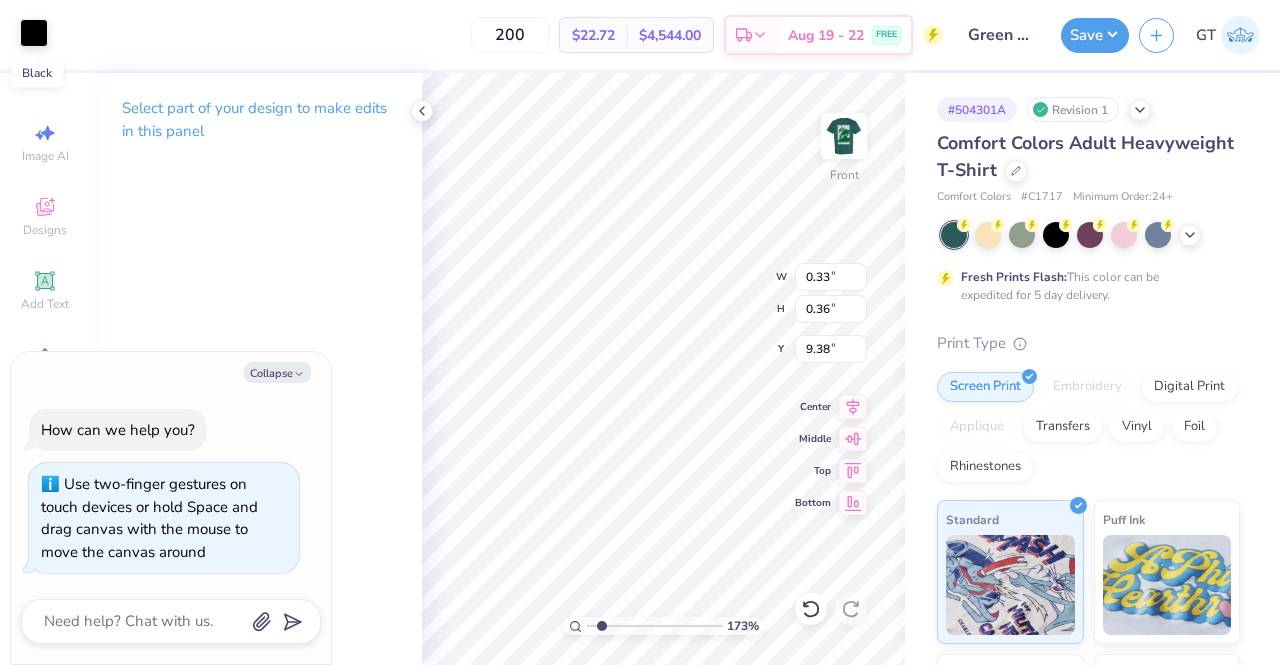 click at bounding box center [34, 33] 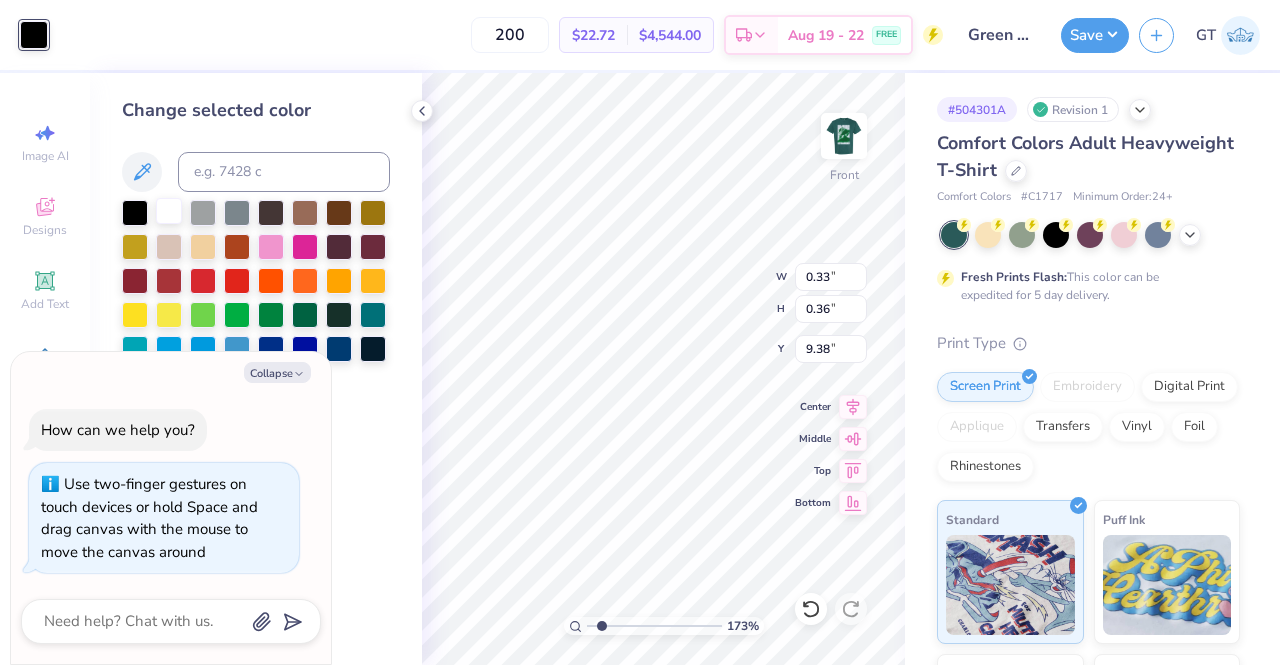 click at bounding box center (169, 211) 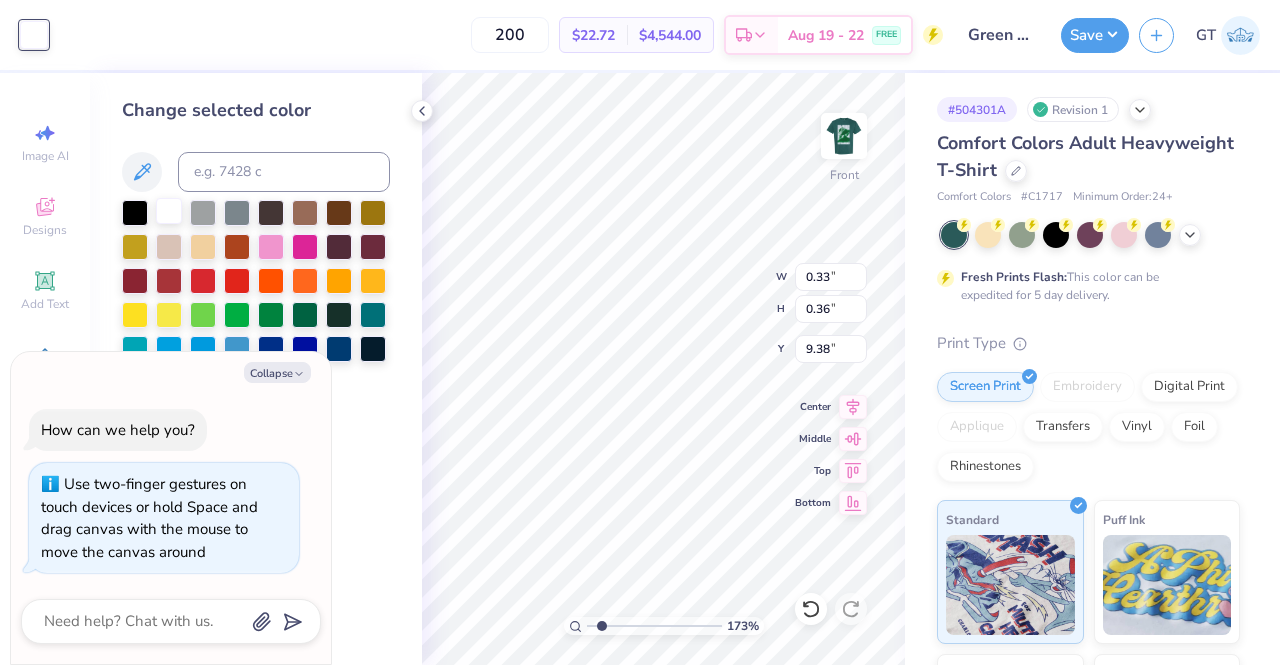 type on "1.73059325097836" 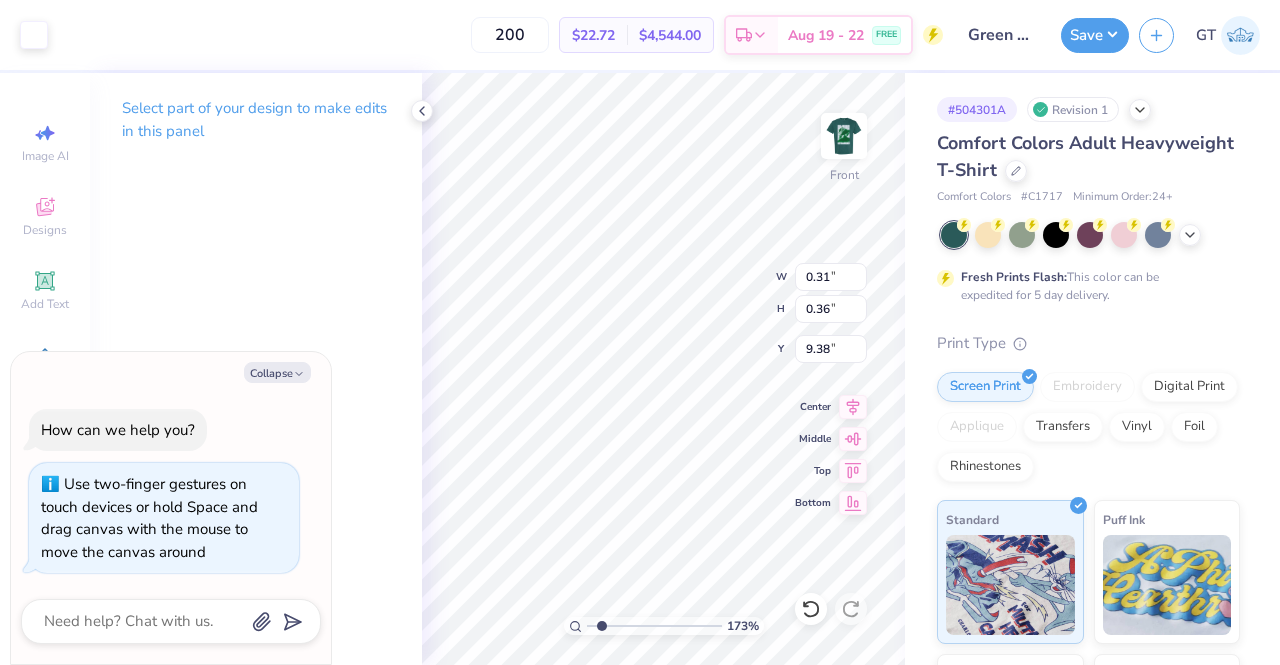 type on "1.73059325097836" 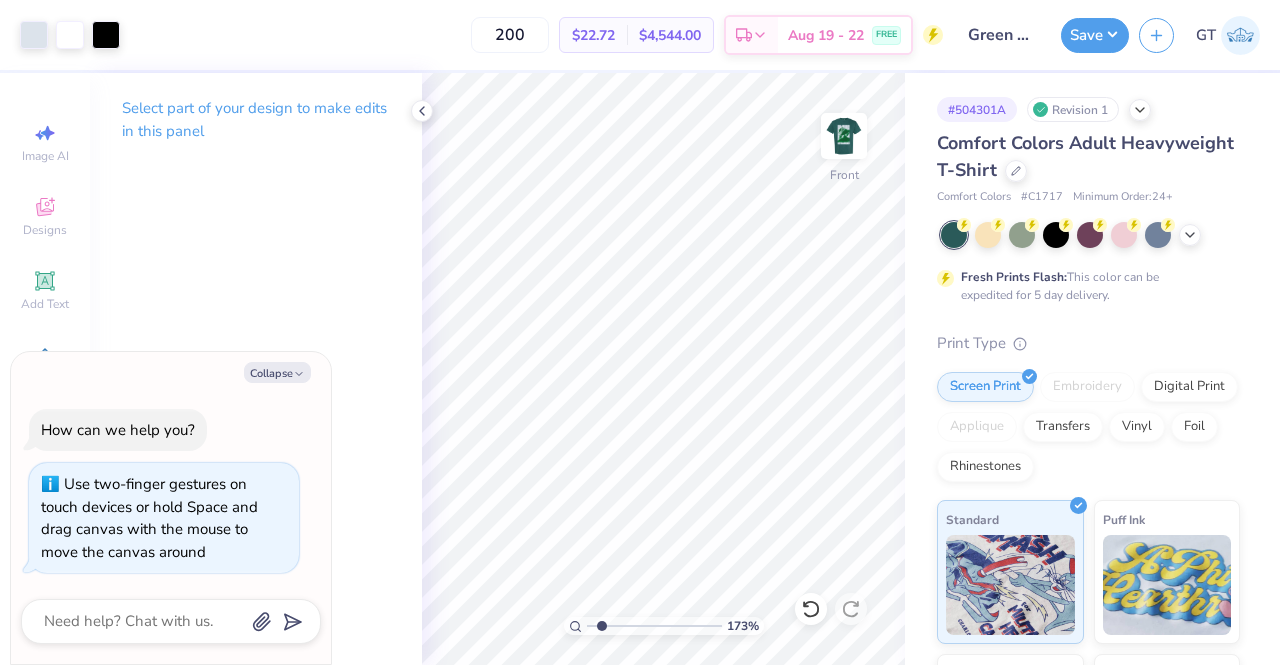 type on "1.73059325097836" 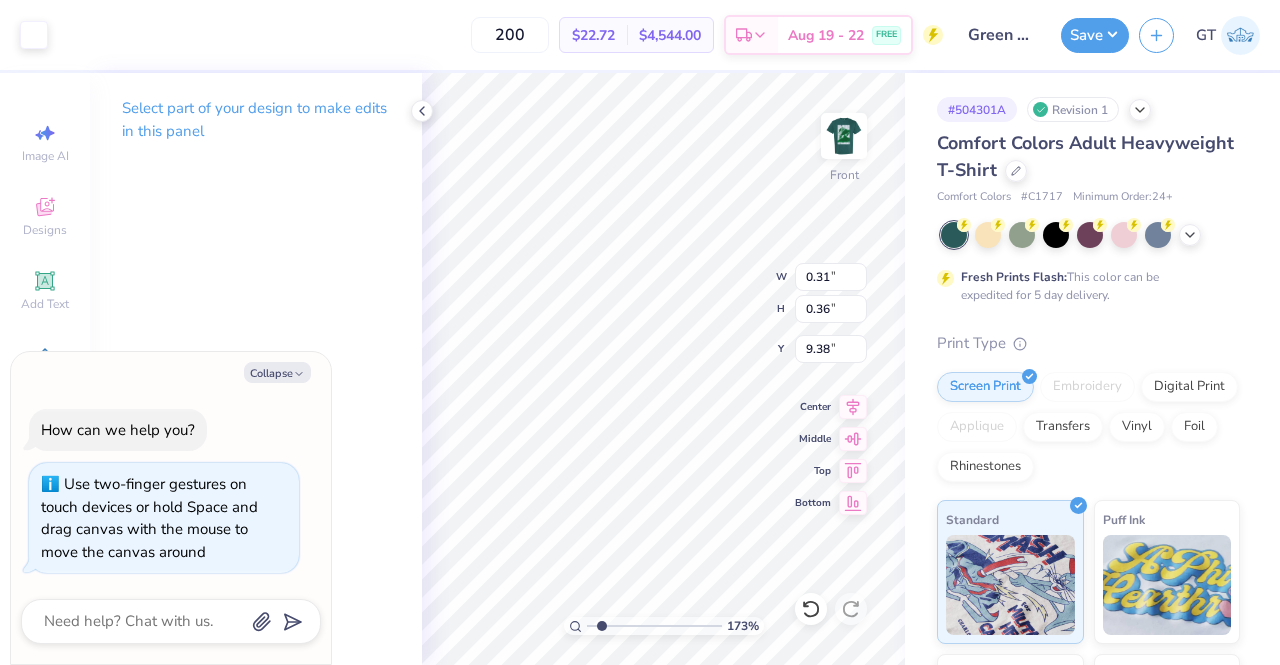type on "1.73059325097836" 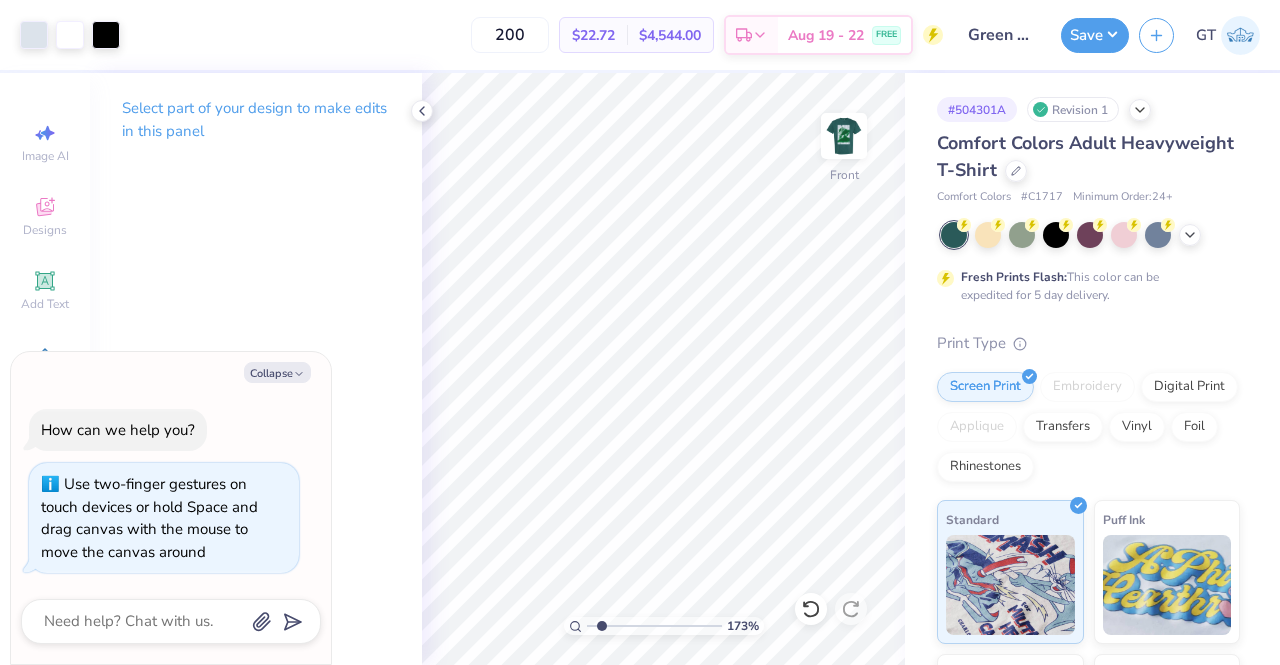 type on "1.73059325097836" 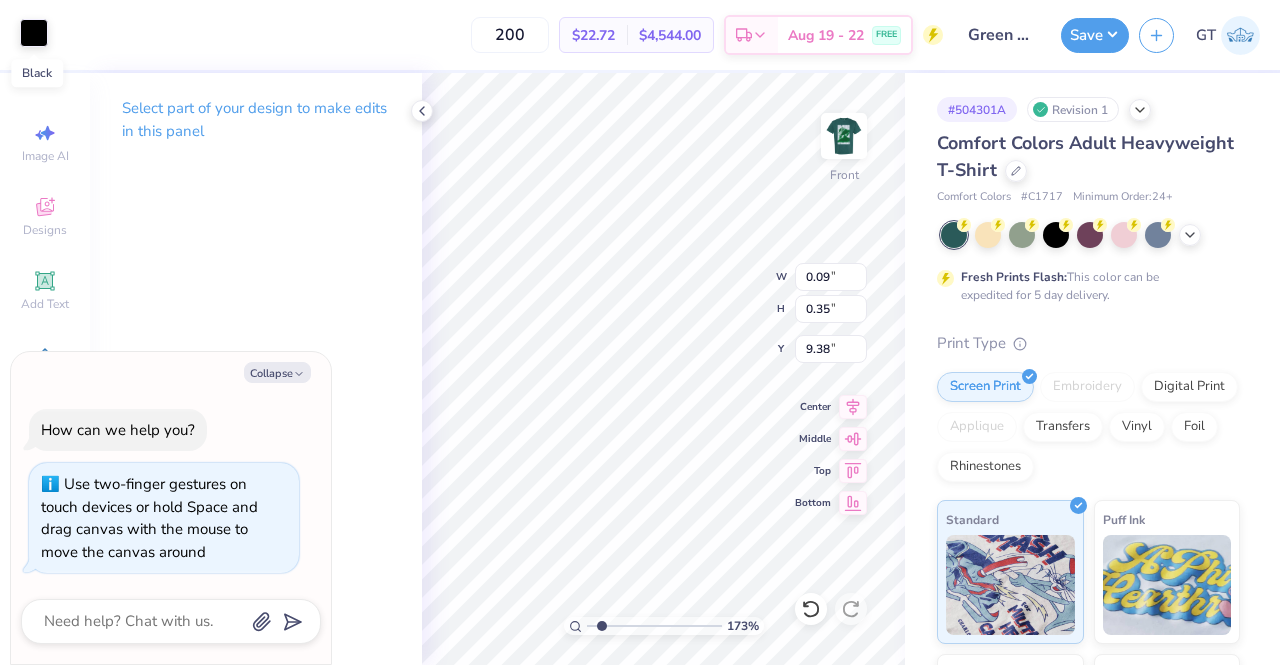 click at bounding box center (34, 33) 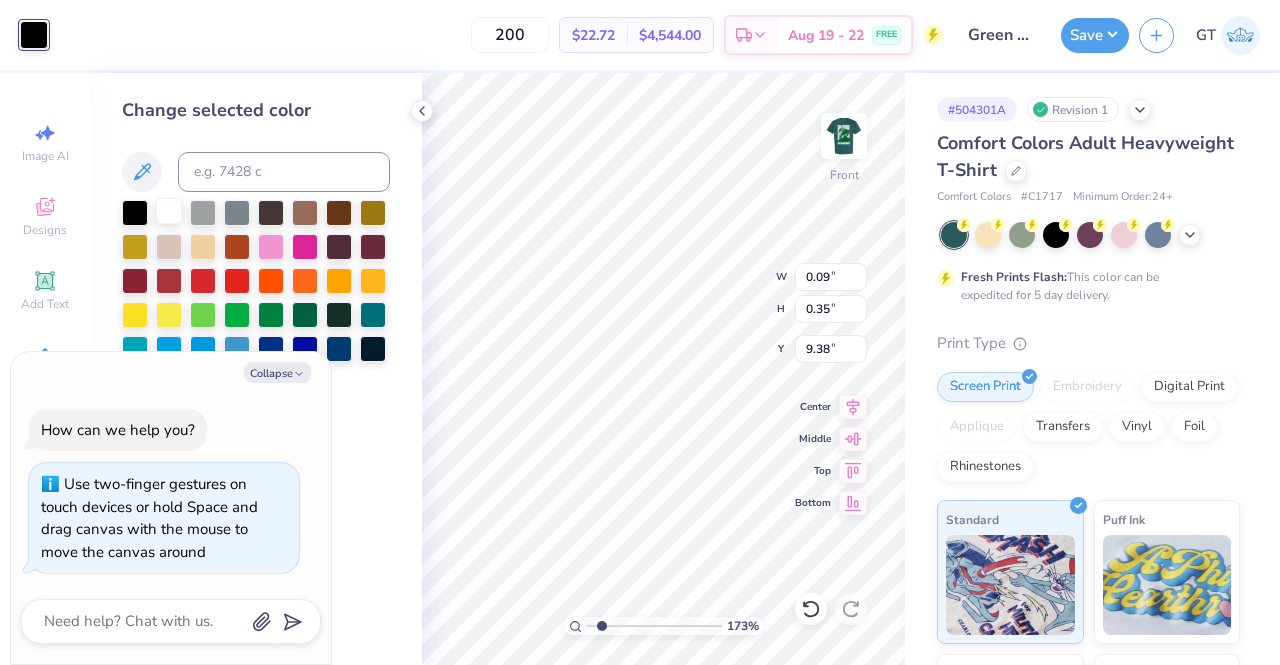 click at bounding box center (169, 211) 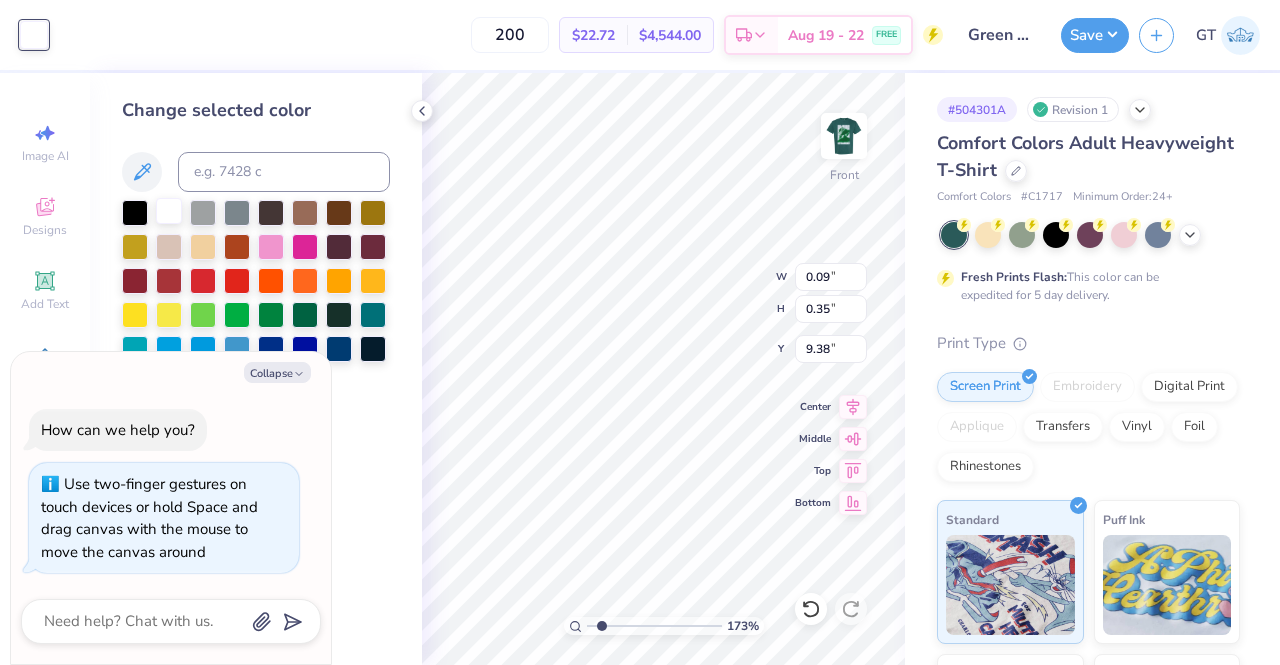 type on "1.73059325097836" 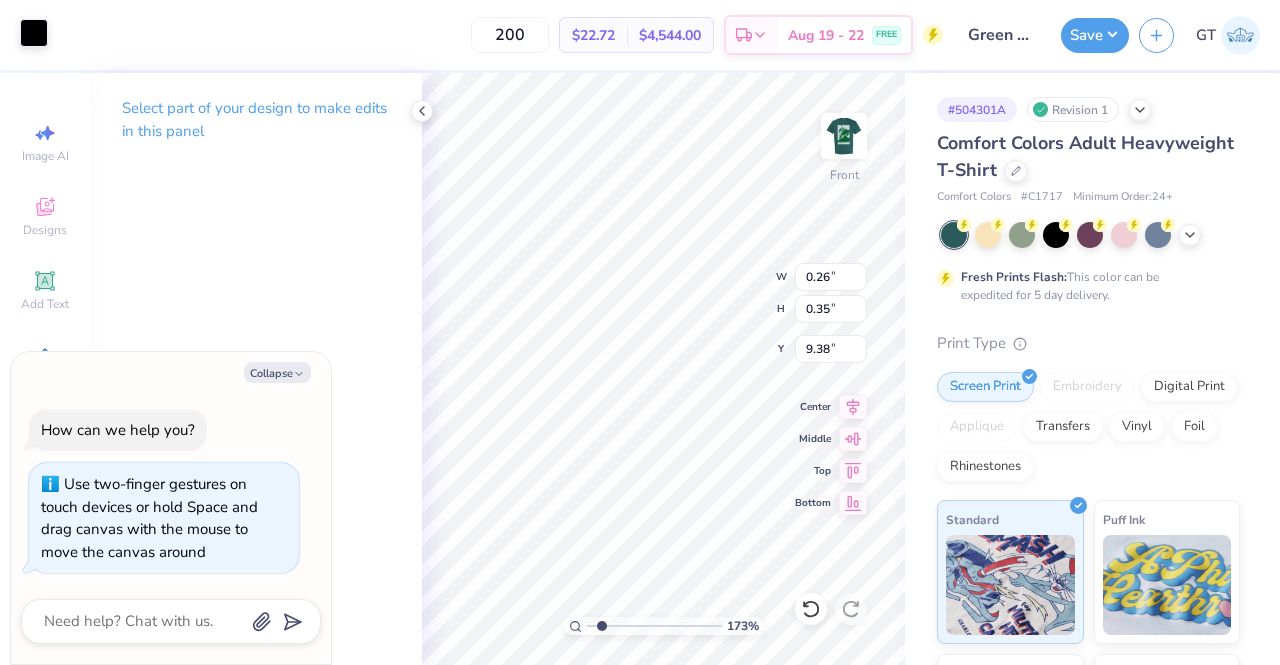 click at bounding box center [34, 33] 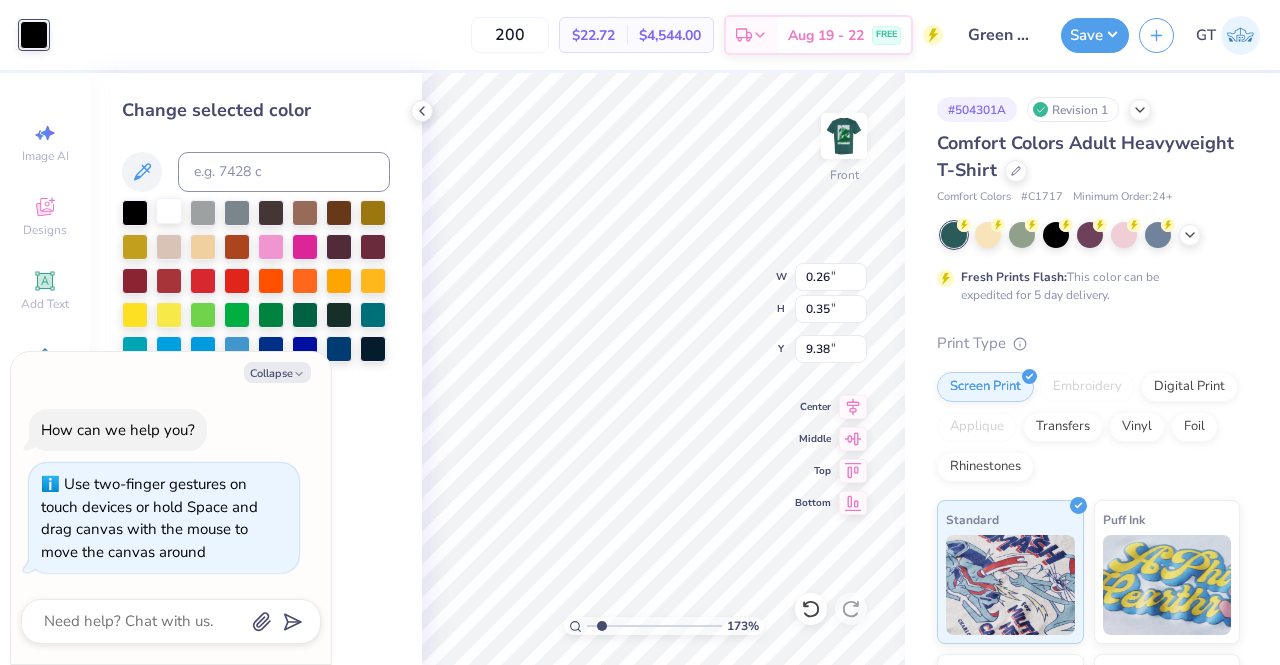 click at bounding box center (169, 211) 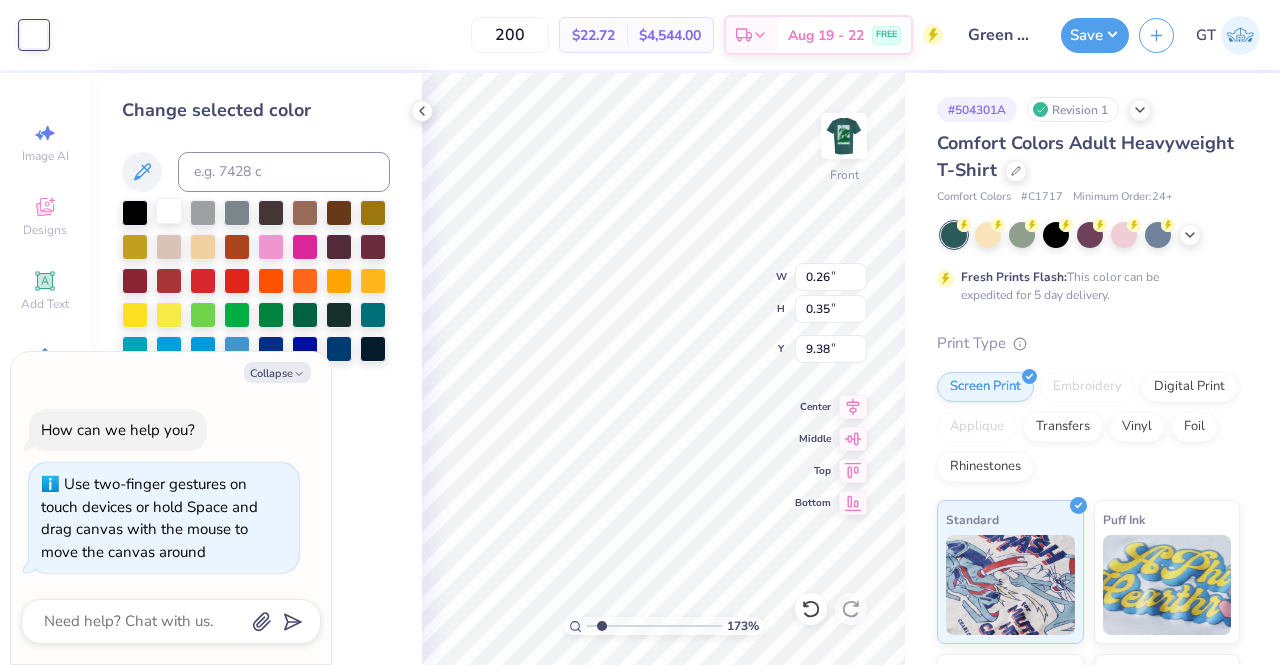 type on "1.73059325097836" 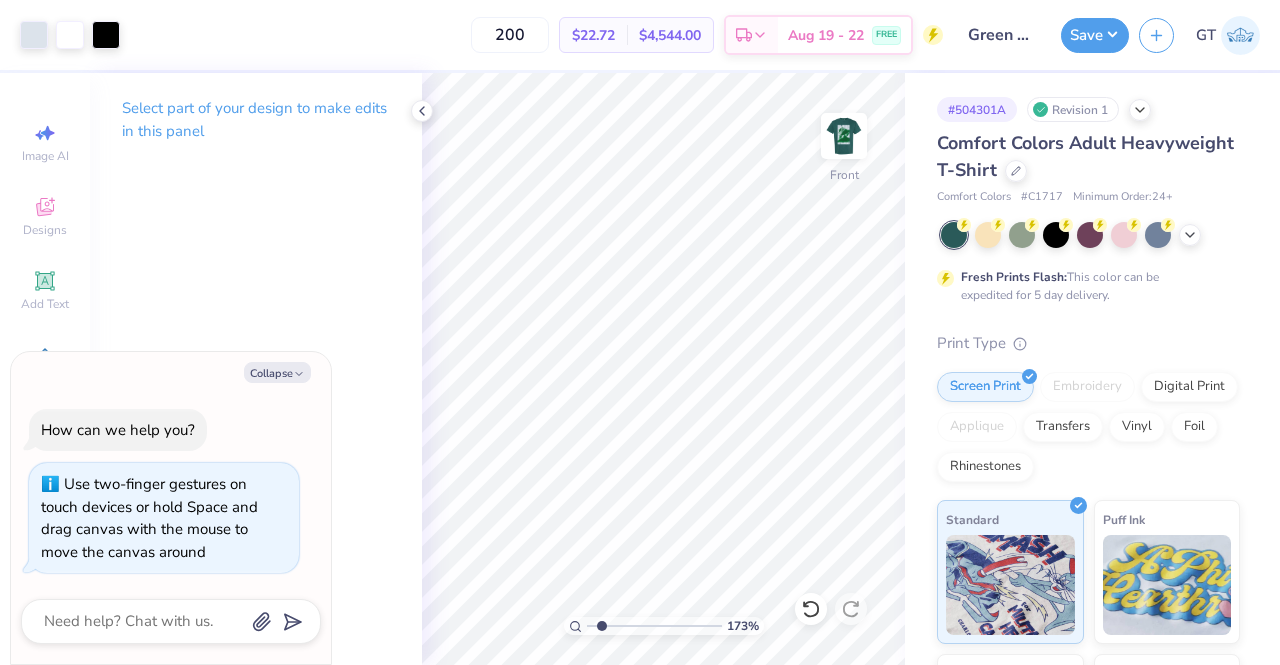 type on "1.73059325097836" 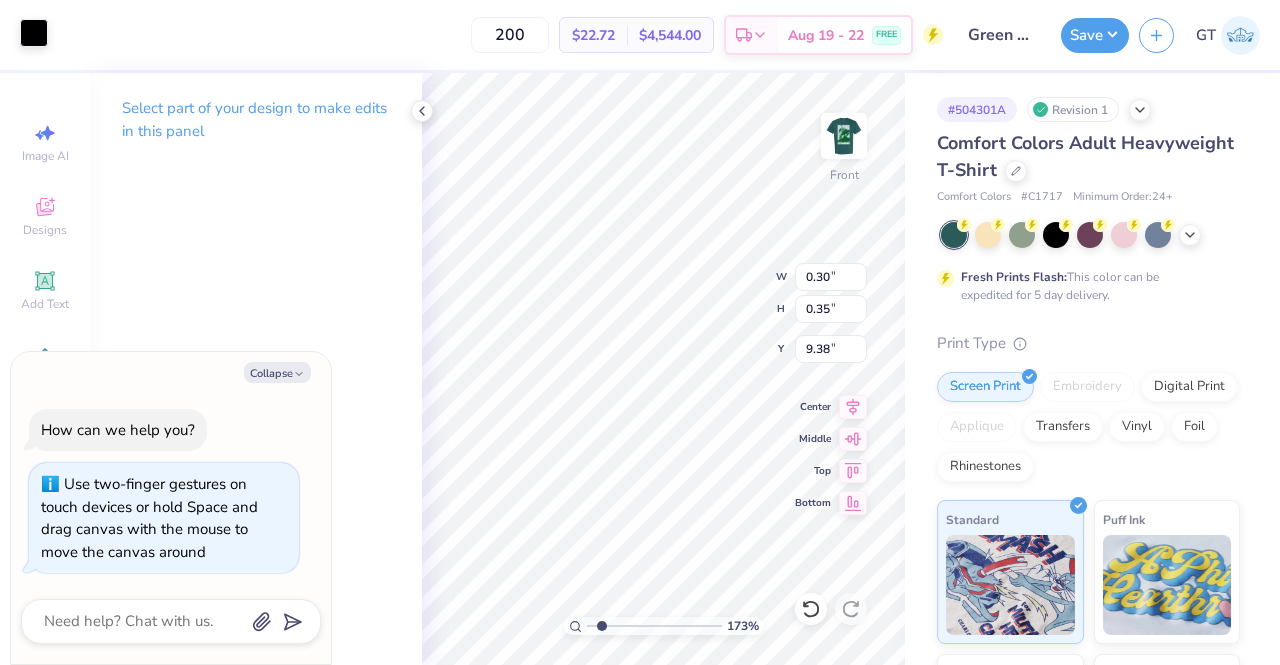 click at bounding box center (34, 33) 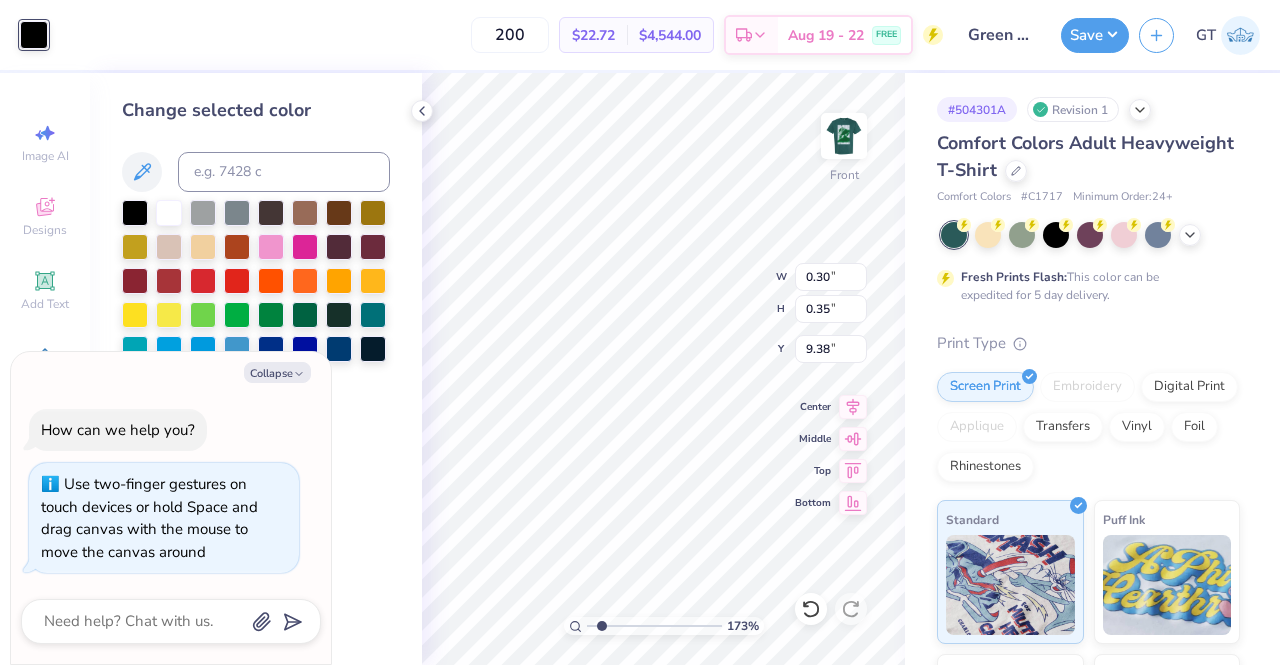 click at bounding box center [256, 298] 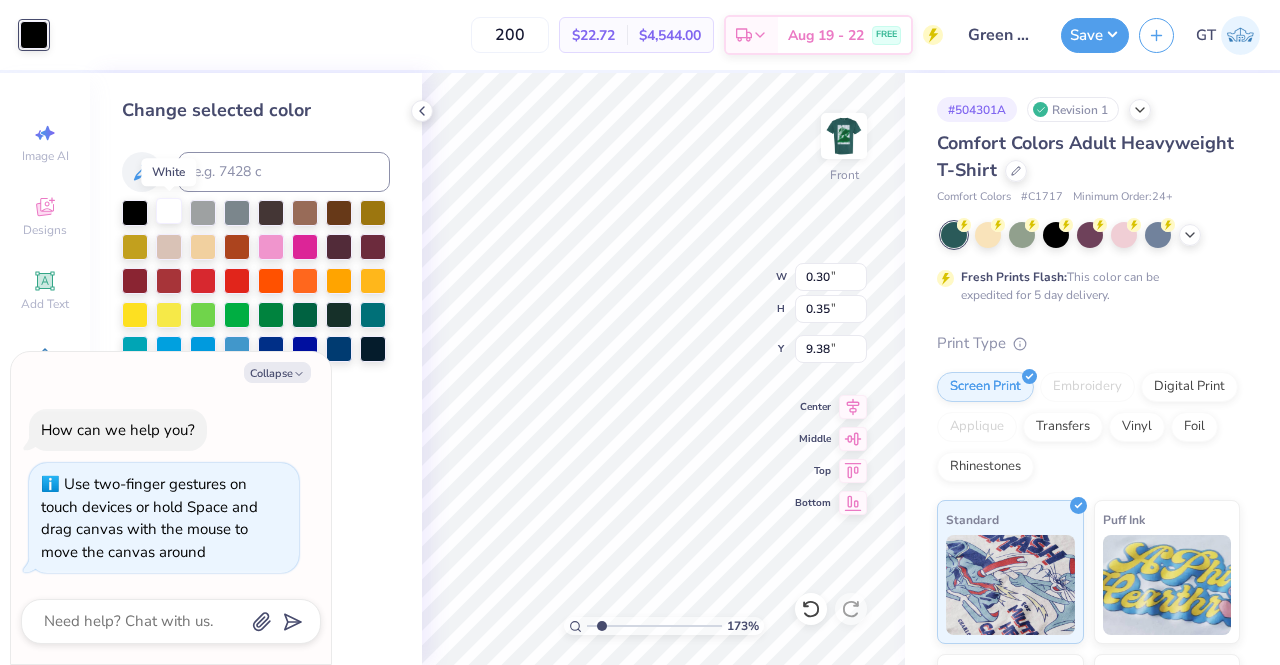 click at bounding box center (169, 211) 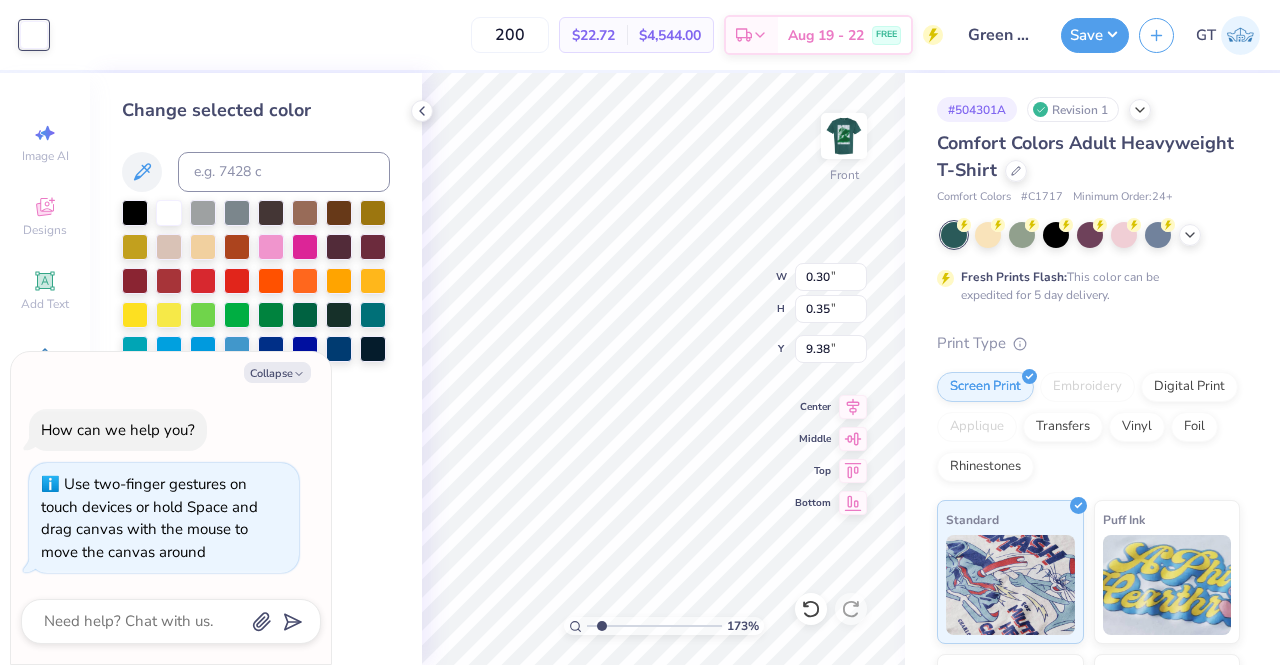 type on "1.73059325097836" 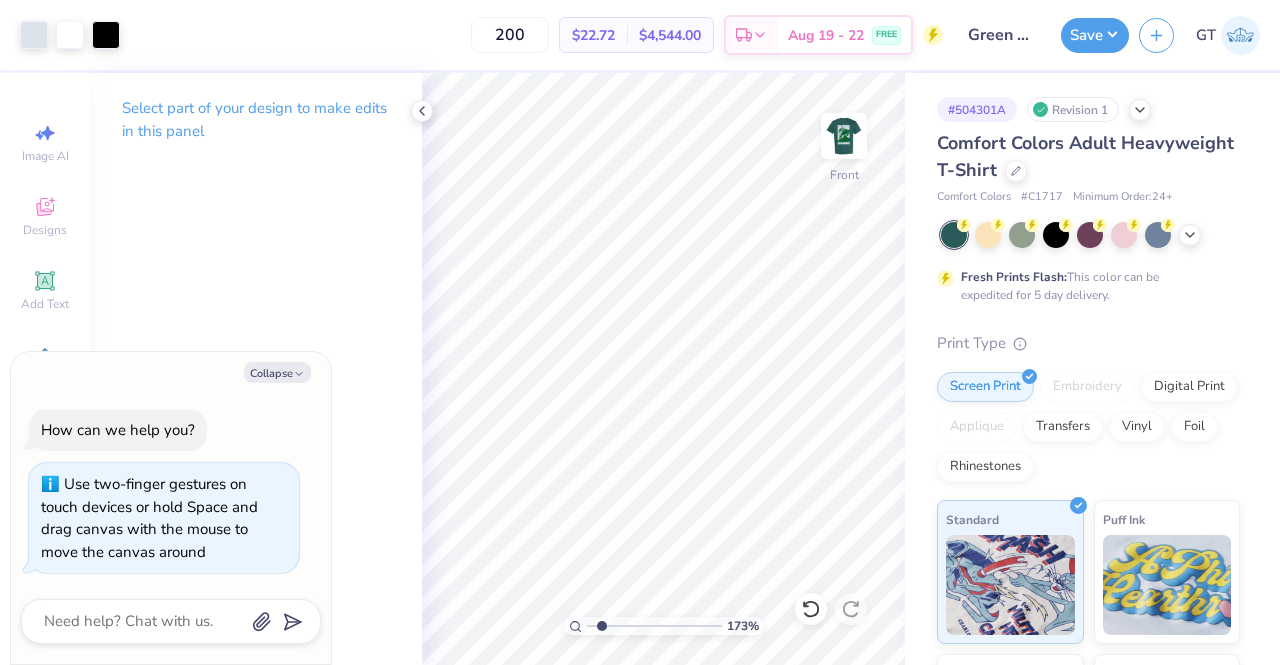 type on "1.73059325097836" 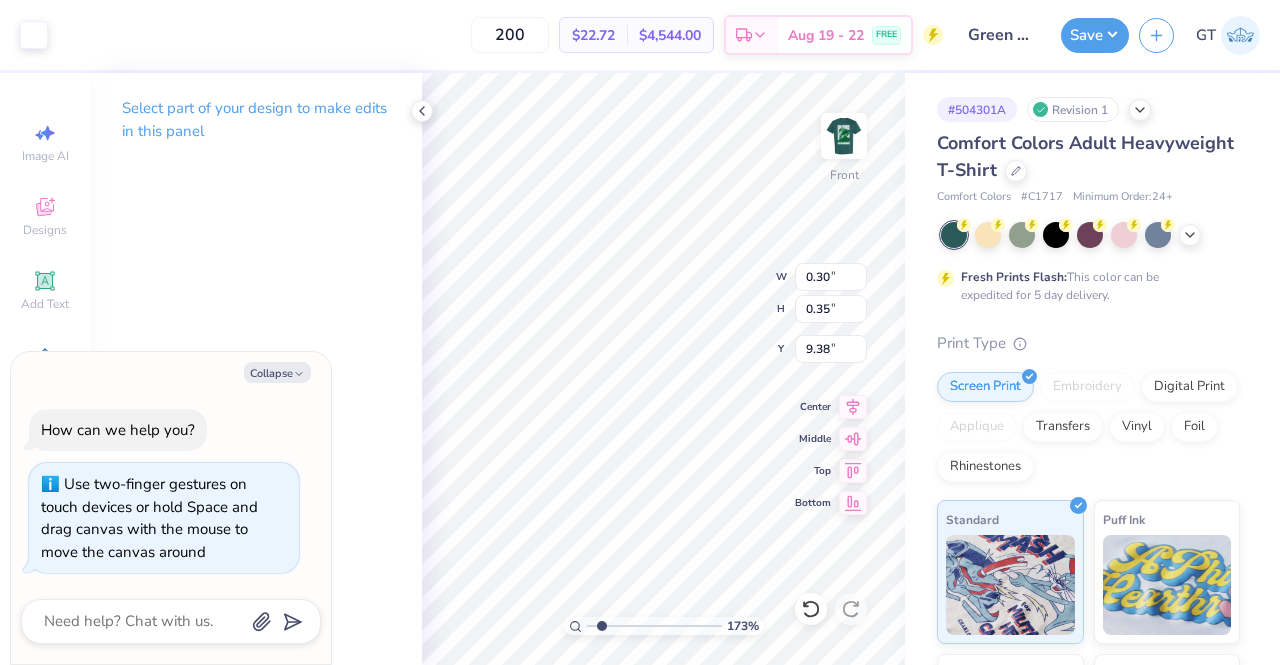 type on "1.73059325097836" 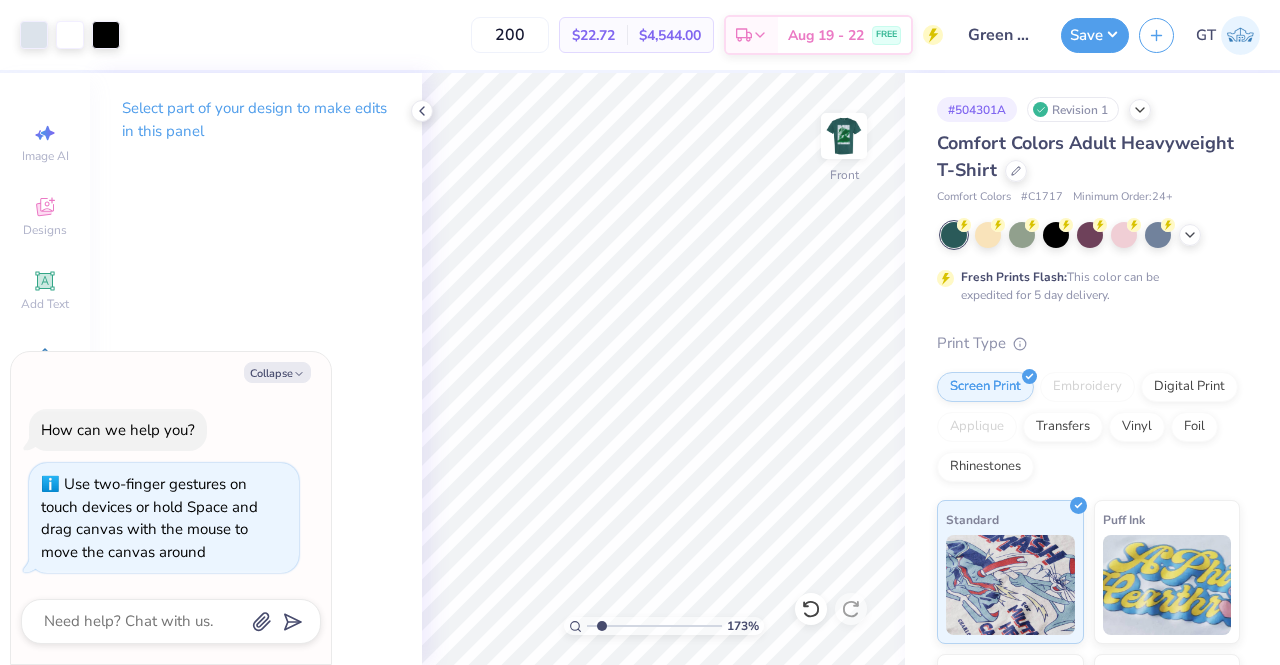 type on "1.73059325097836" 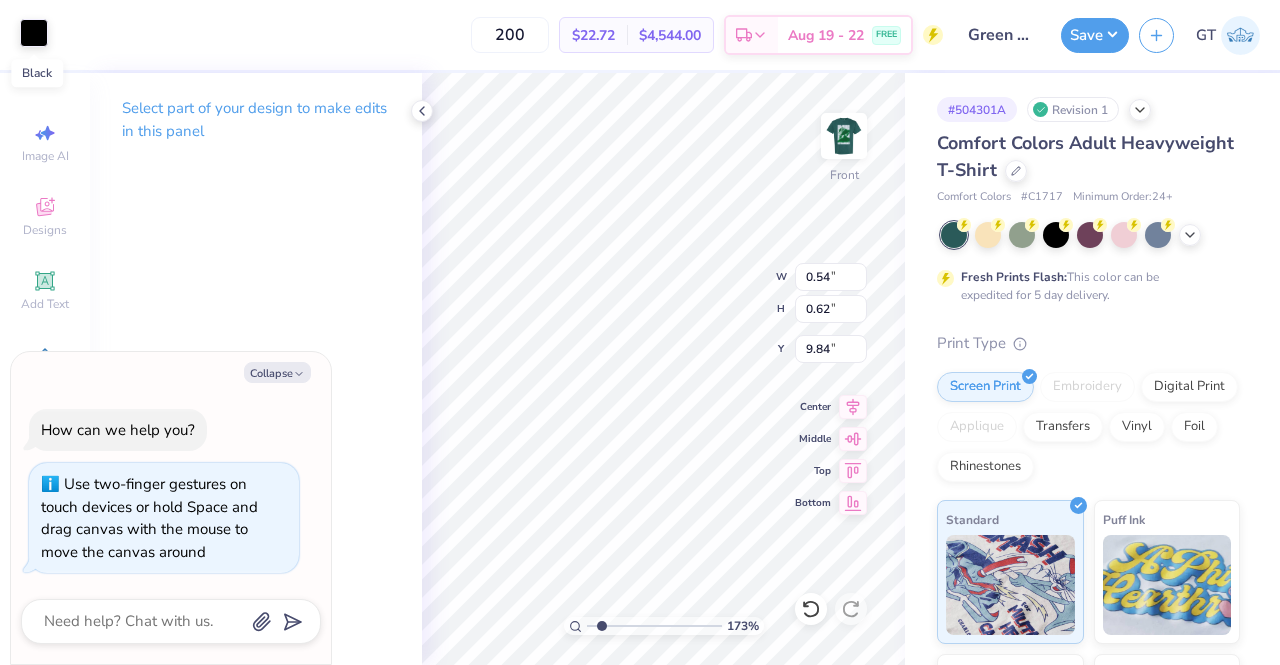 click at bounding box center [34, 33] 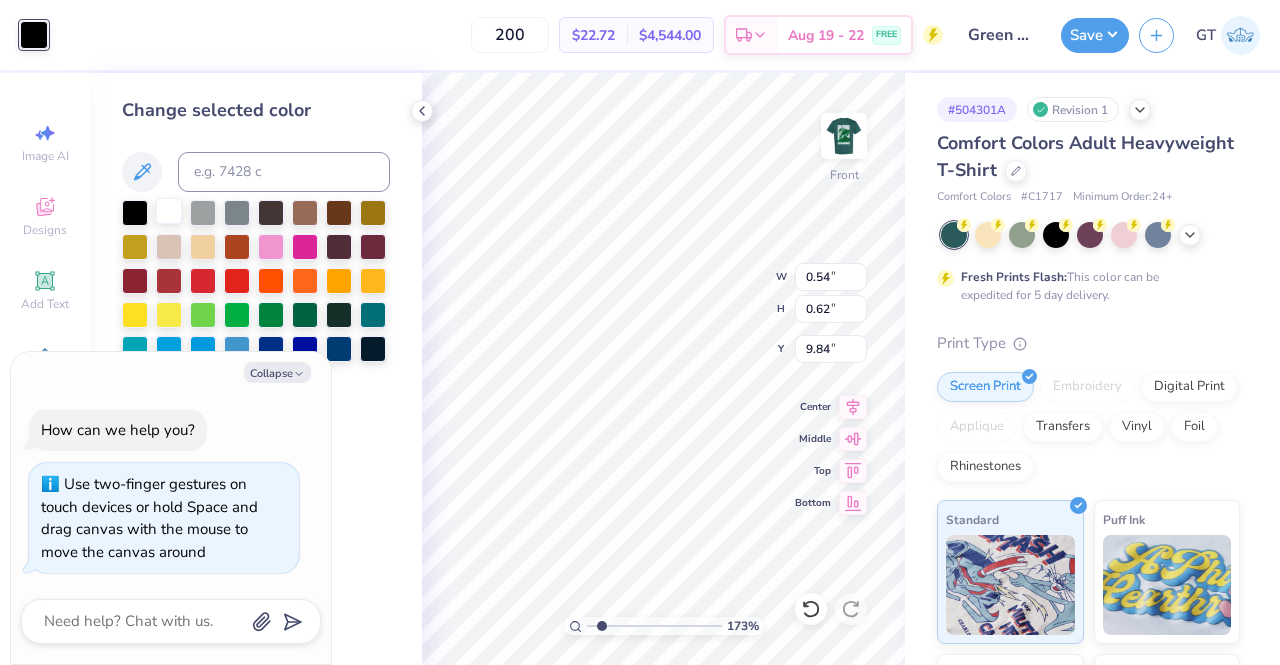 click at bounding box center [169, 211] 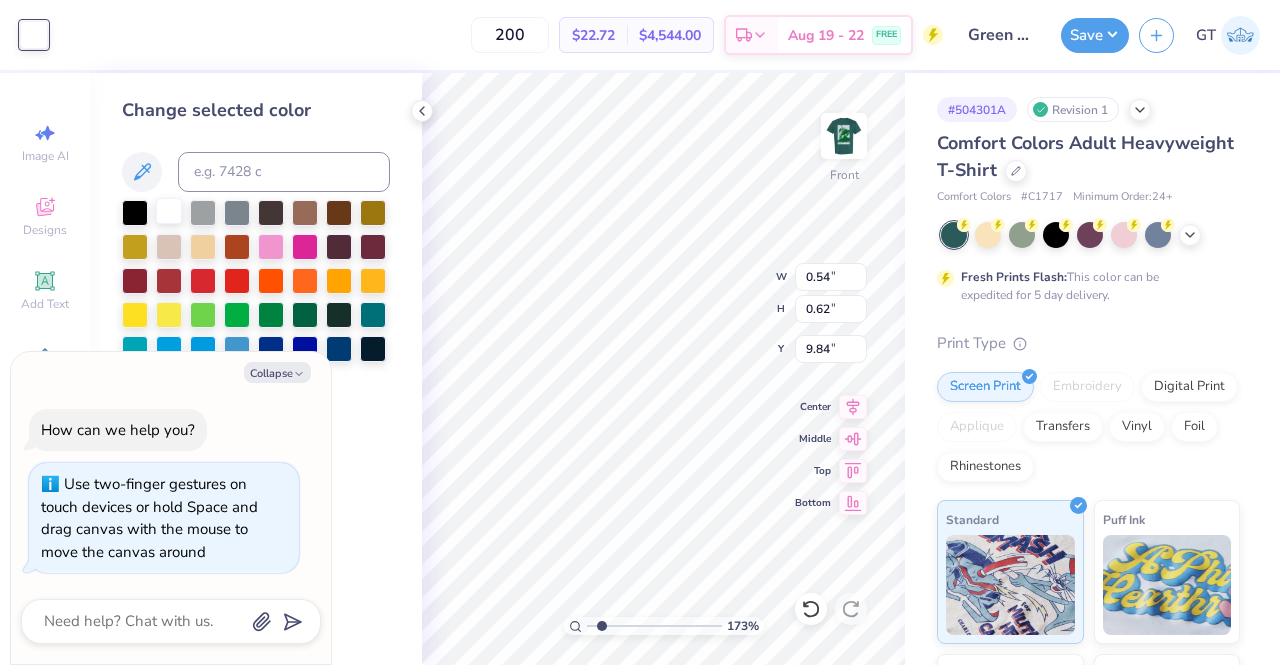 type on "1.73059325097836" 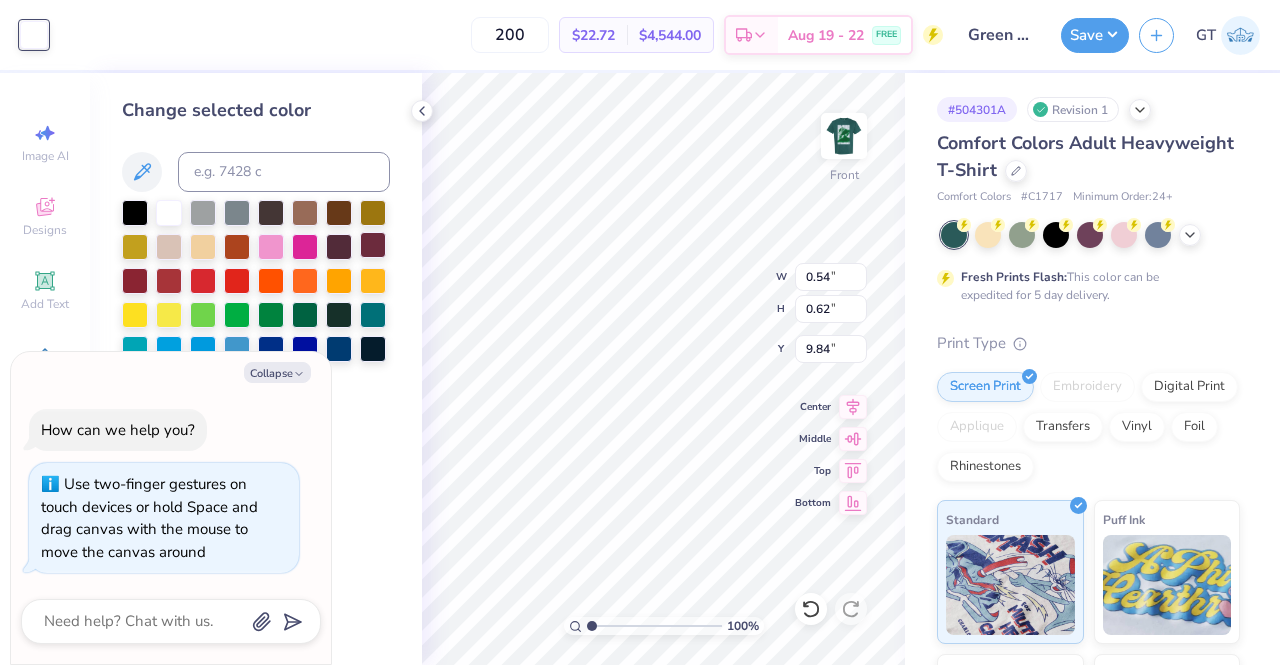 type on "x" 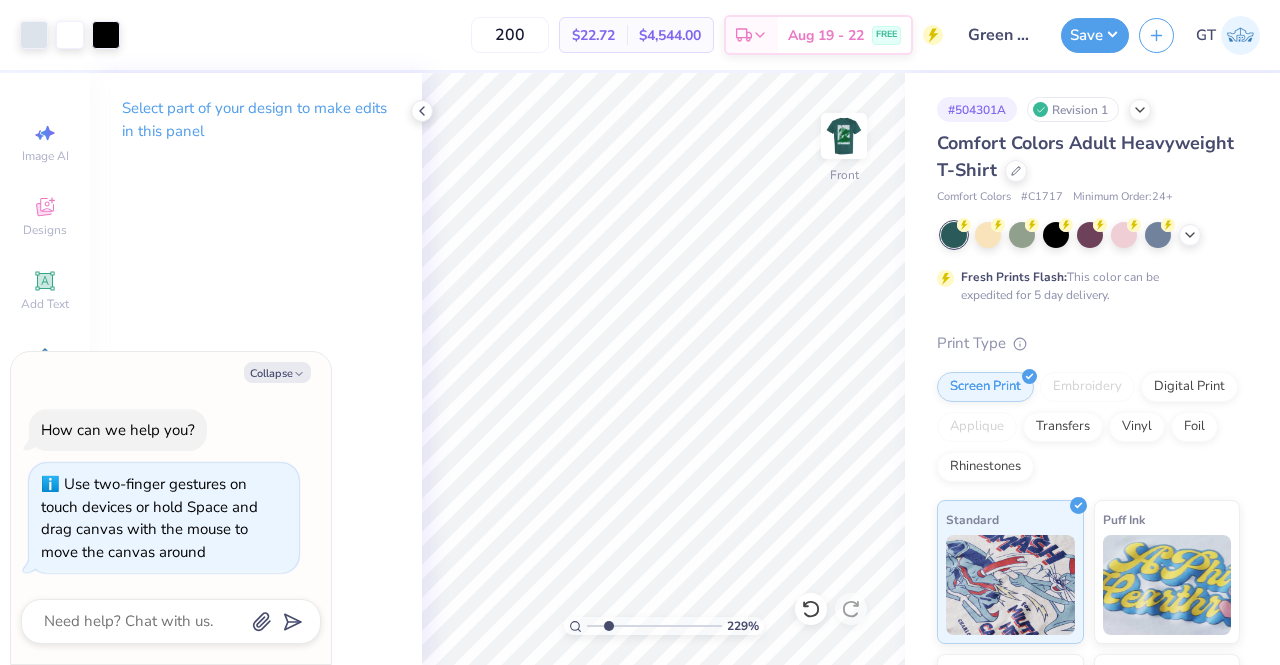 type on "2.2902013977138" 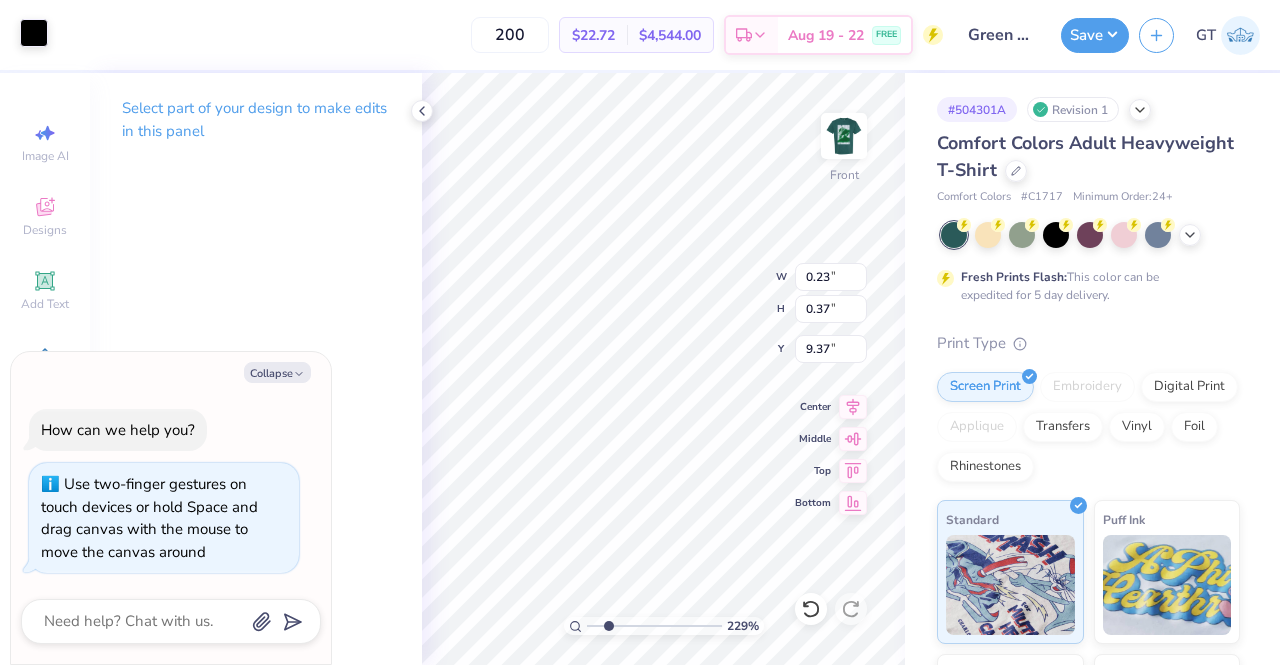 click at bounding box center (34, 33) 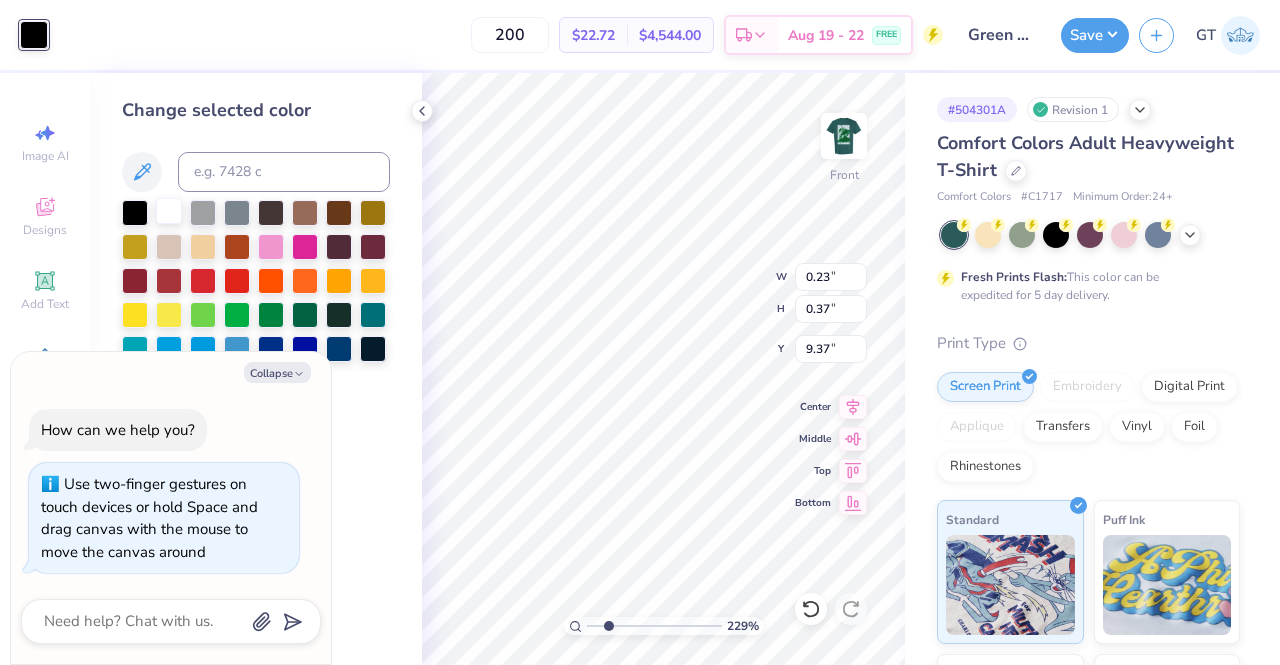 click at bounding box center (169, 211) 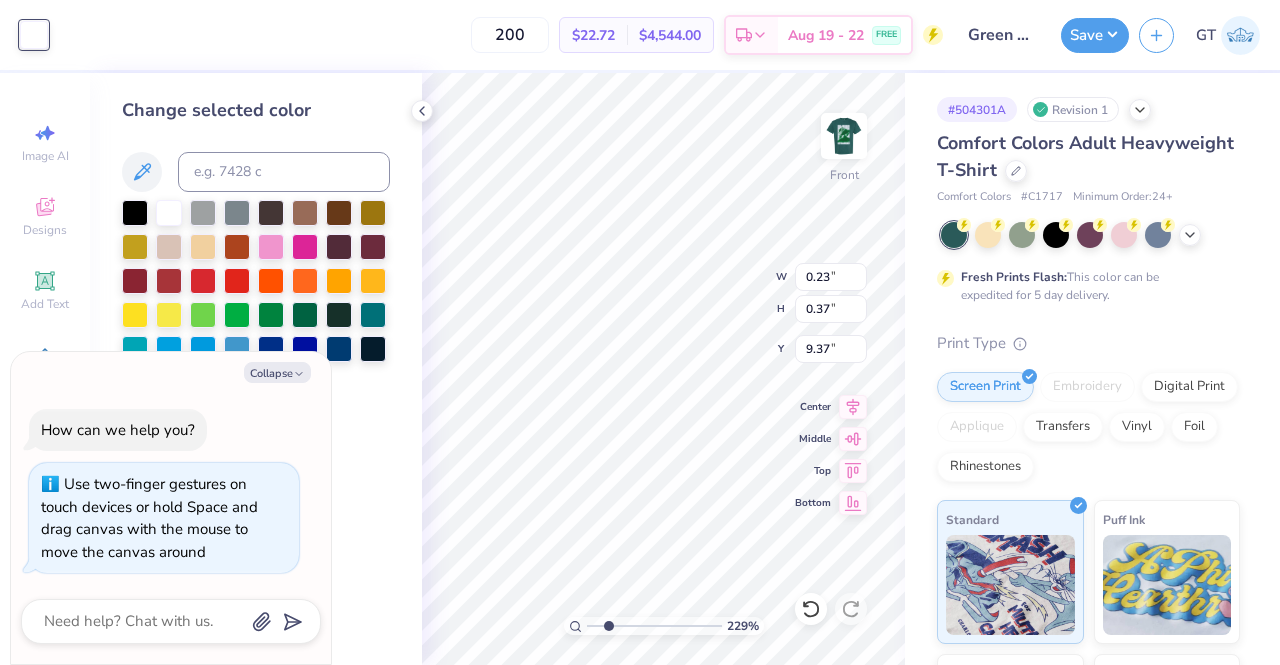 type on "2.2902013977138" 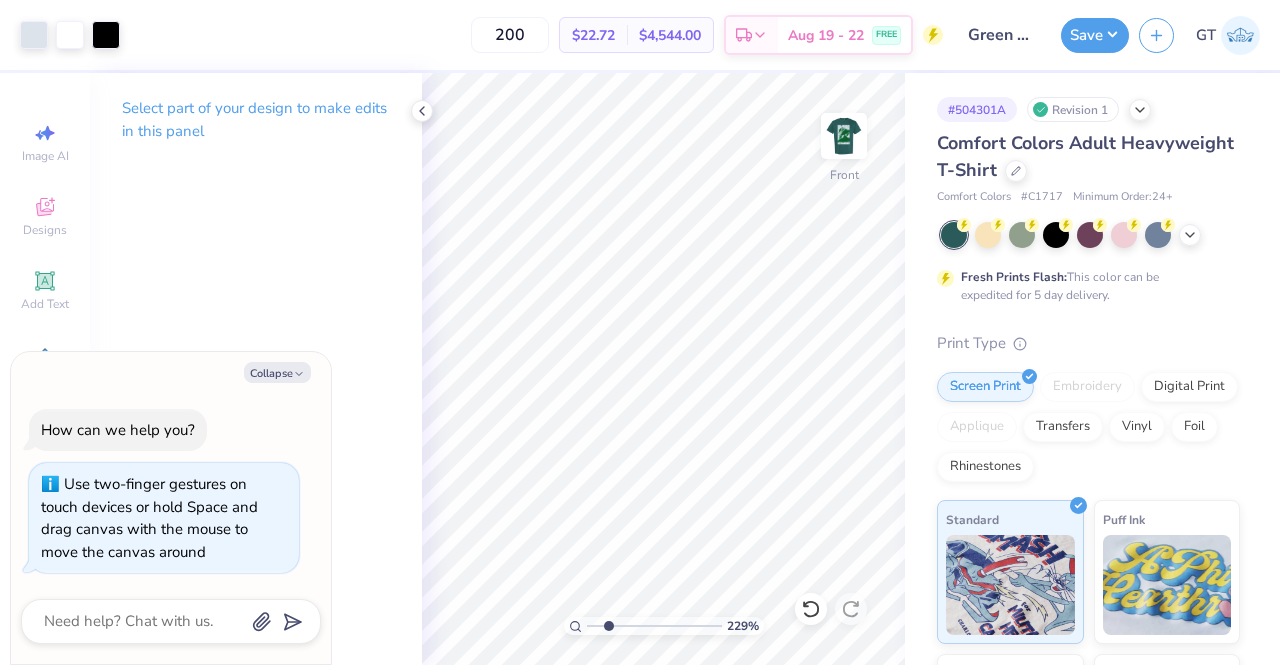 type on "2.2902013977138" 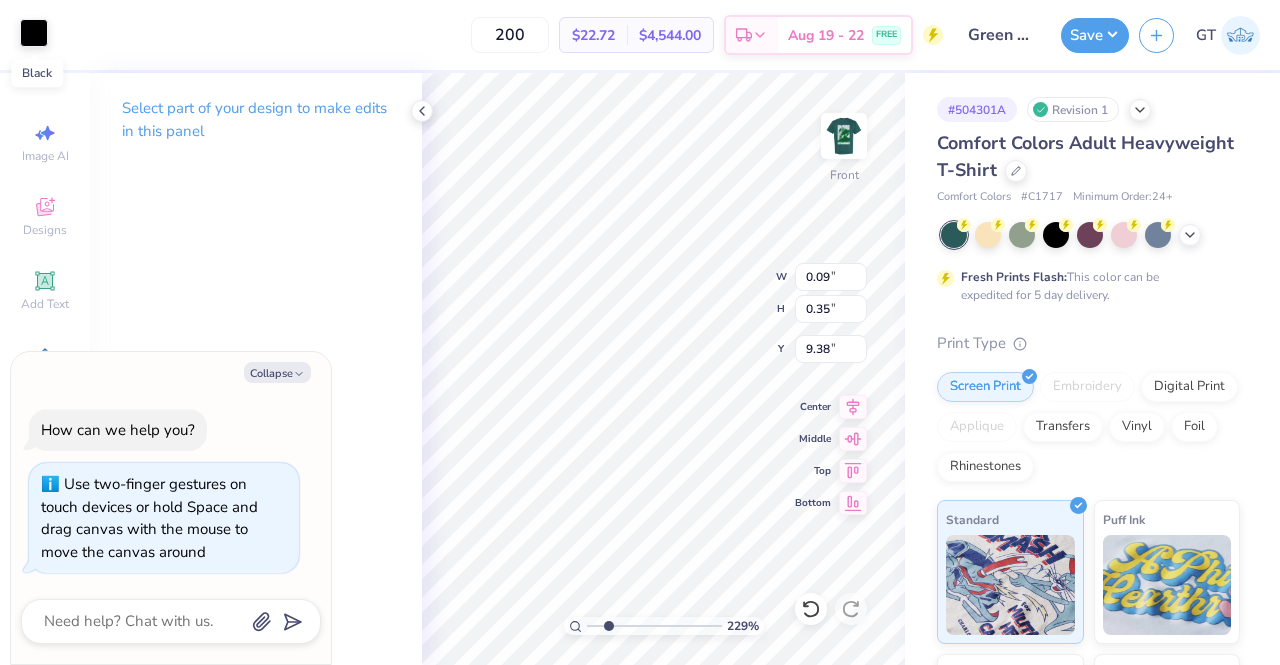 click at bounding box center (34, 33) 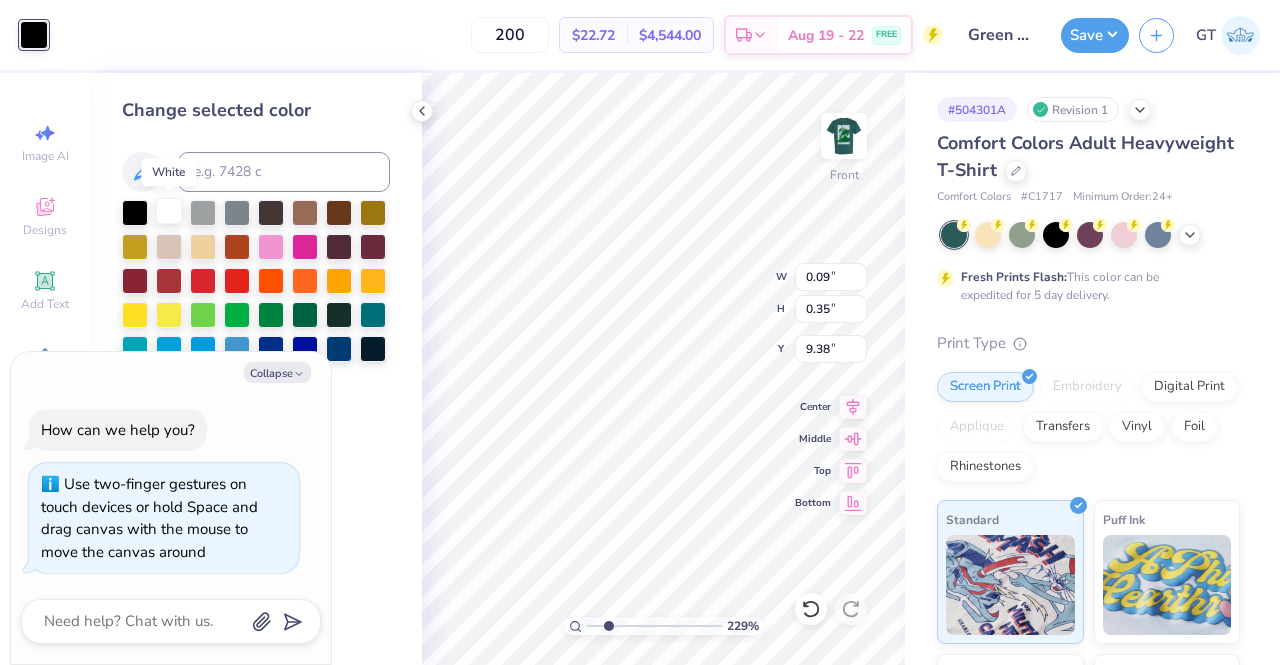 click at bounding box center (169, 211) 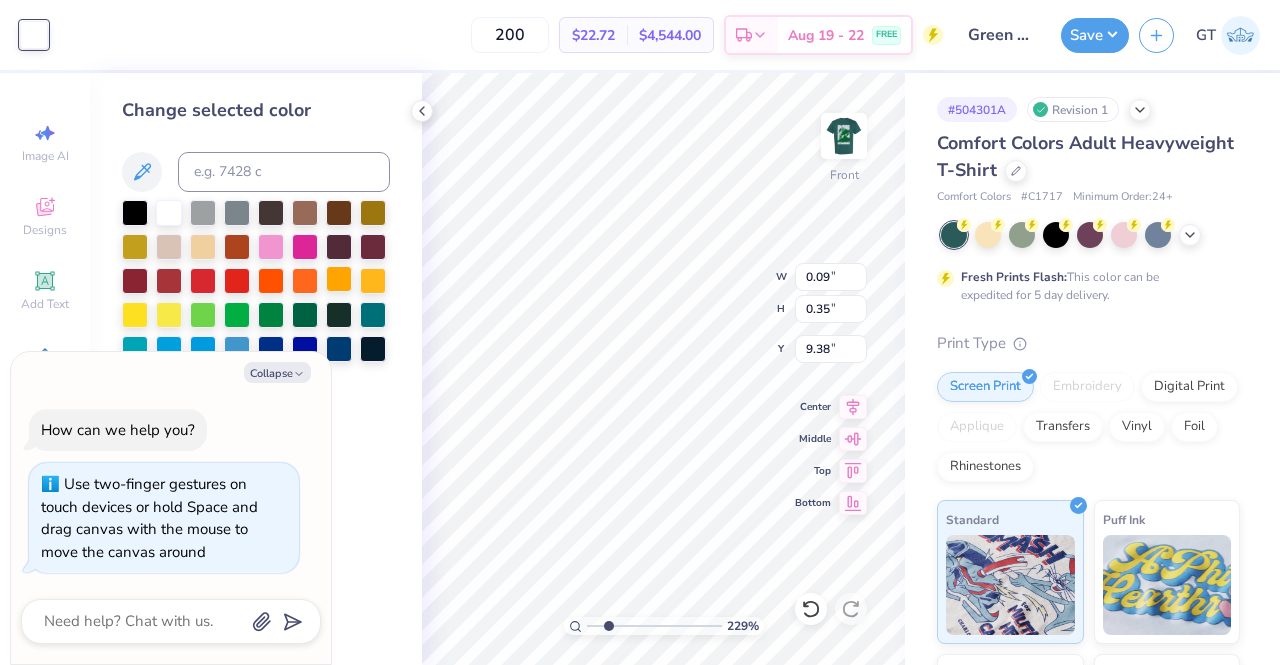 type on "2.2902013977138" 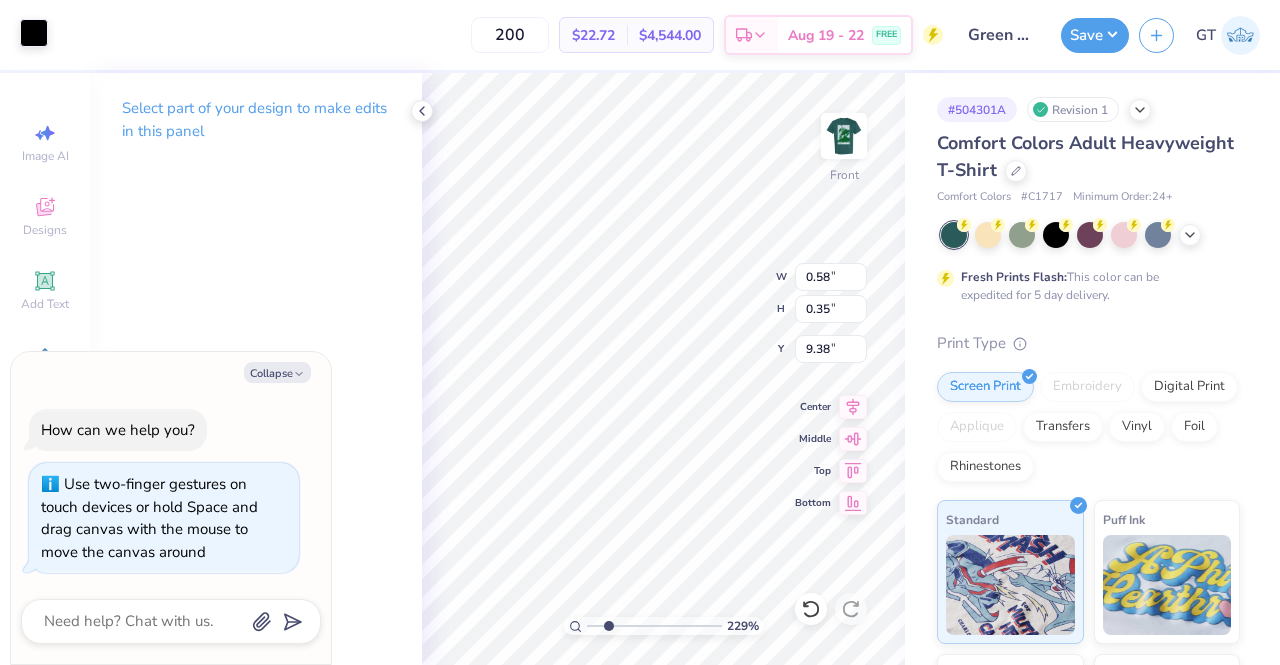 click at bounding box center [34, 33] 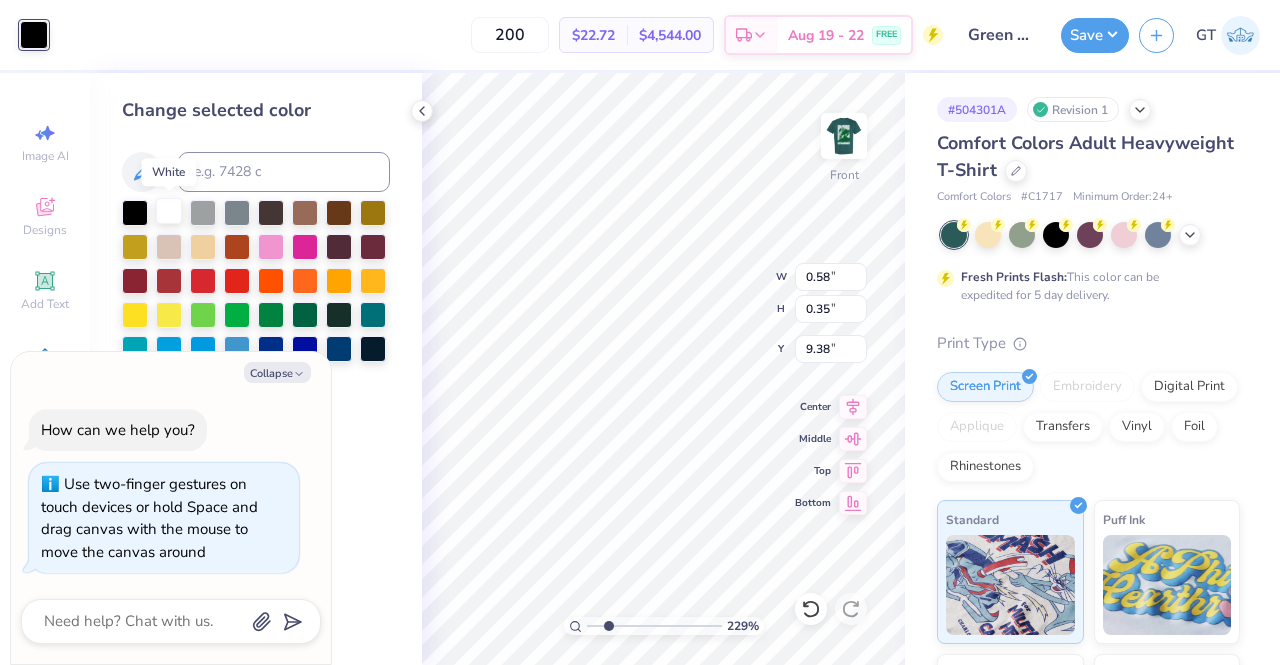 click at bounding box center (169, 211) 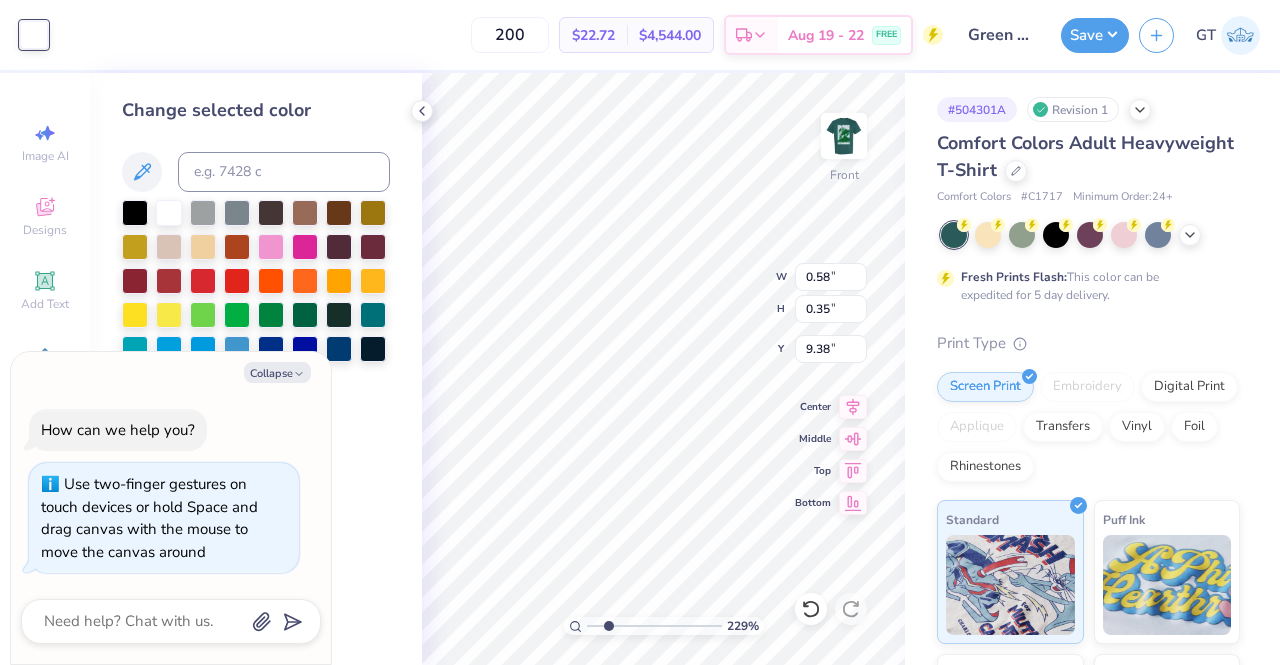 type on "2.2902013977138" 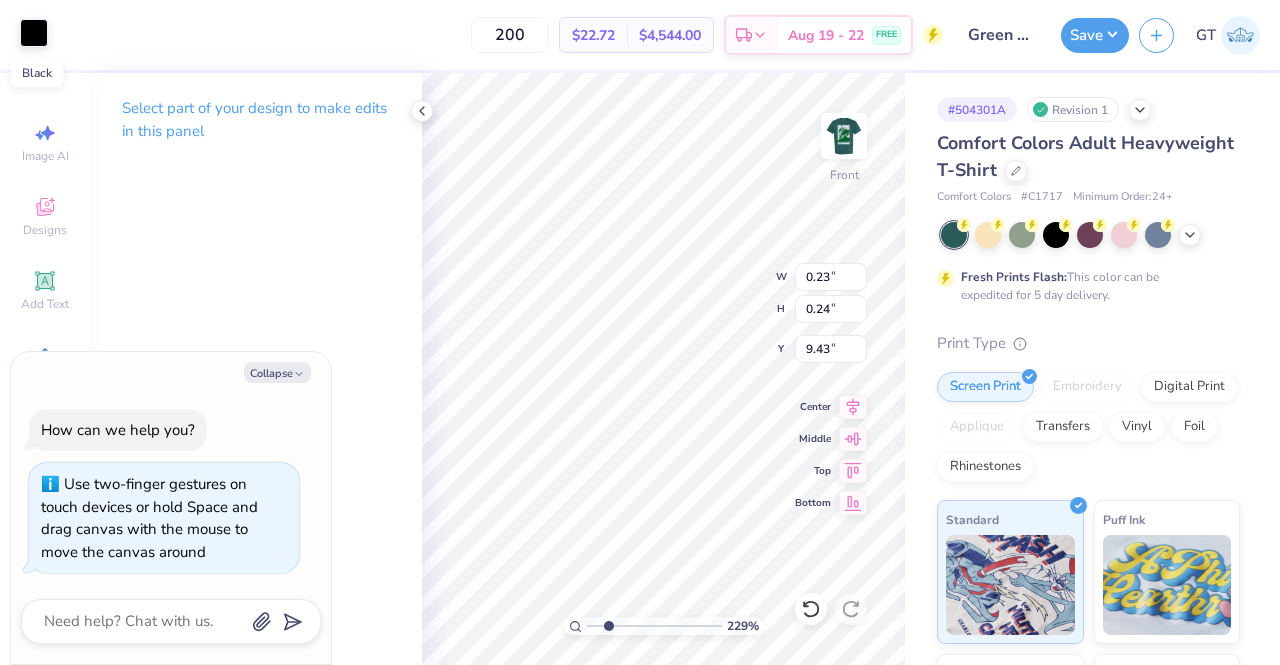 click at bounding box center (34, 33) 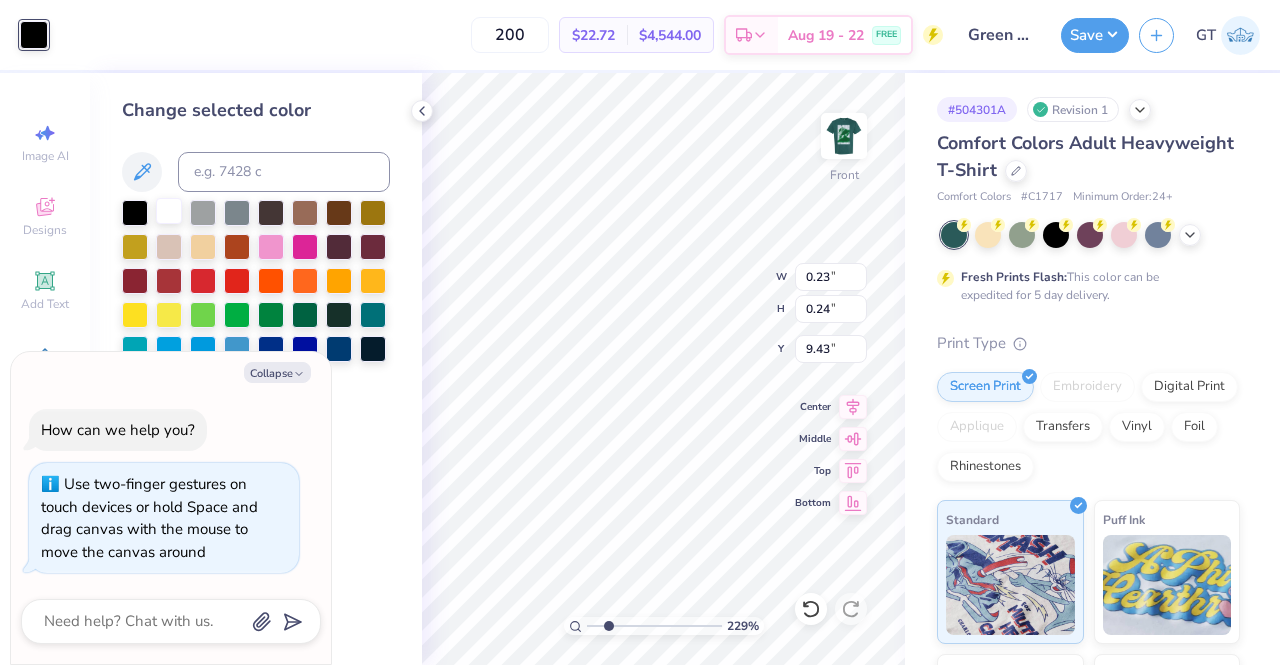 click at bounding box center [169, 211] 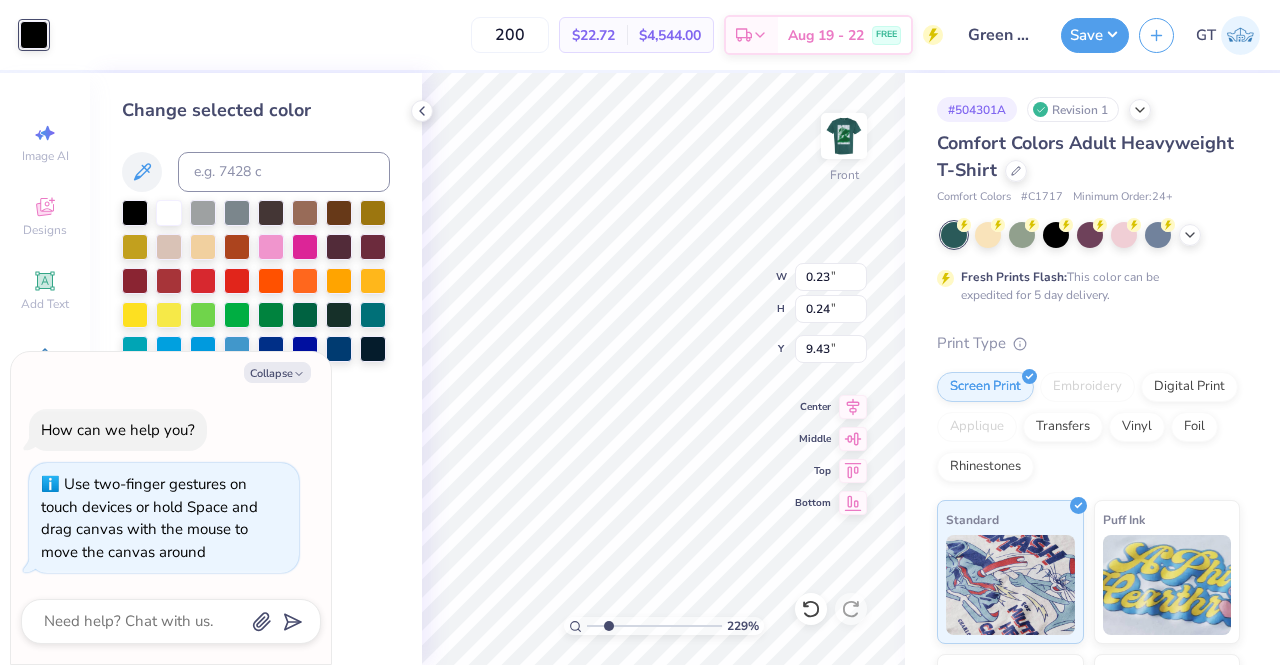 type on "2.2902013977138" 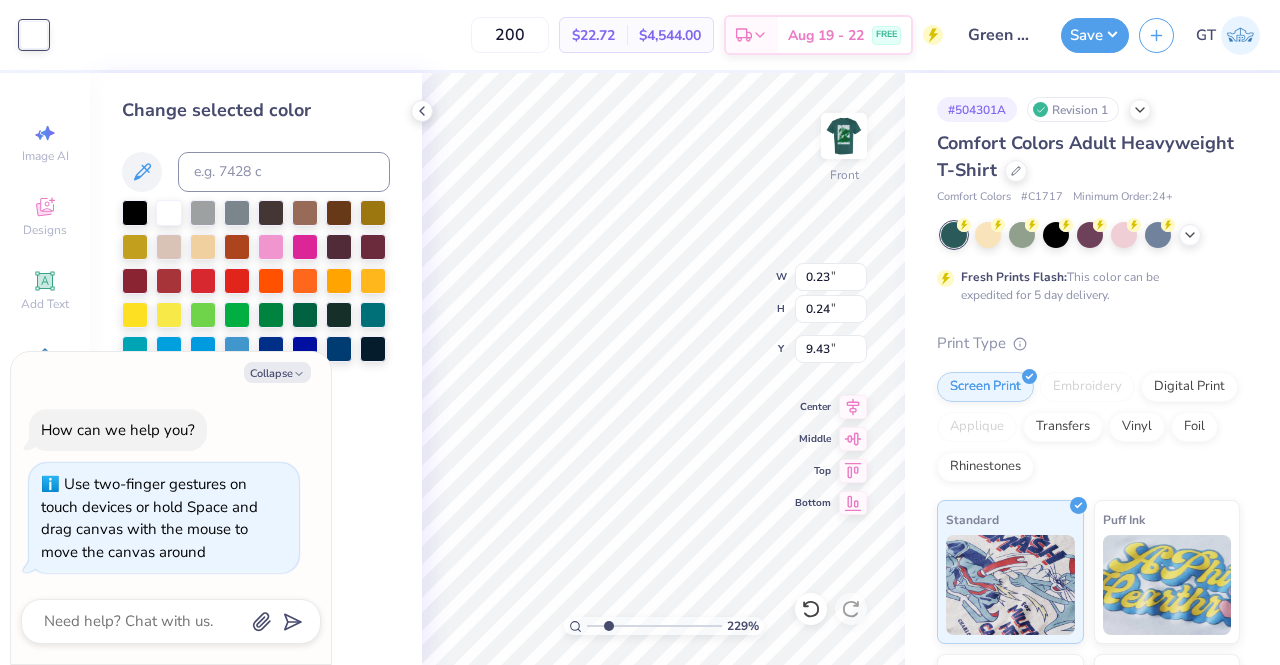 type on "2.2902013977138" 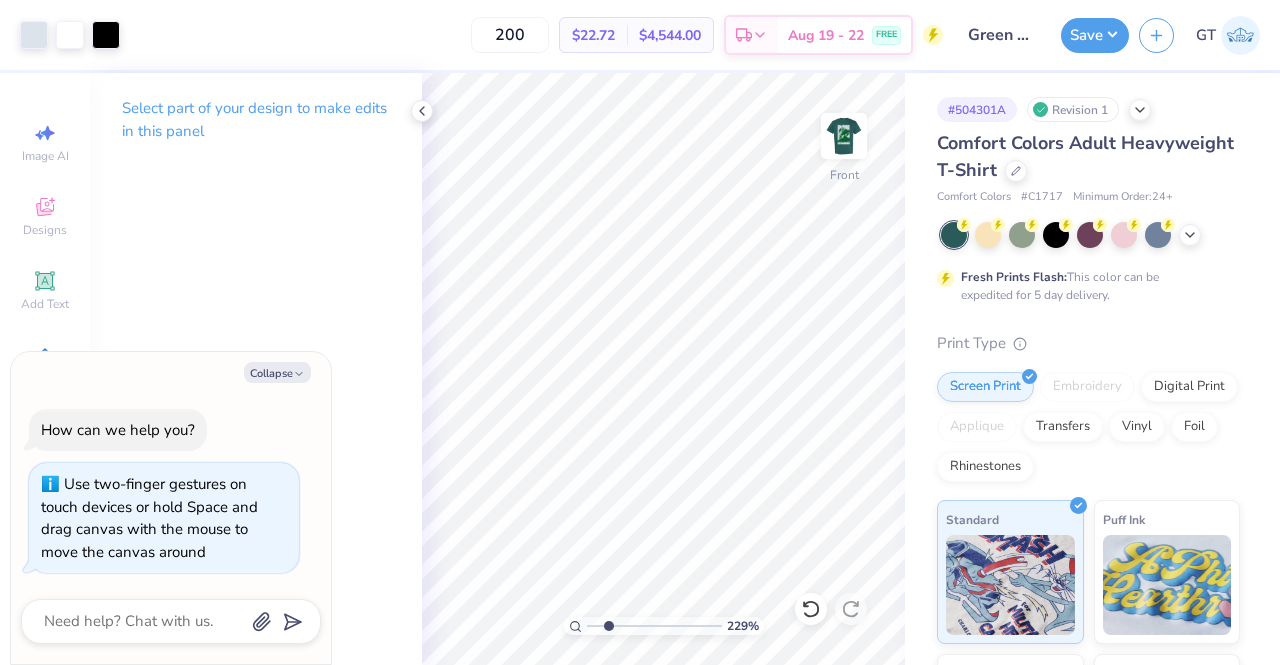 type on "2.2902013977138" 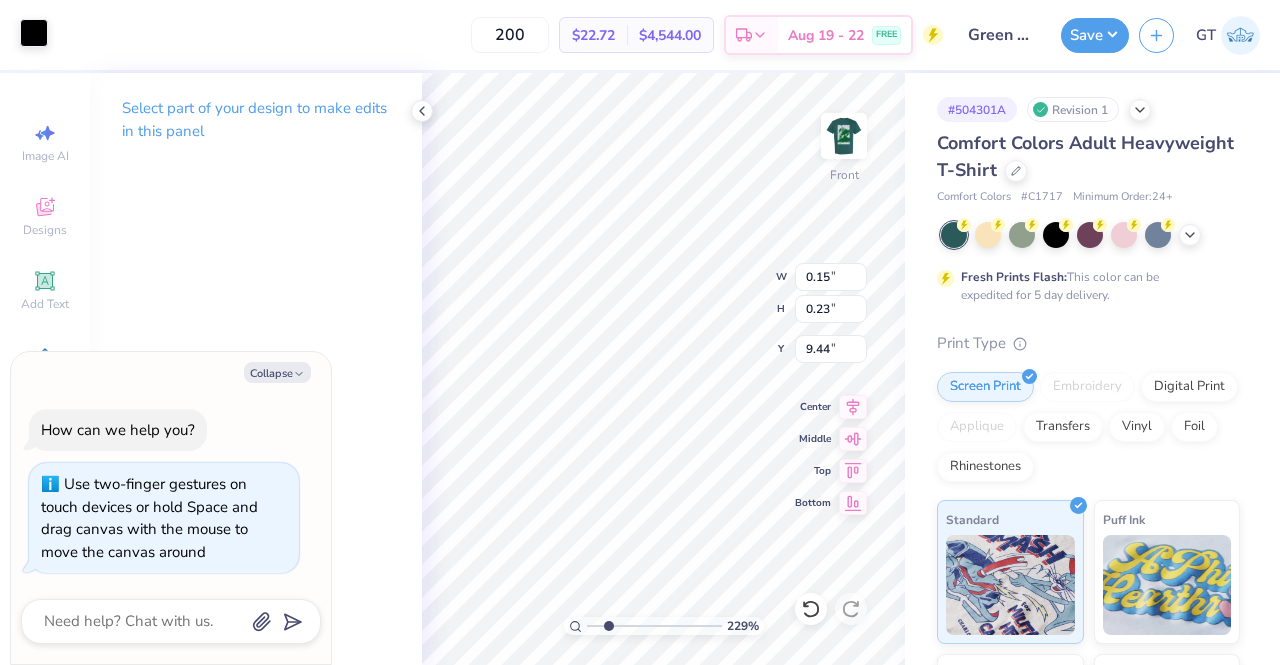 click at bounding box center [34, 33] 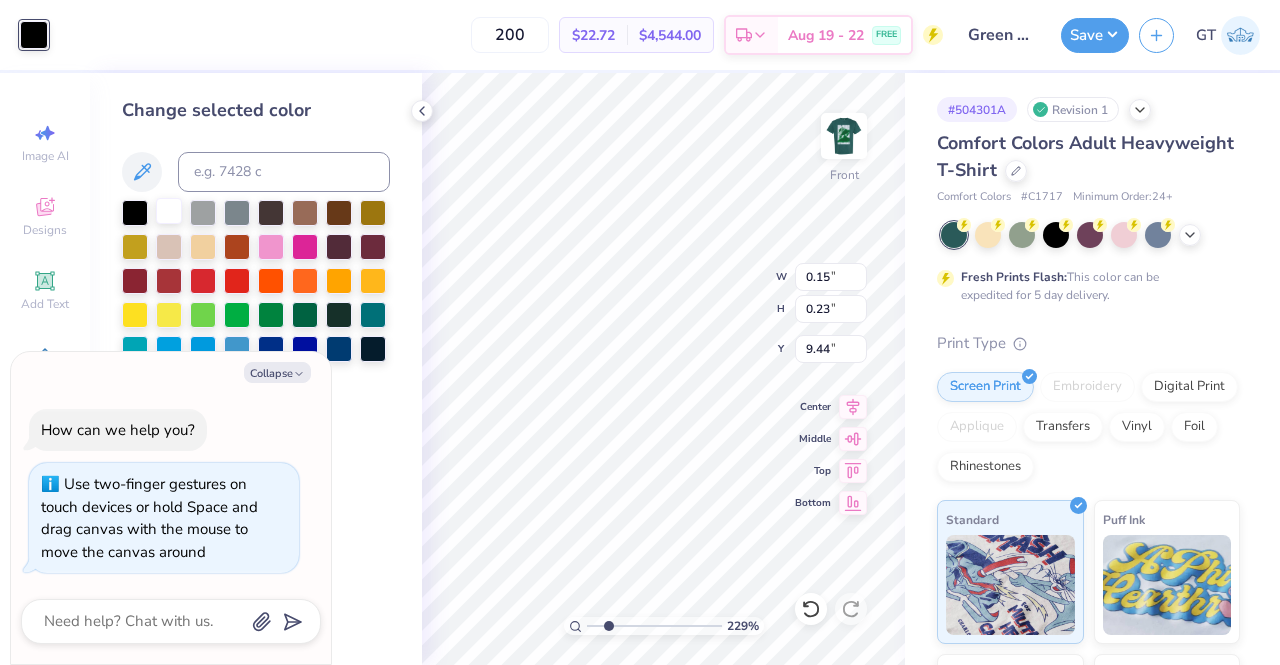 click at bounding box center (169, 211) 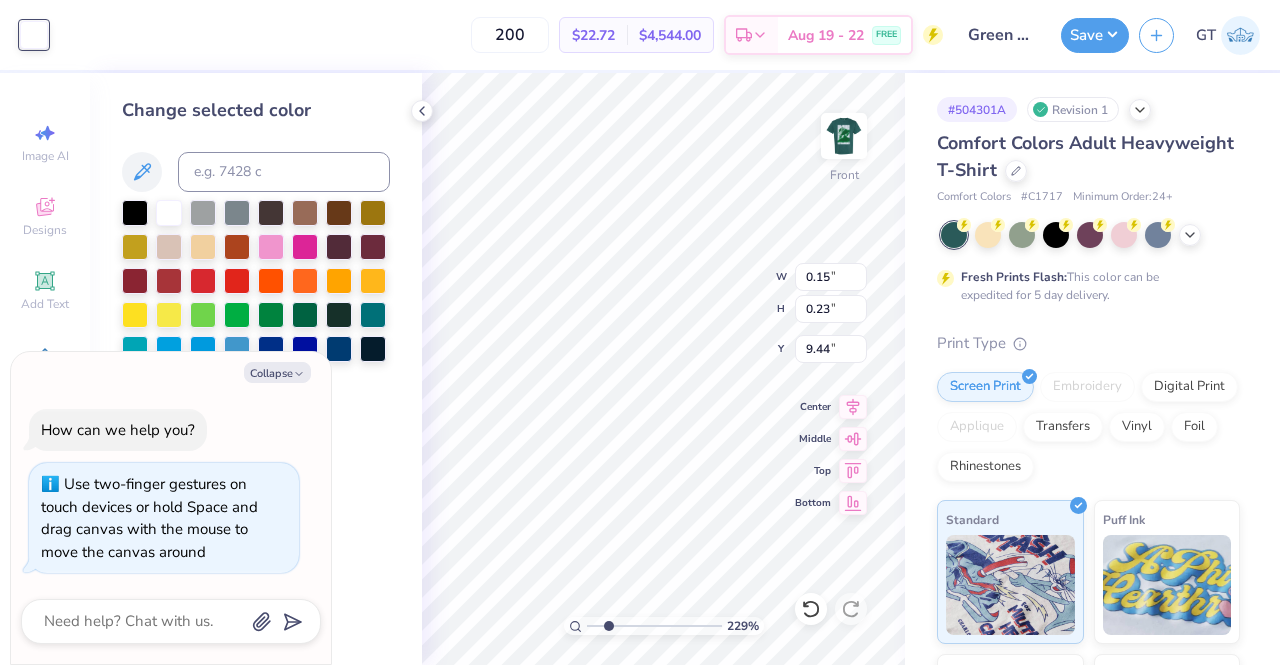 type on "2.2902013977138" 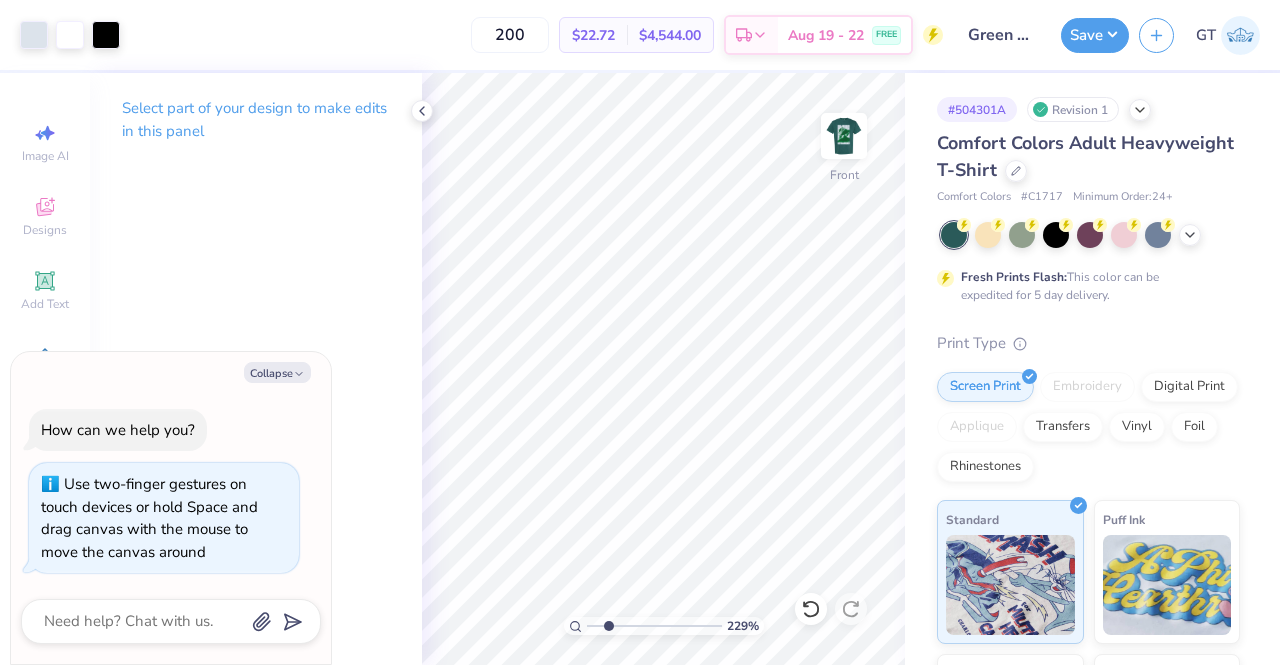 type on "2.2902013977138" 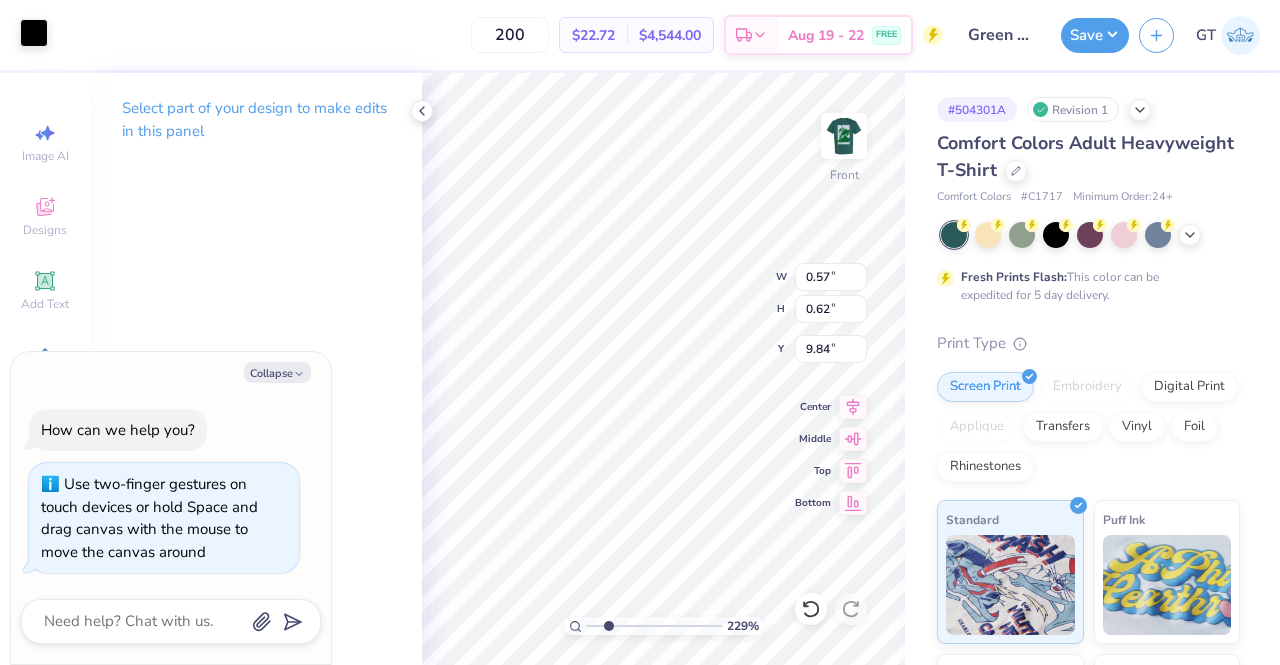 click at bounding box center [34, 33] 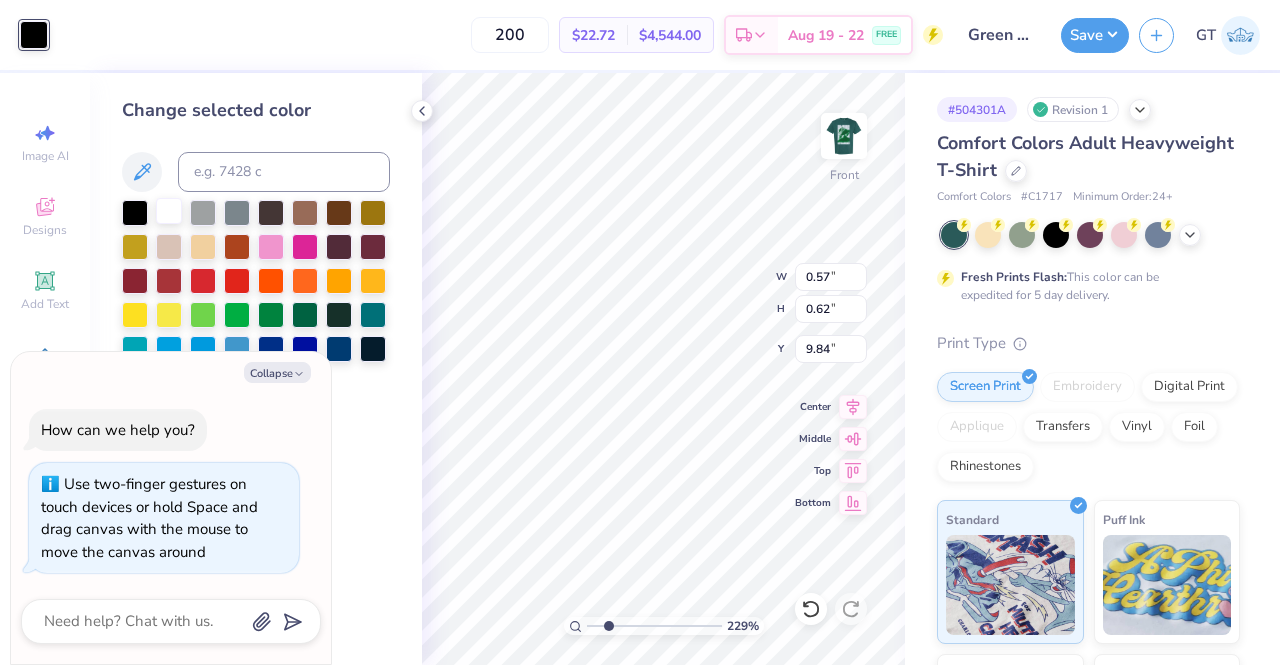 click at bounding box center (169, 211) 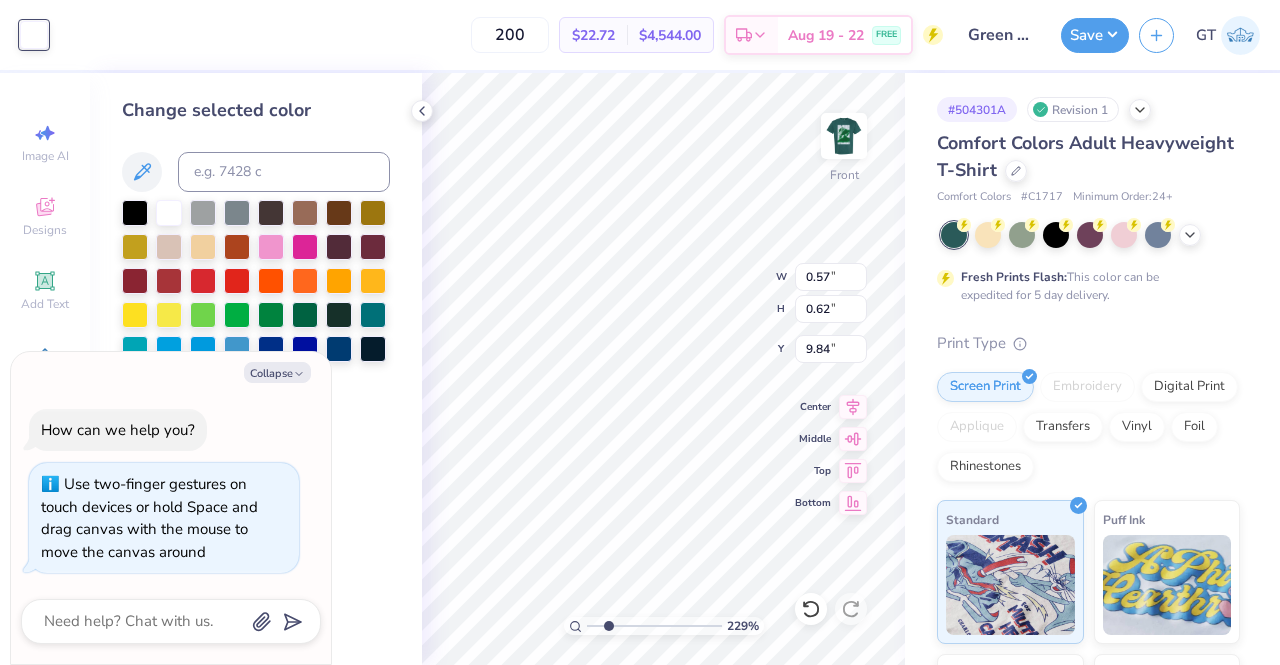 type on "2.2902013977138" 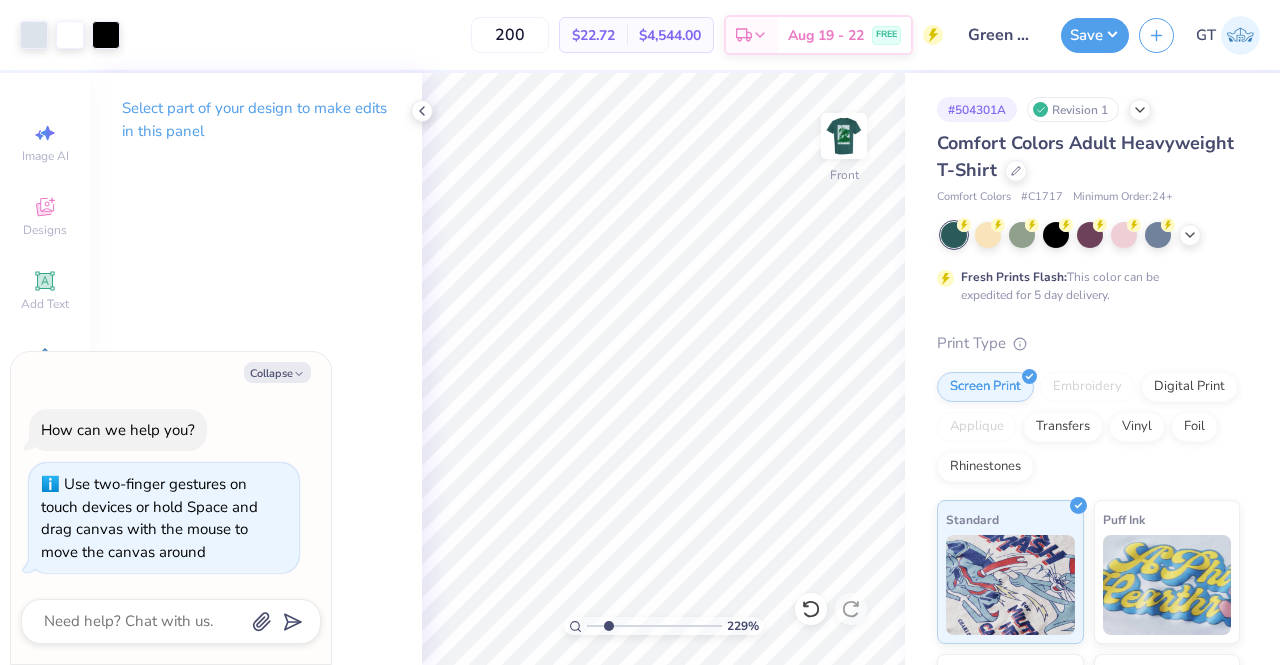 type on "2.2902013977138" 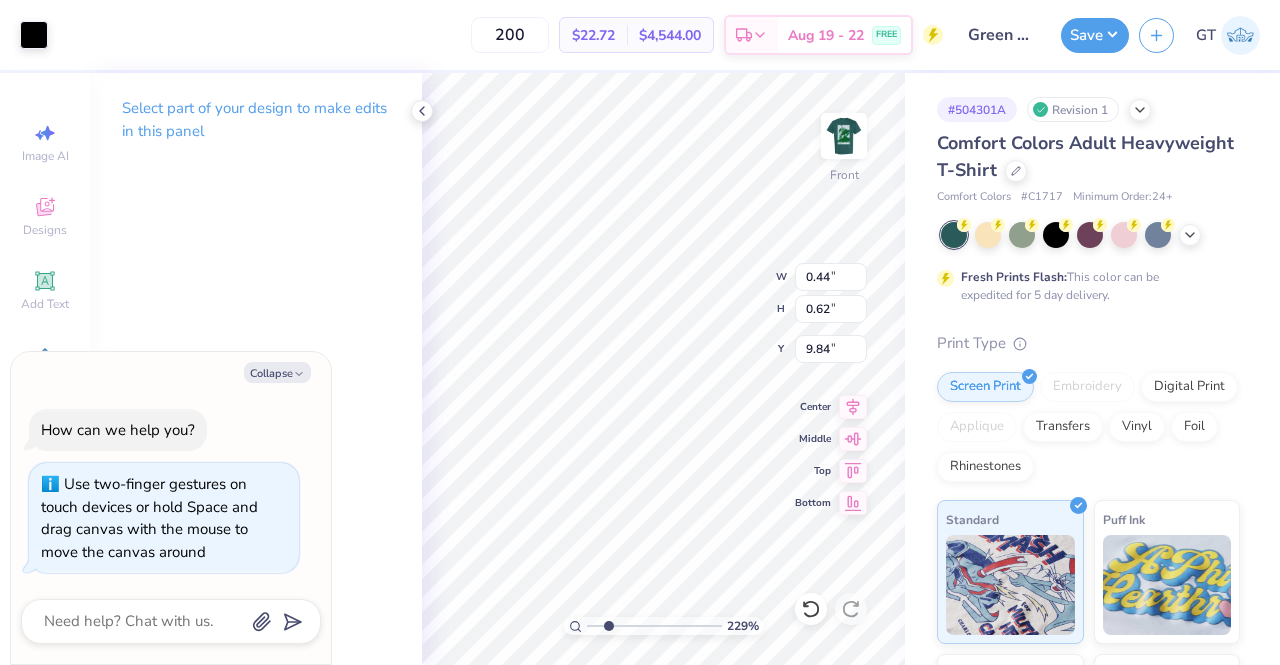 click on "Art colors 200 $[PRICE] Per Item $[PRICE] Total Est. Delivery Aug 19 - 22 FREE Design Title Green Alpine 2025 Save GT" at bounding box center [640, 35] 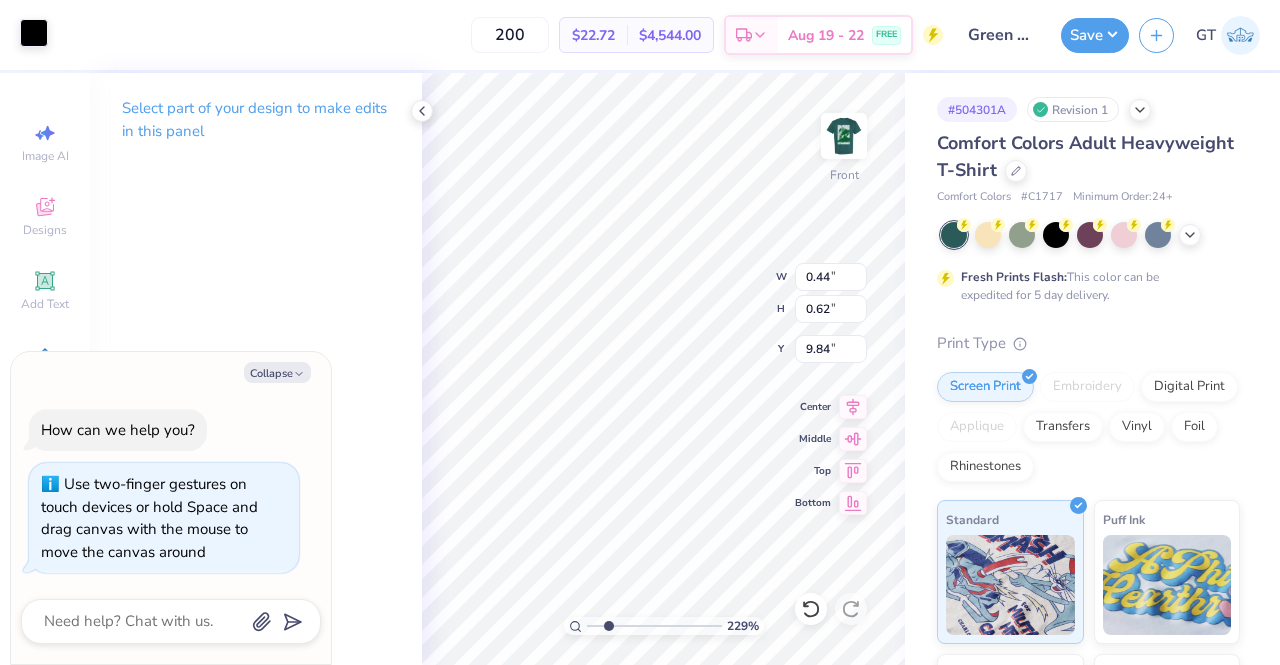 click at bounding box center (34, 33) 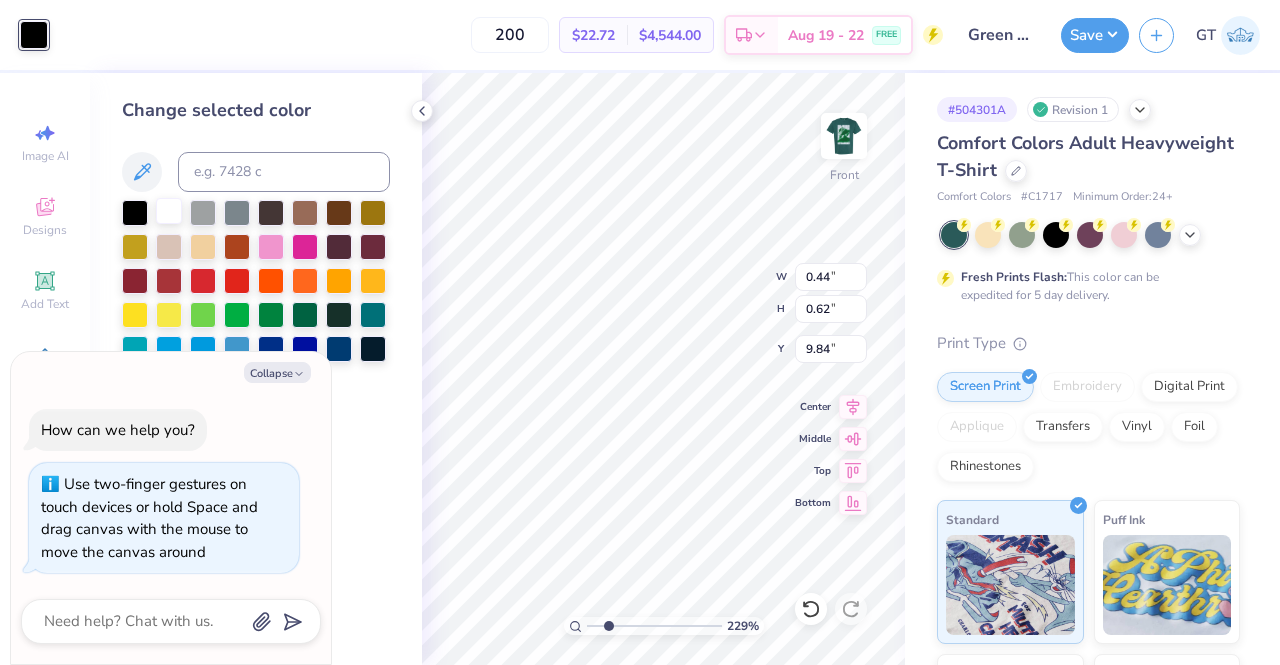 click at bounding box center (169, 211) 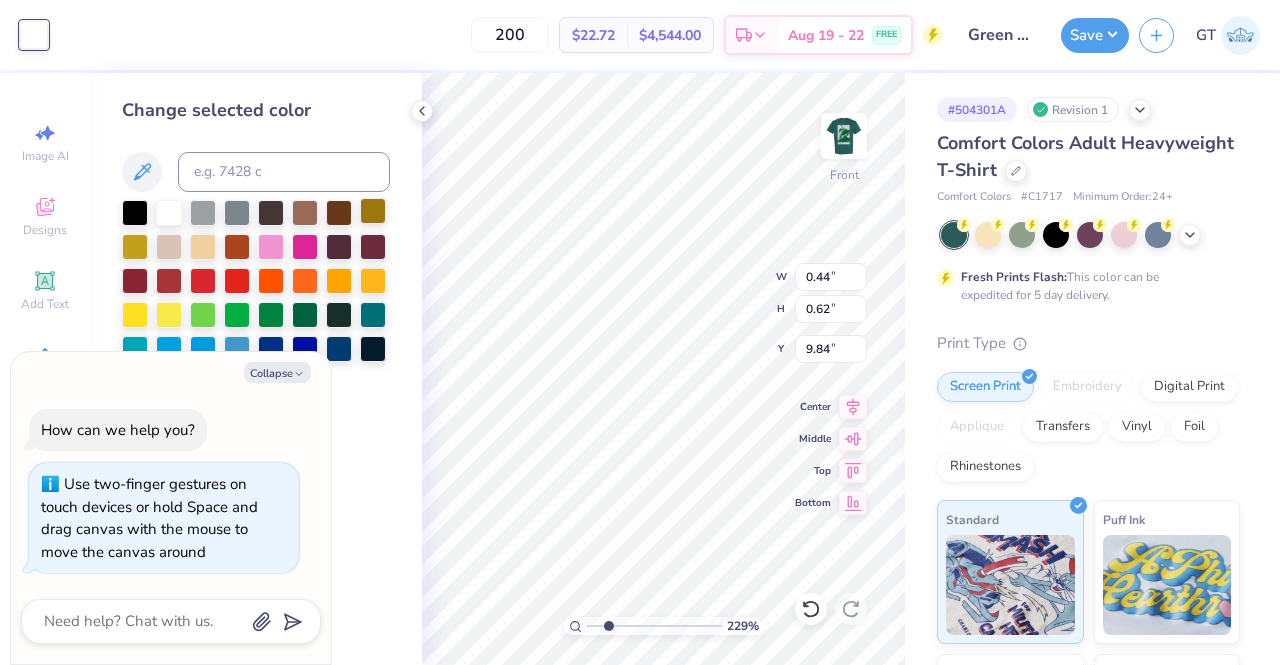 type on "2.2902013977138" 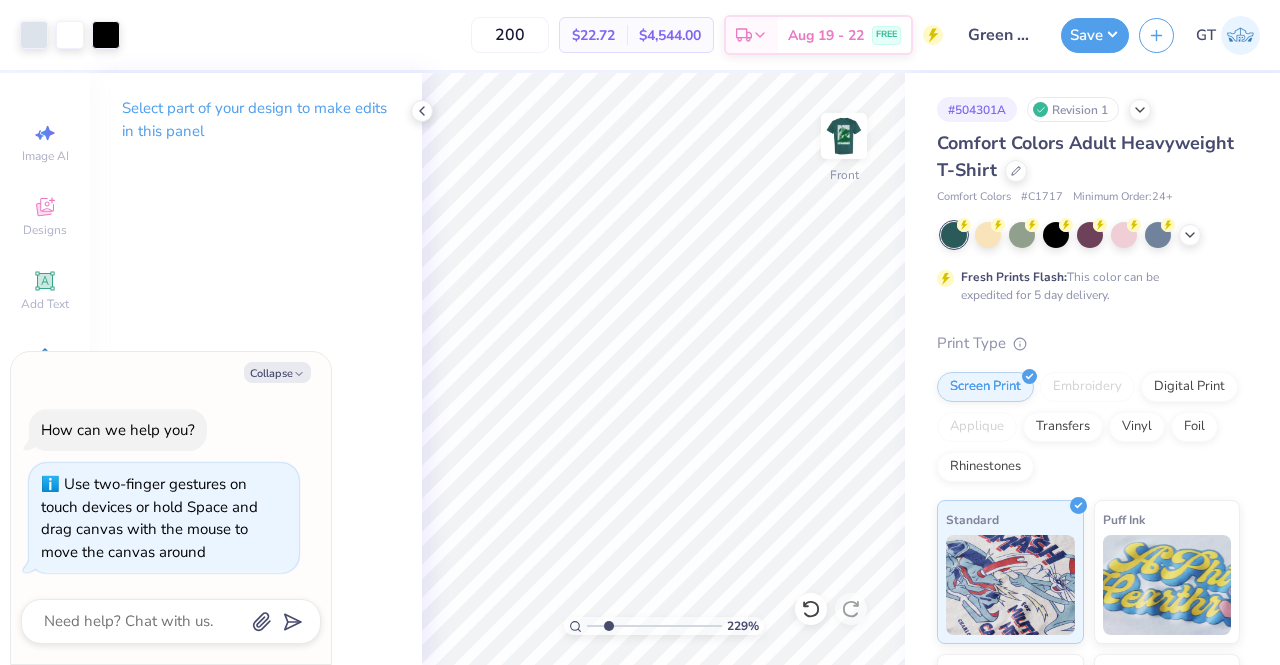 type on "2.2902013977138" 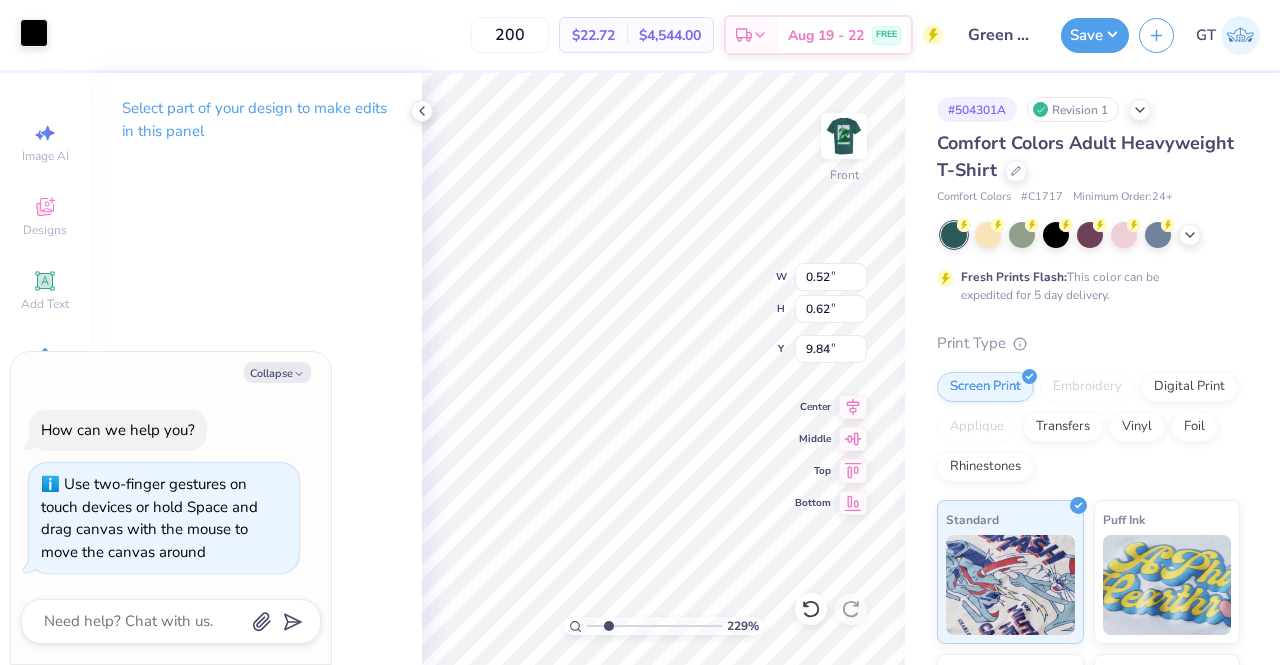 click at bounding box center (34, 33) 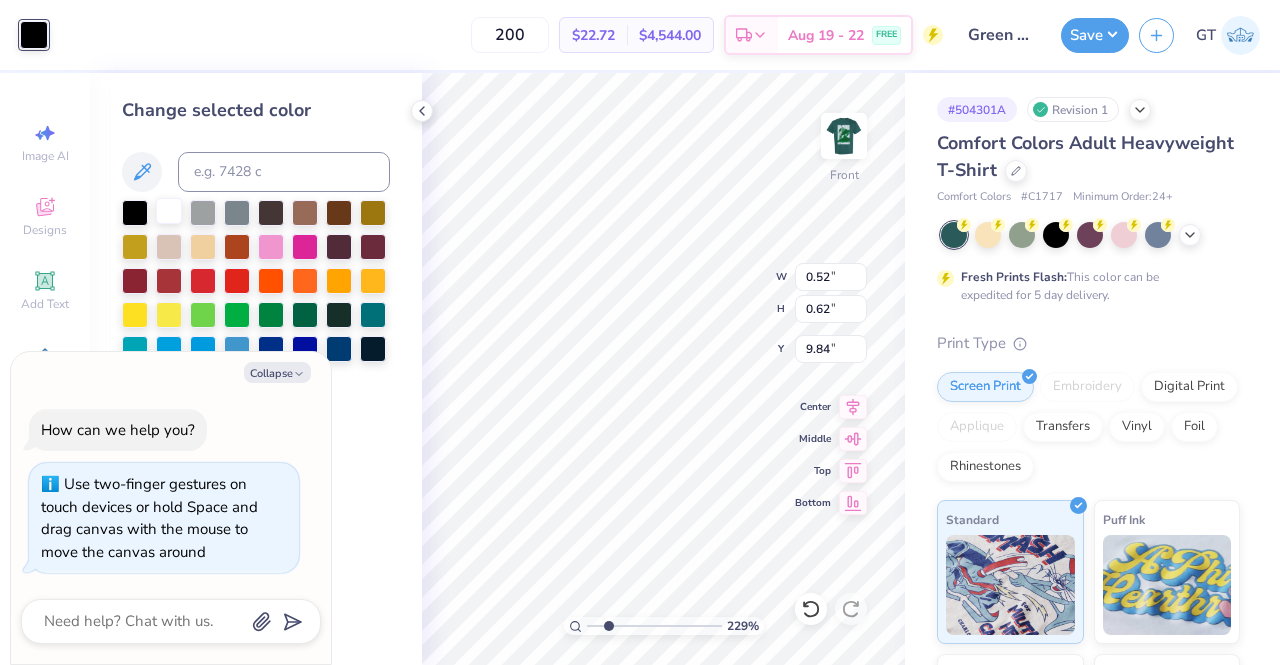 click at bounding box center [169, 211] 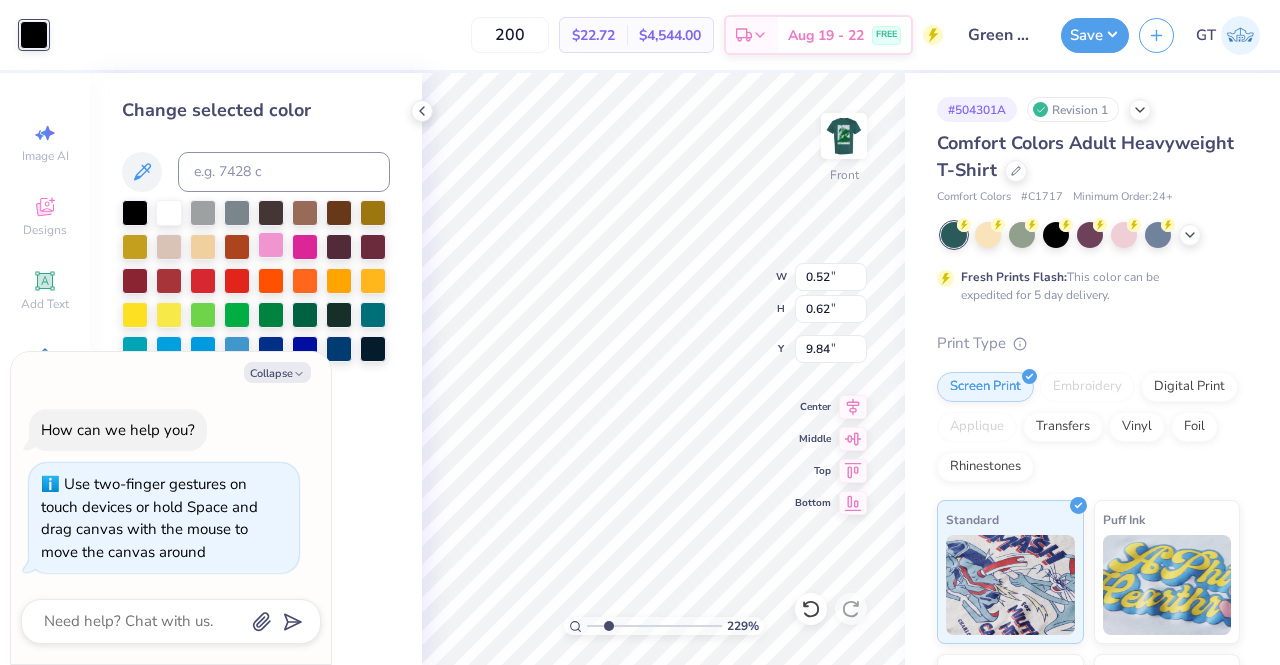 type on "2.2902013977138" 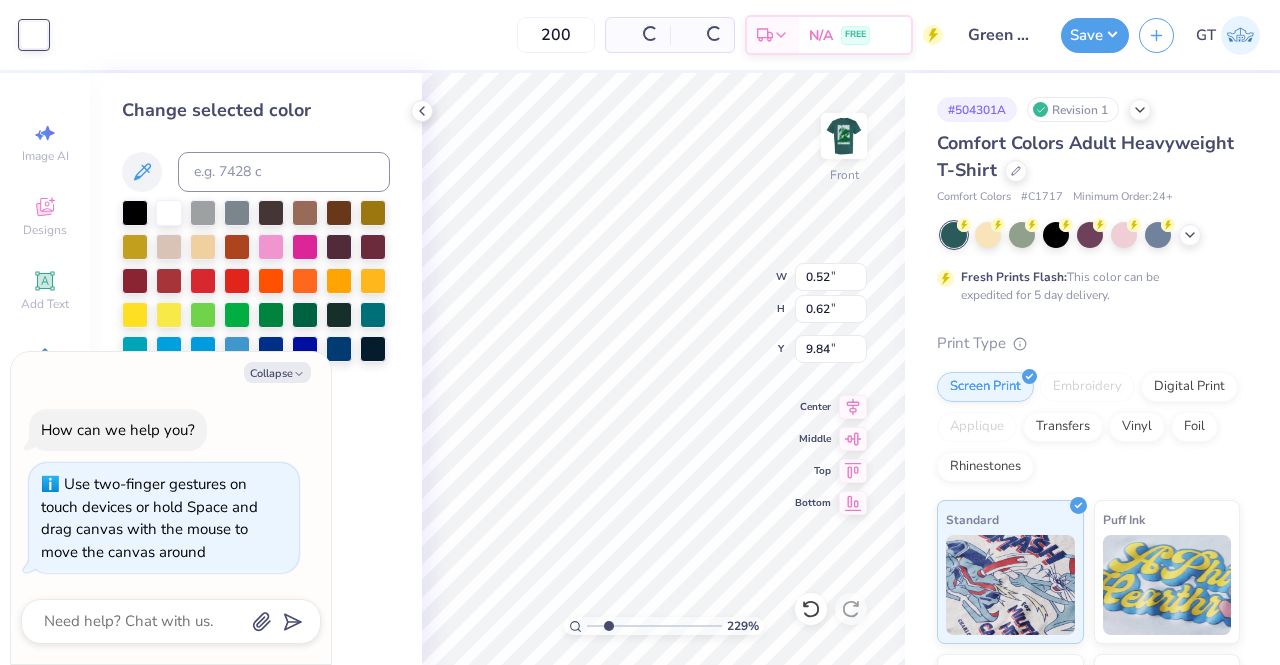 type on "2.2902013977138" 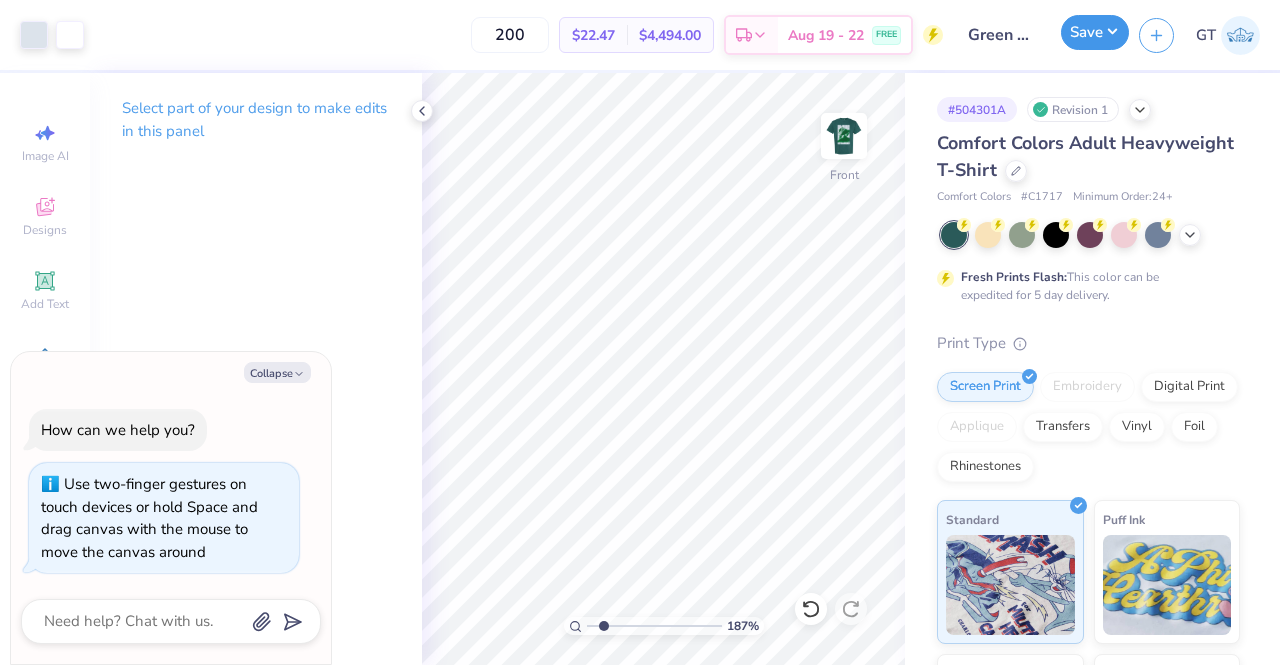 click on "Save" at bounding box center [1095, 32] 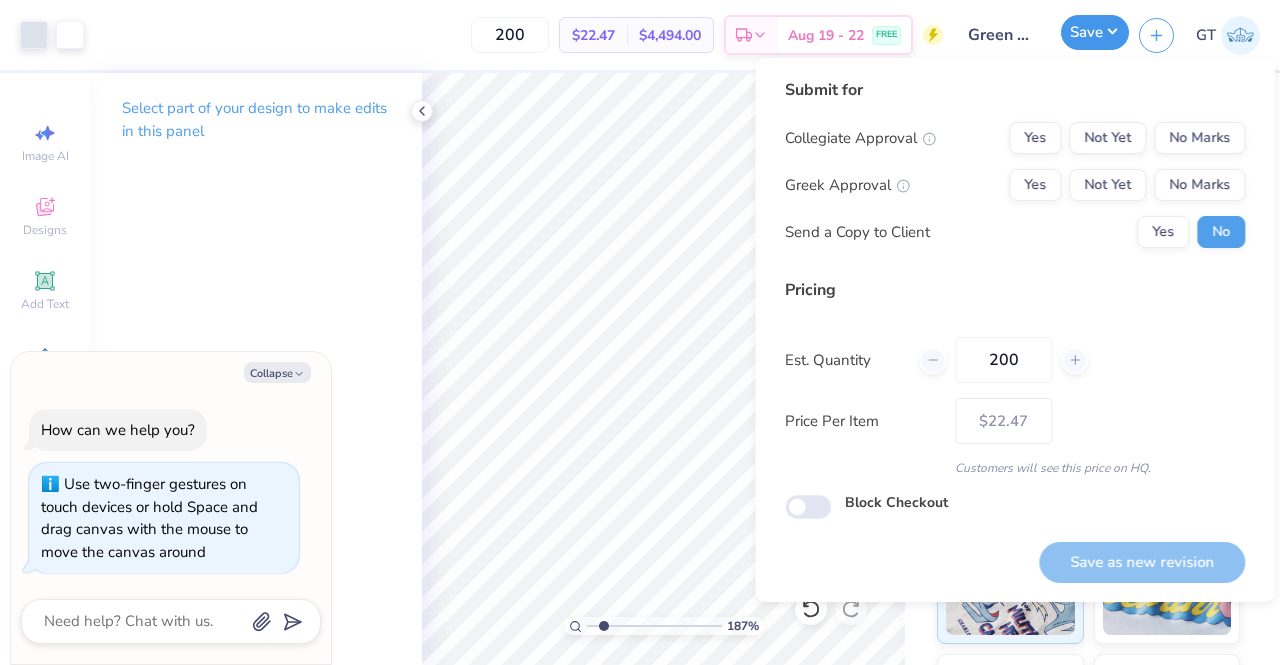 type on "1.86911350917579" 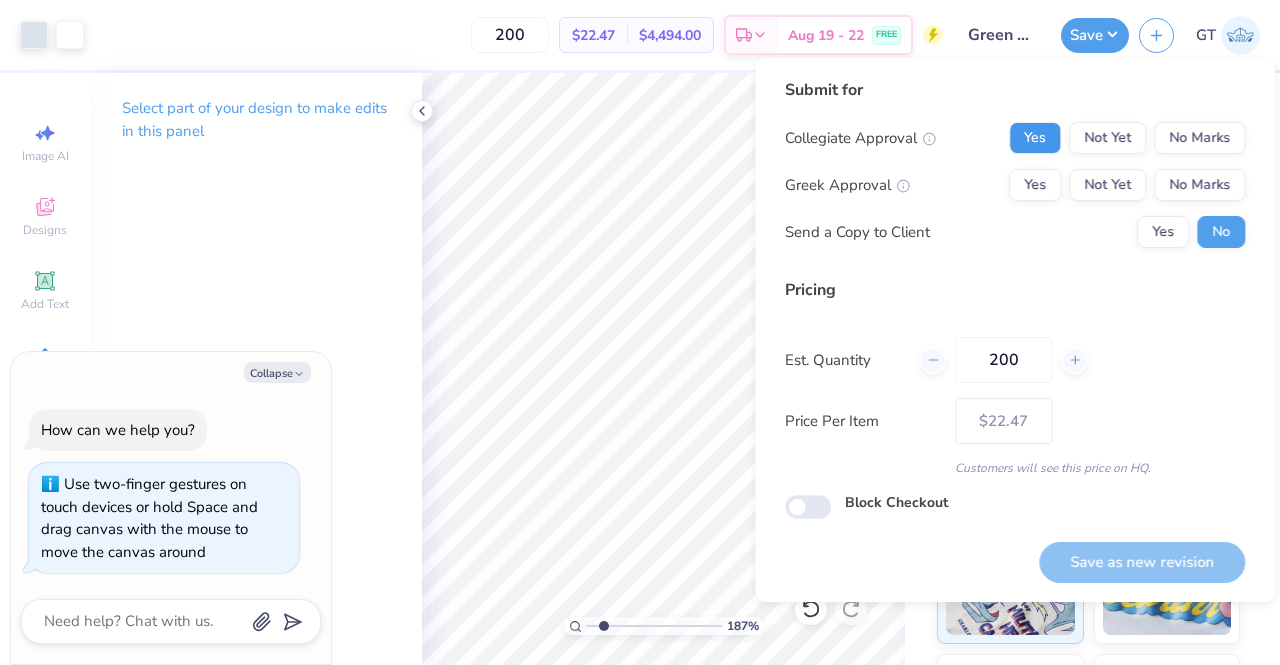 click on "Yes" at bounding box center (1035, 138) 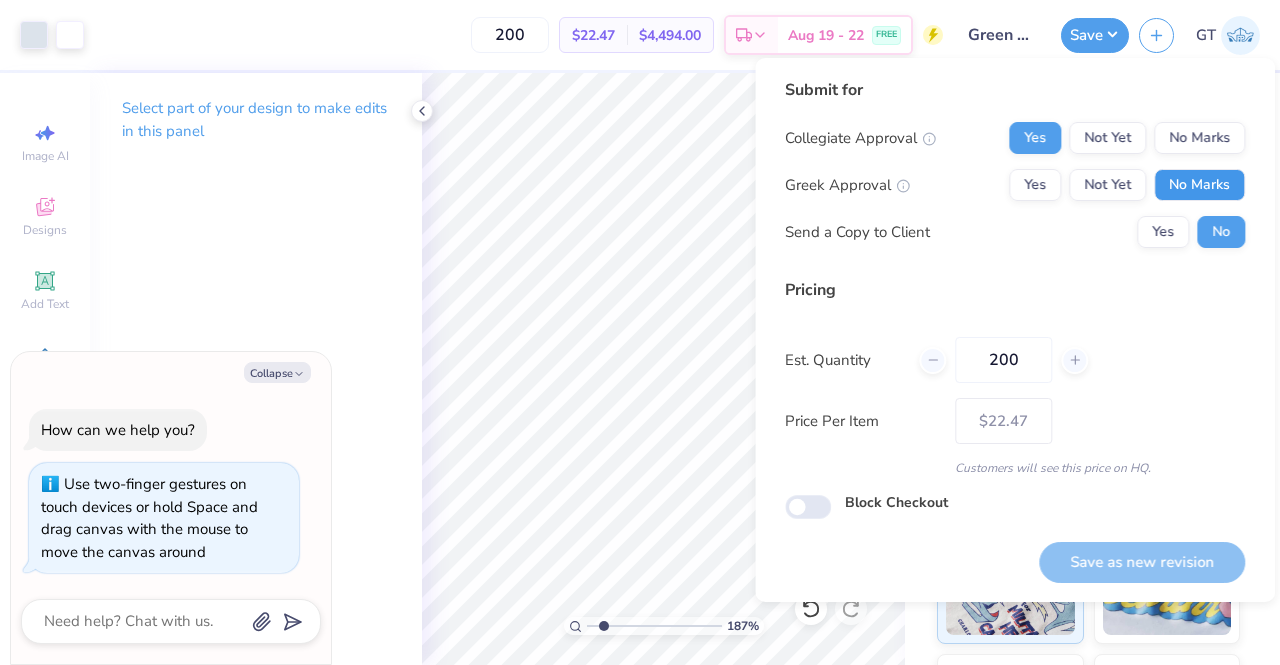 click on "No Marks" at bounding box center (1199, 185) 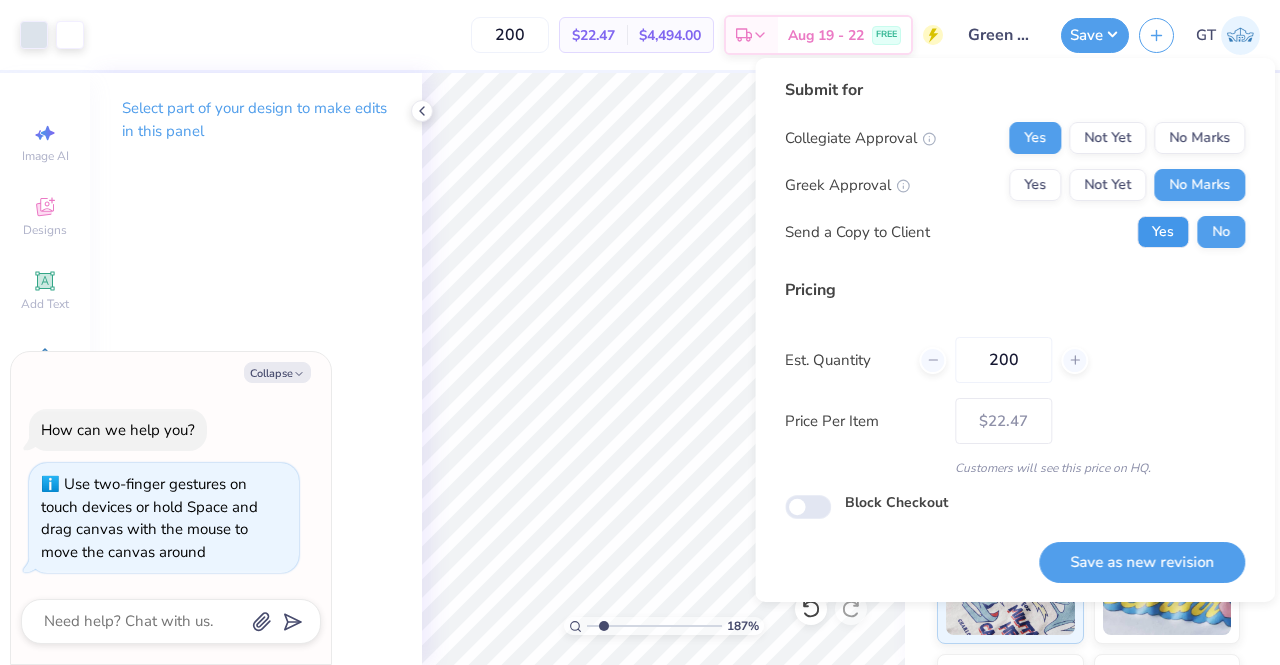 click on "Yes" at bounding box center (1163, 232) 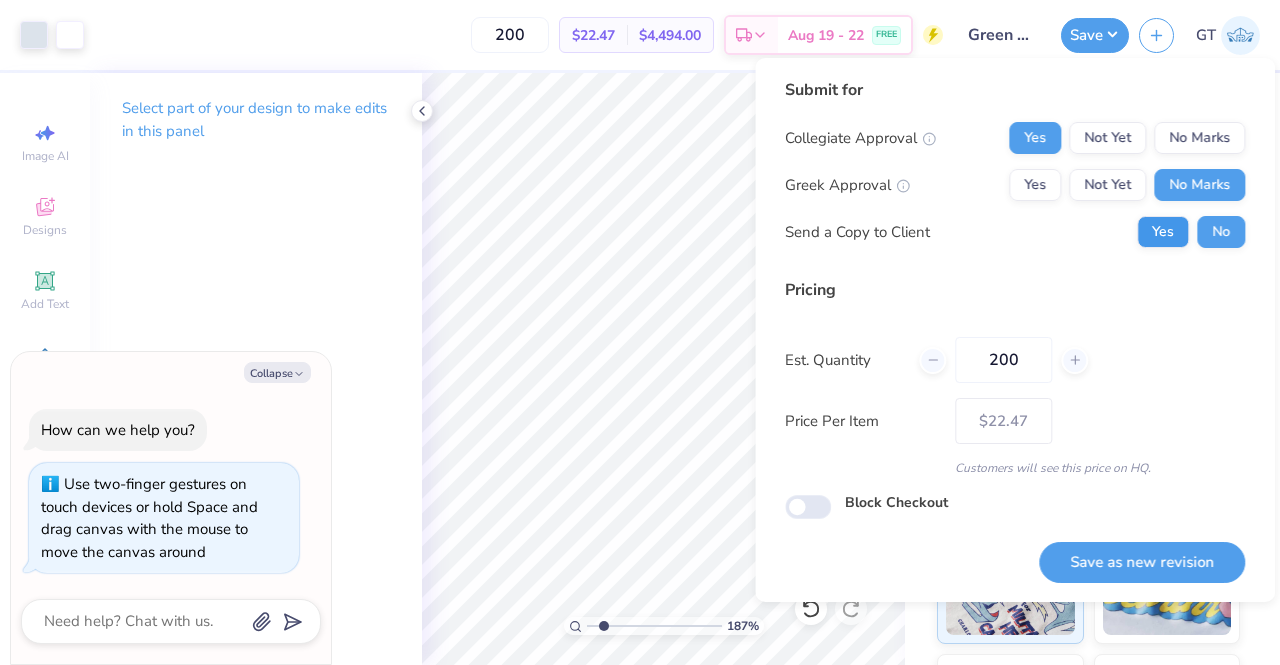type on "1.86911350917579" 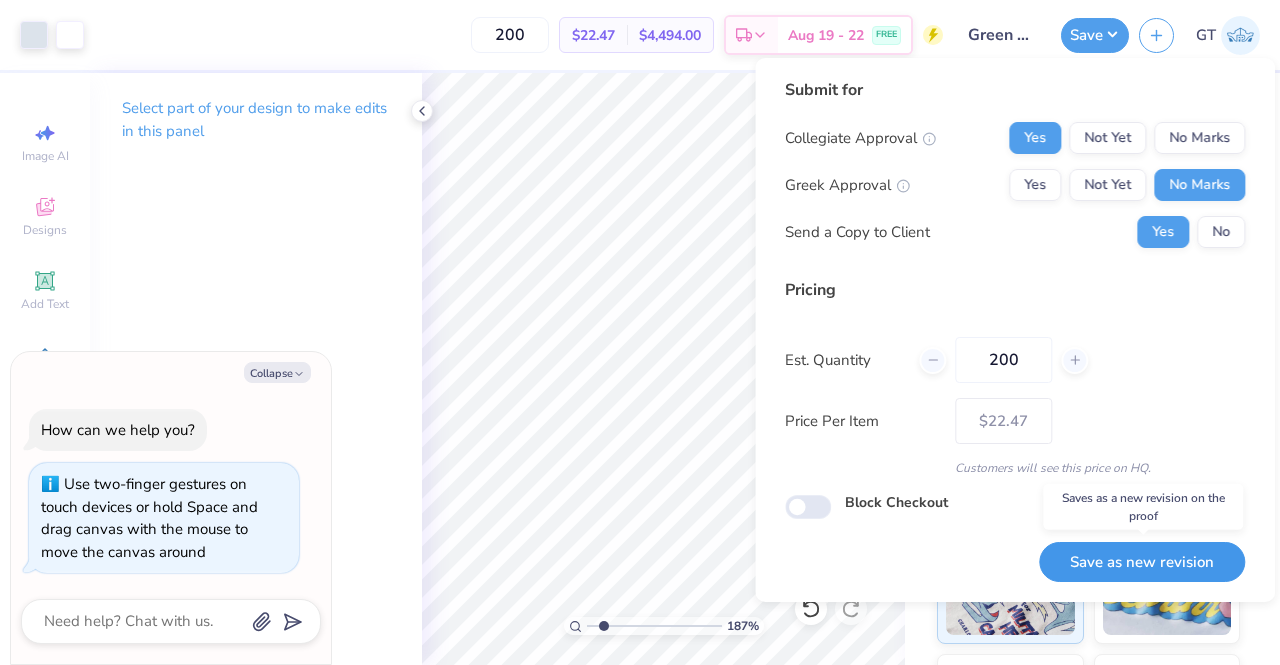 click on "Save as new revision" at bounding box center [1142, 562] 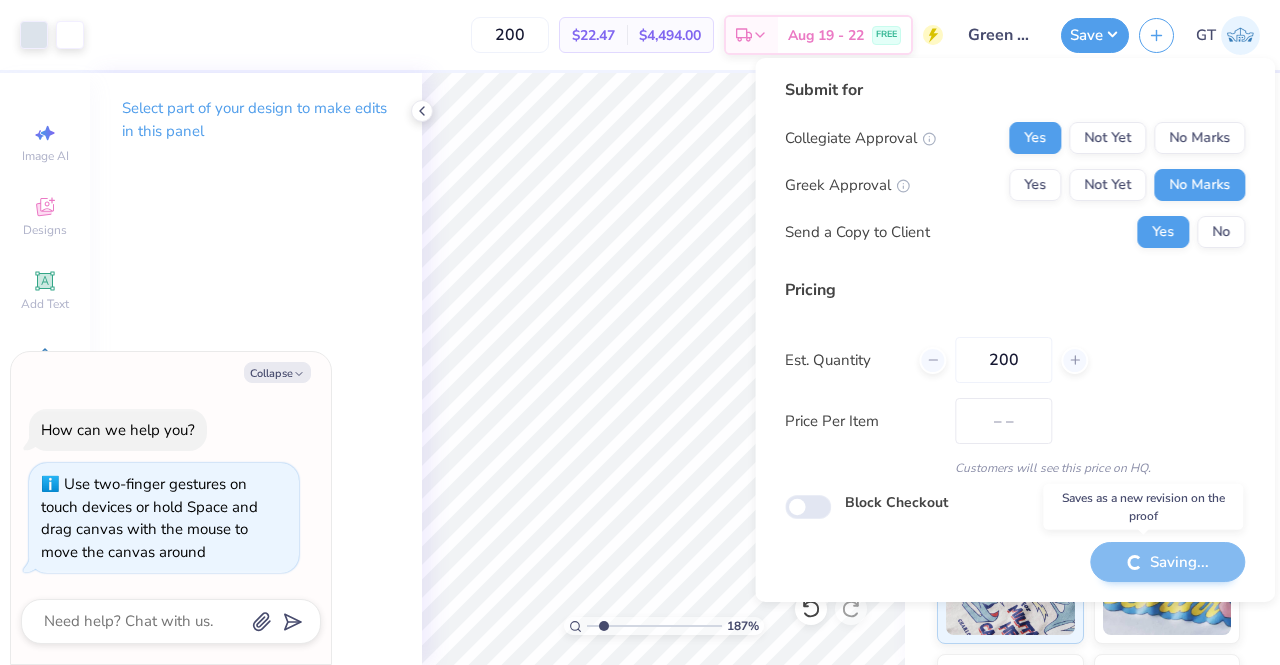 type on "$22.47" 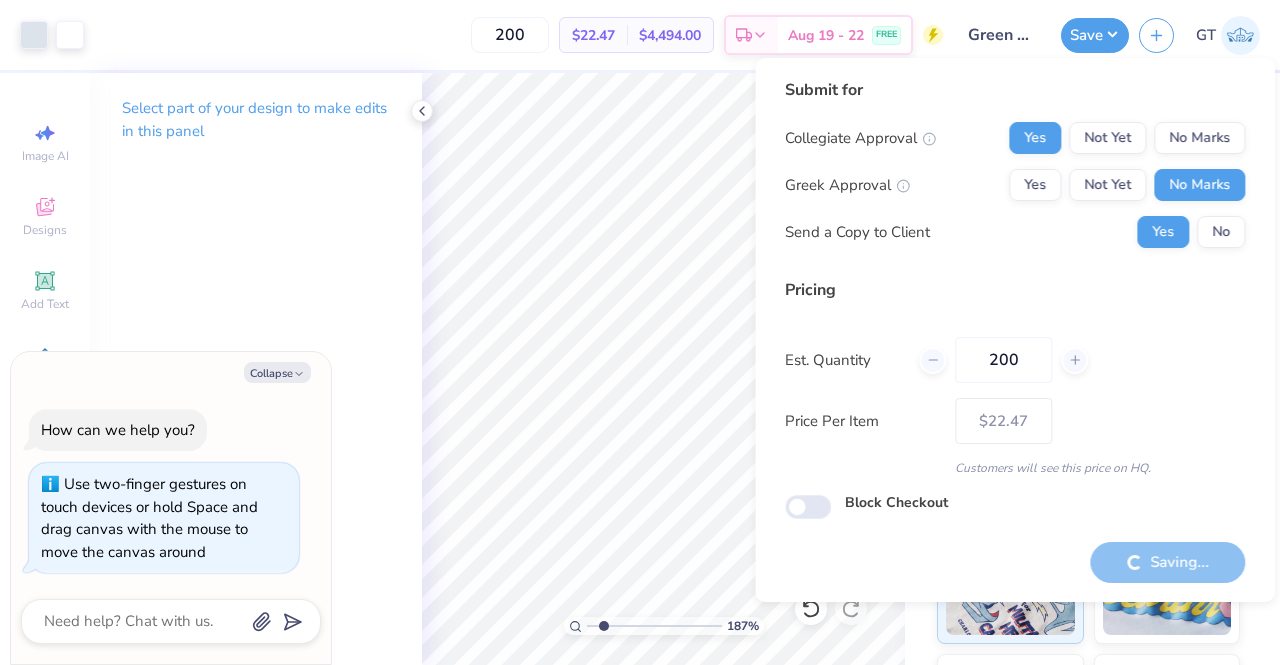 type on "1.86911350917579" 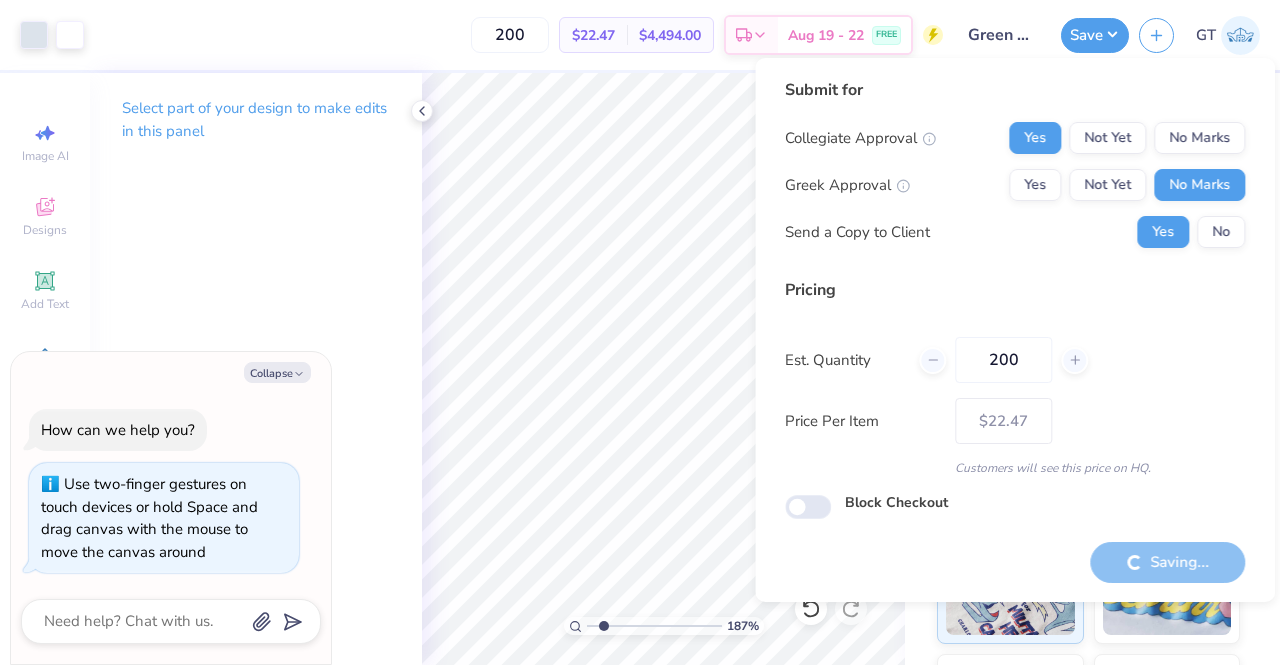 type on "1.86911350917579" 